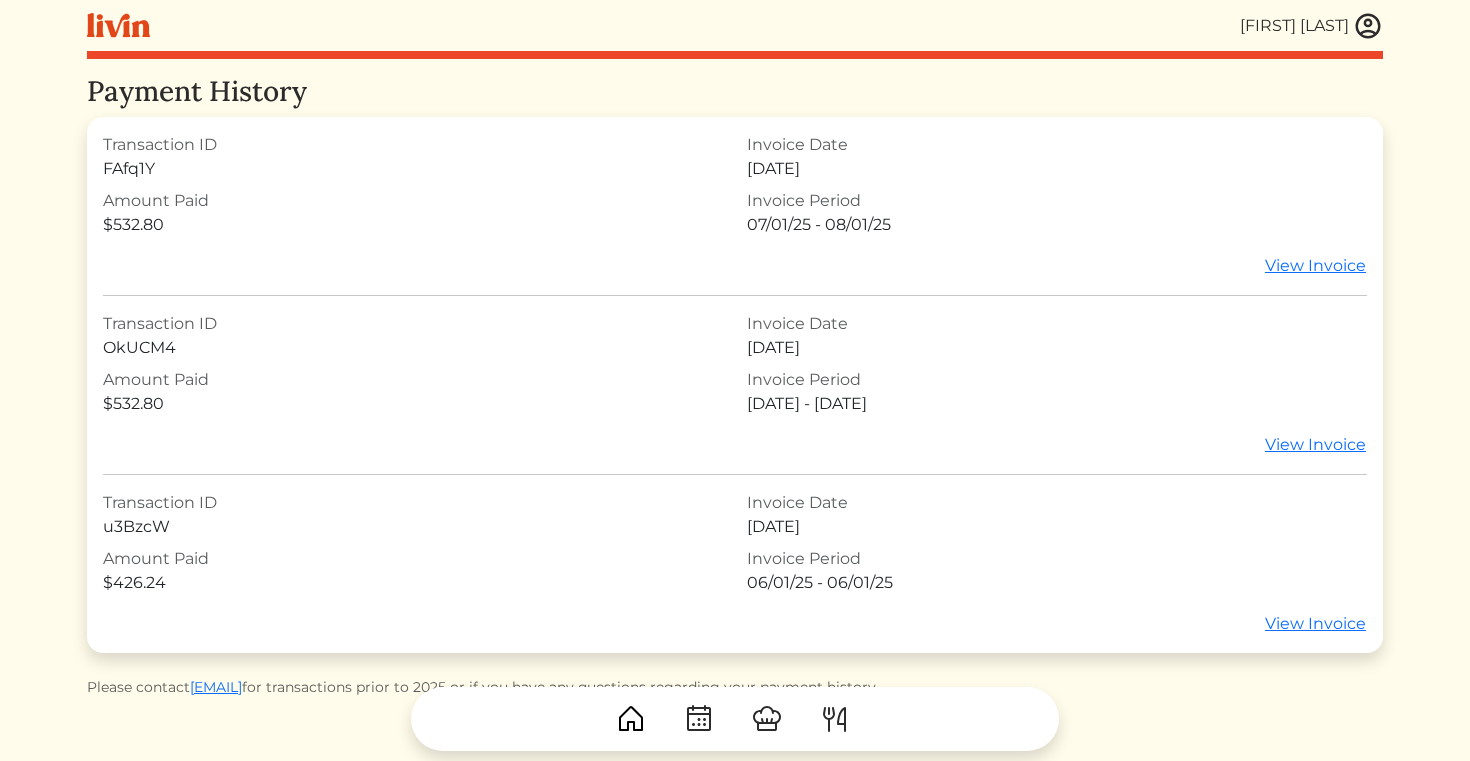 scroll, scrollTop: 0, scrollLeft: 0, axis: both 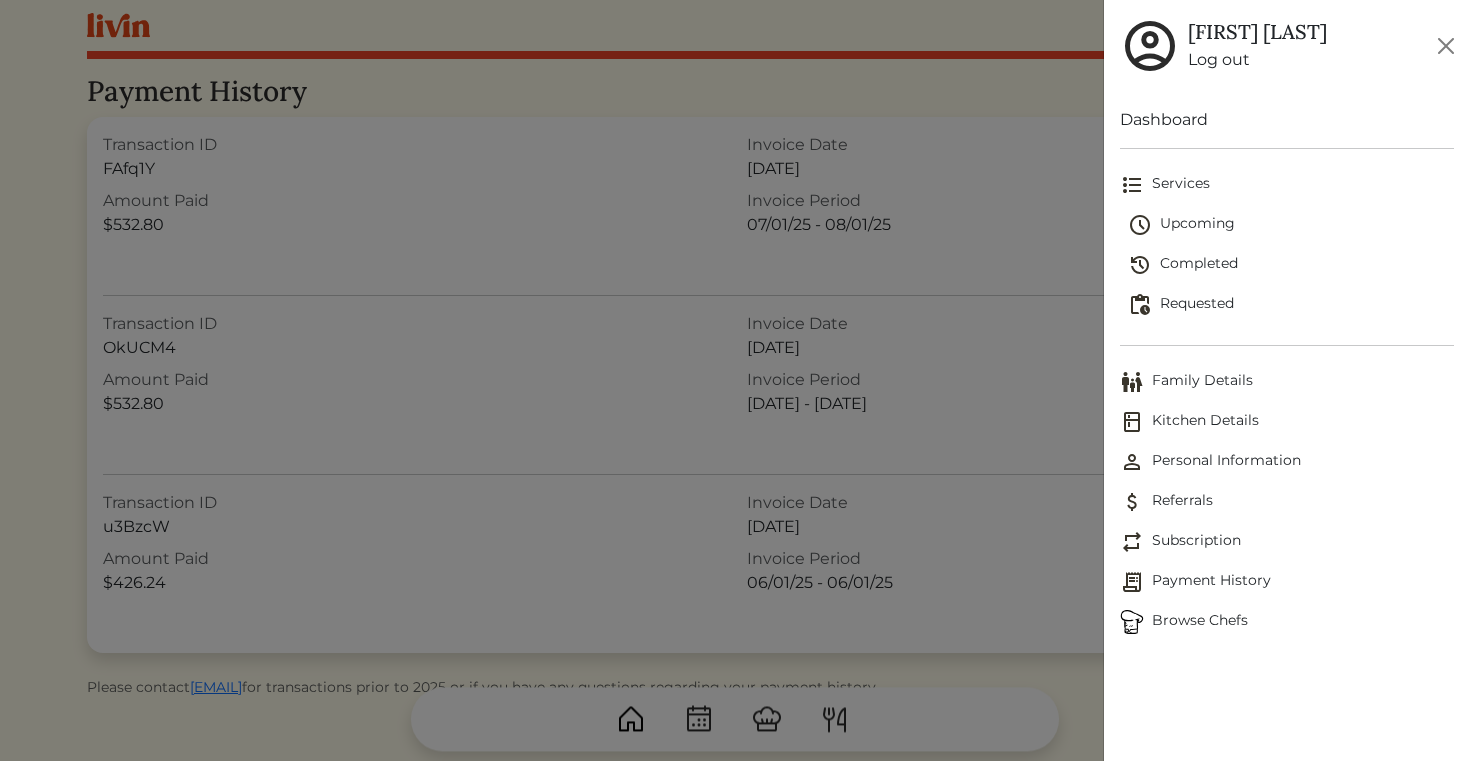 click on "Browse Chefs" at bounding box center [1287, 622] 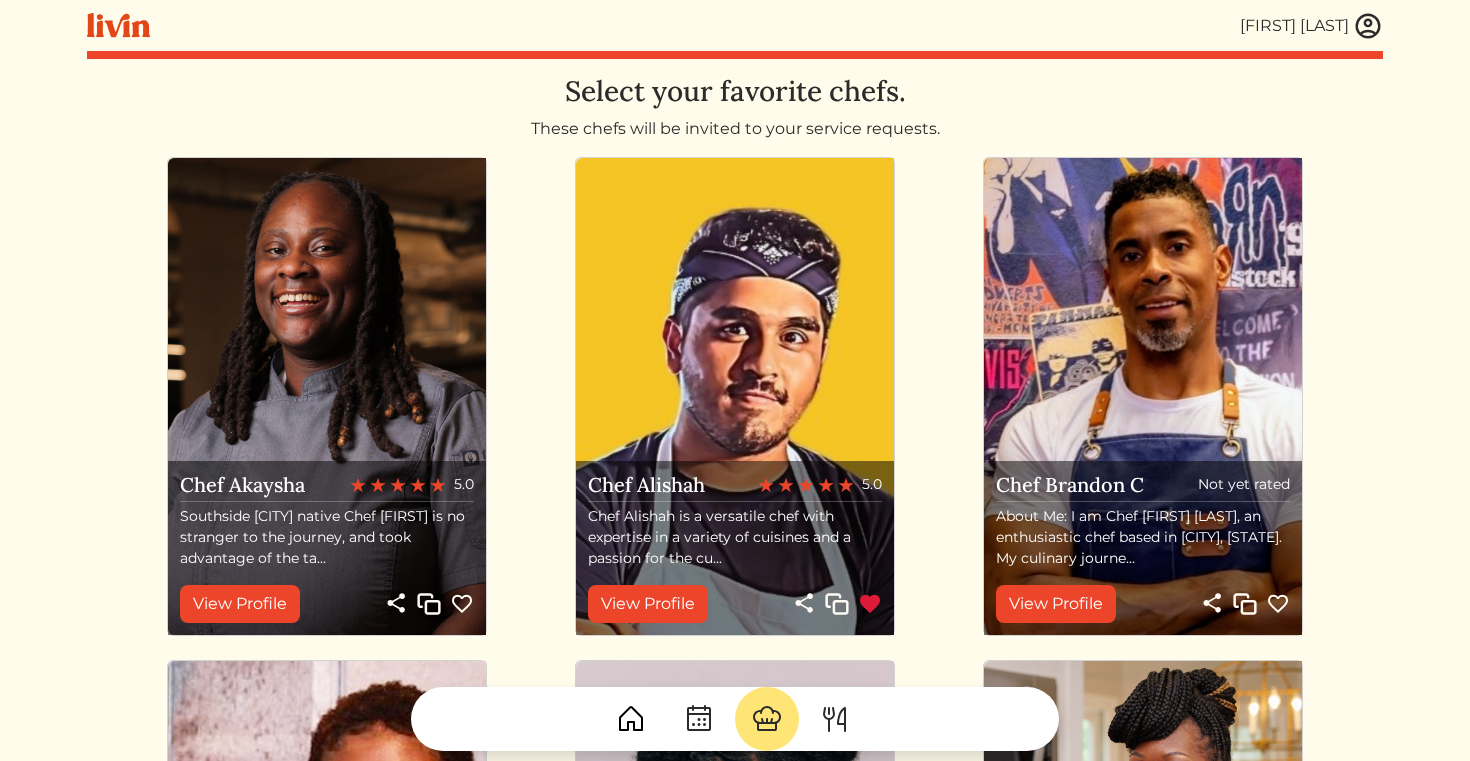 scroll, scrollTop: 10, scrollLeft: 0, axis: vertical 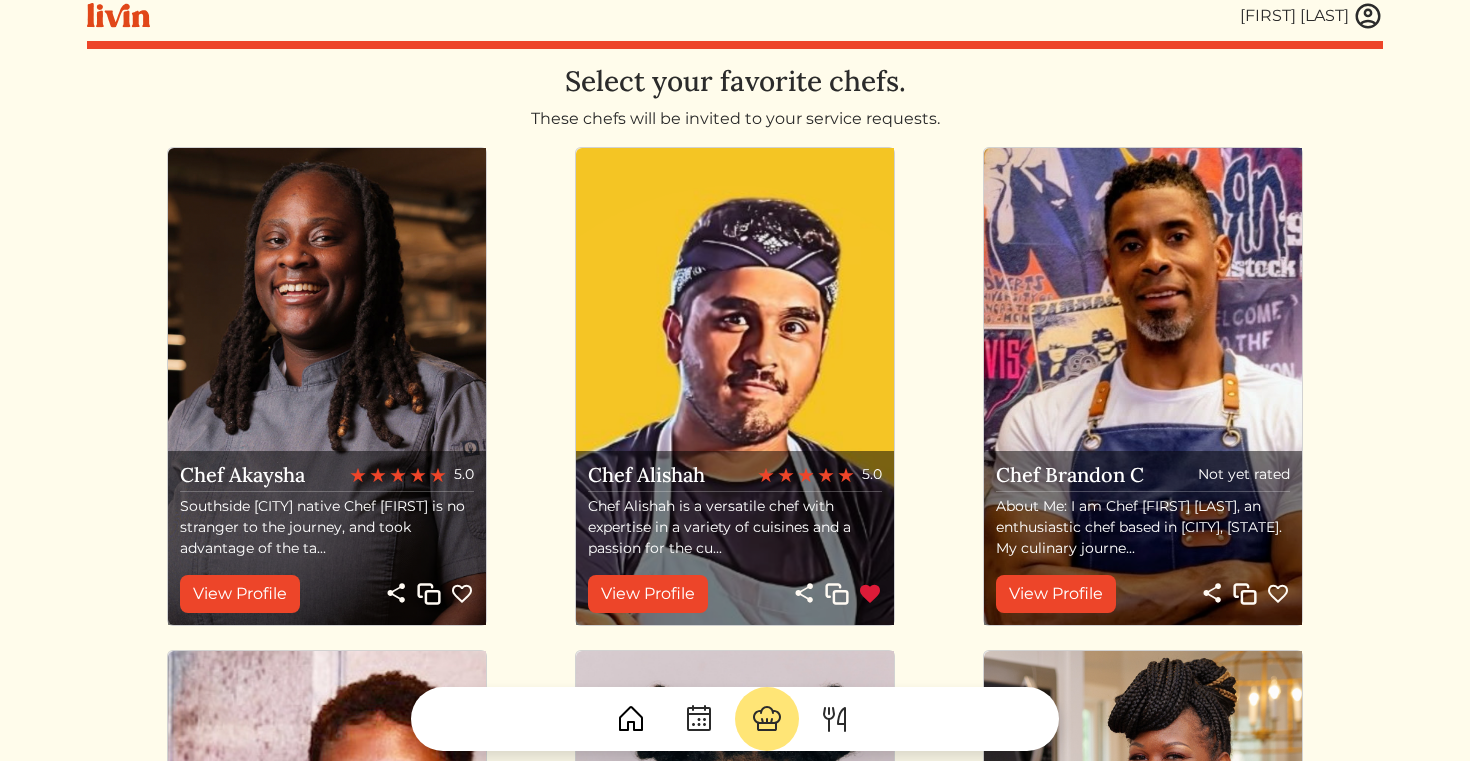 click at bounding box center [327, 386] 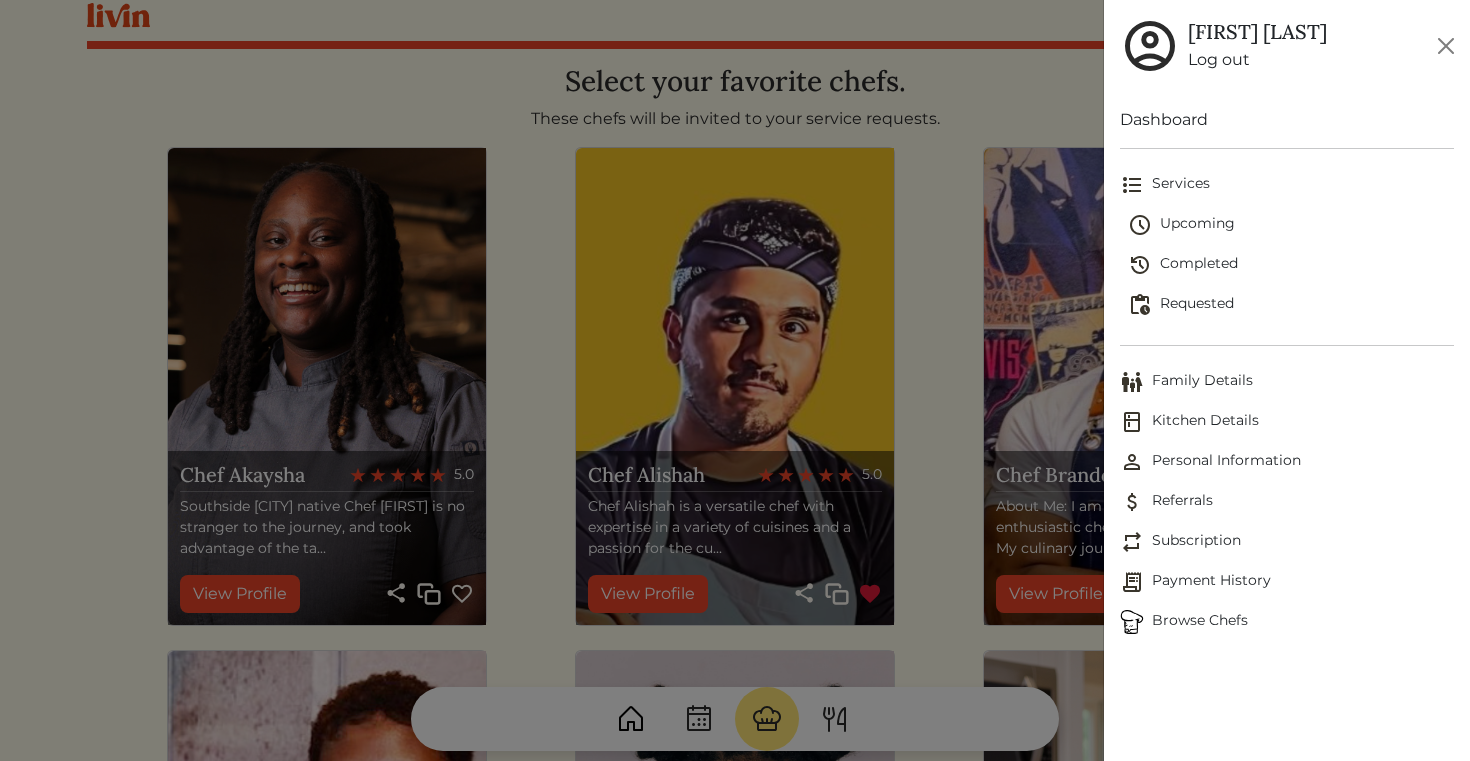click on "Family Details" at bounding box center (1287, 382) 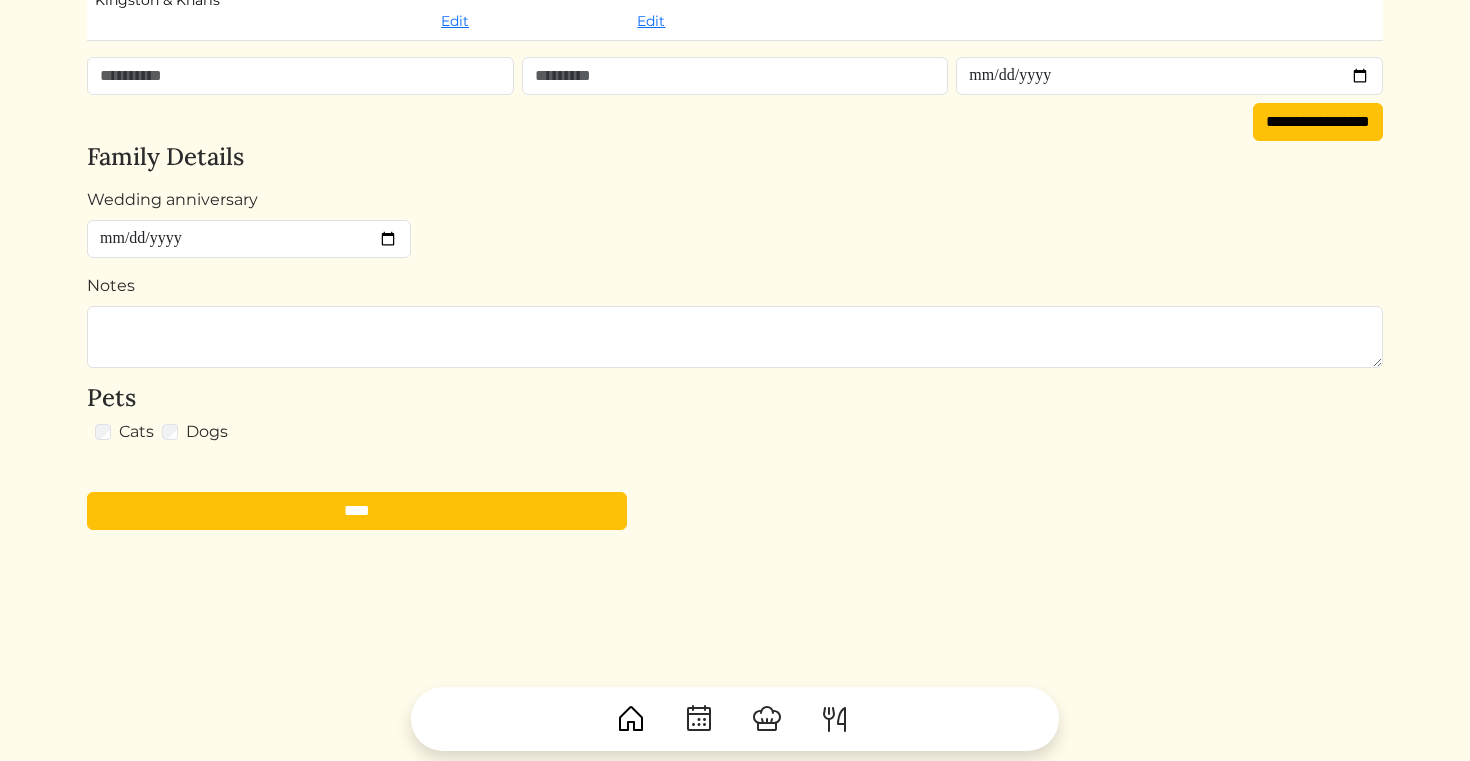 scroll, scrollTop: 450, scrollLeft: 0, axis: vertical 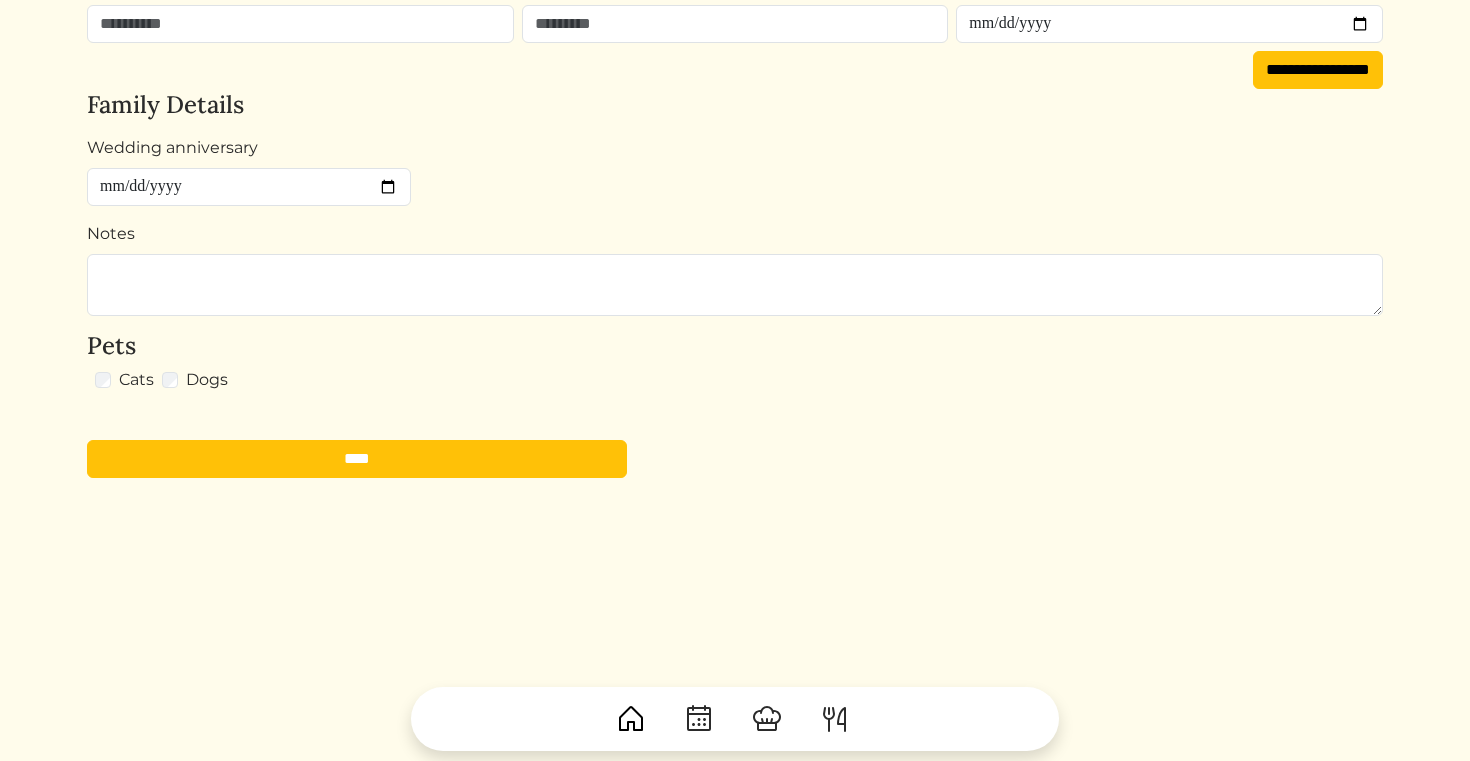 click at bounding box center [767, 719] 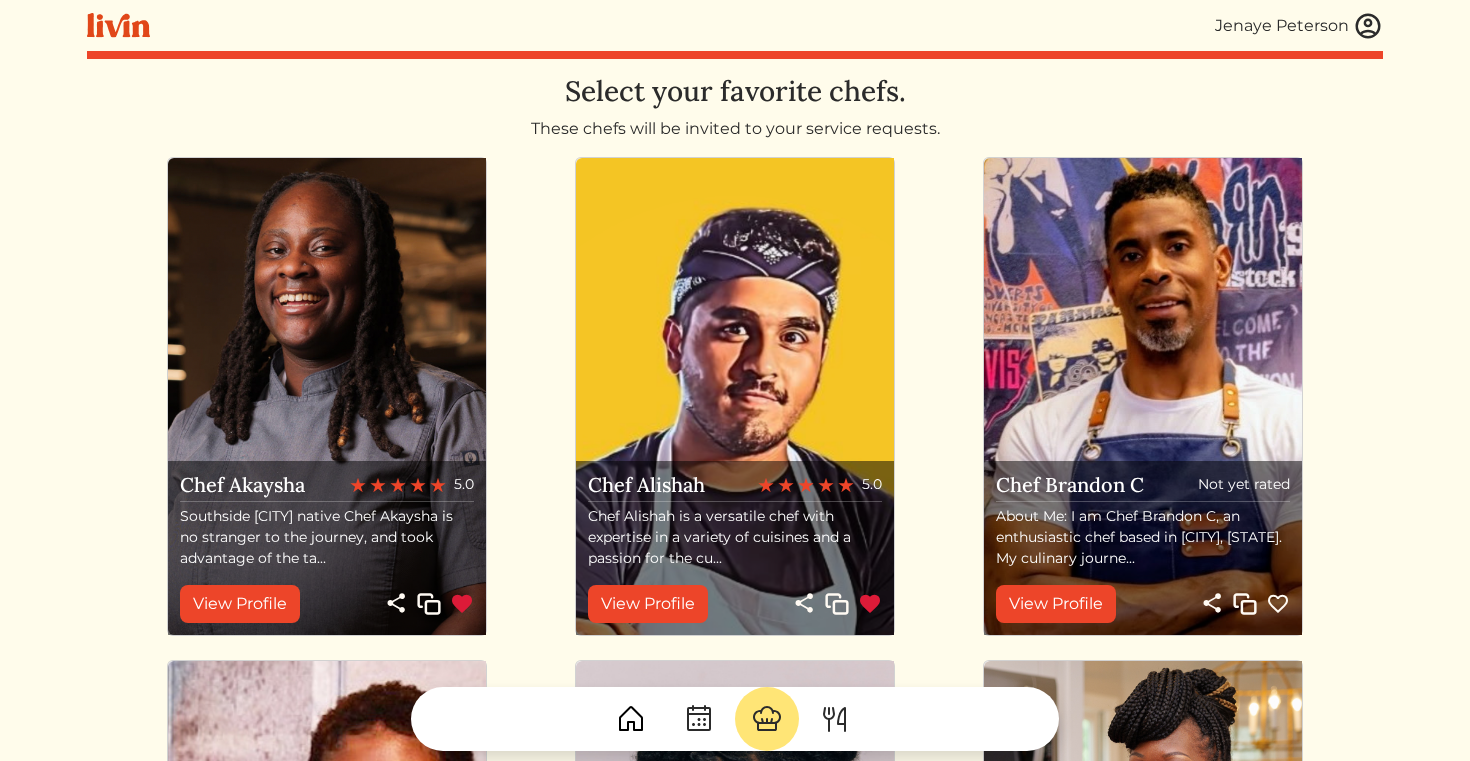 scroll, scrollTop: 0, scrollLeft: 0, axis: both 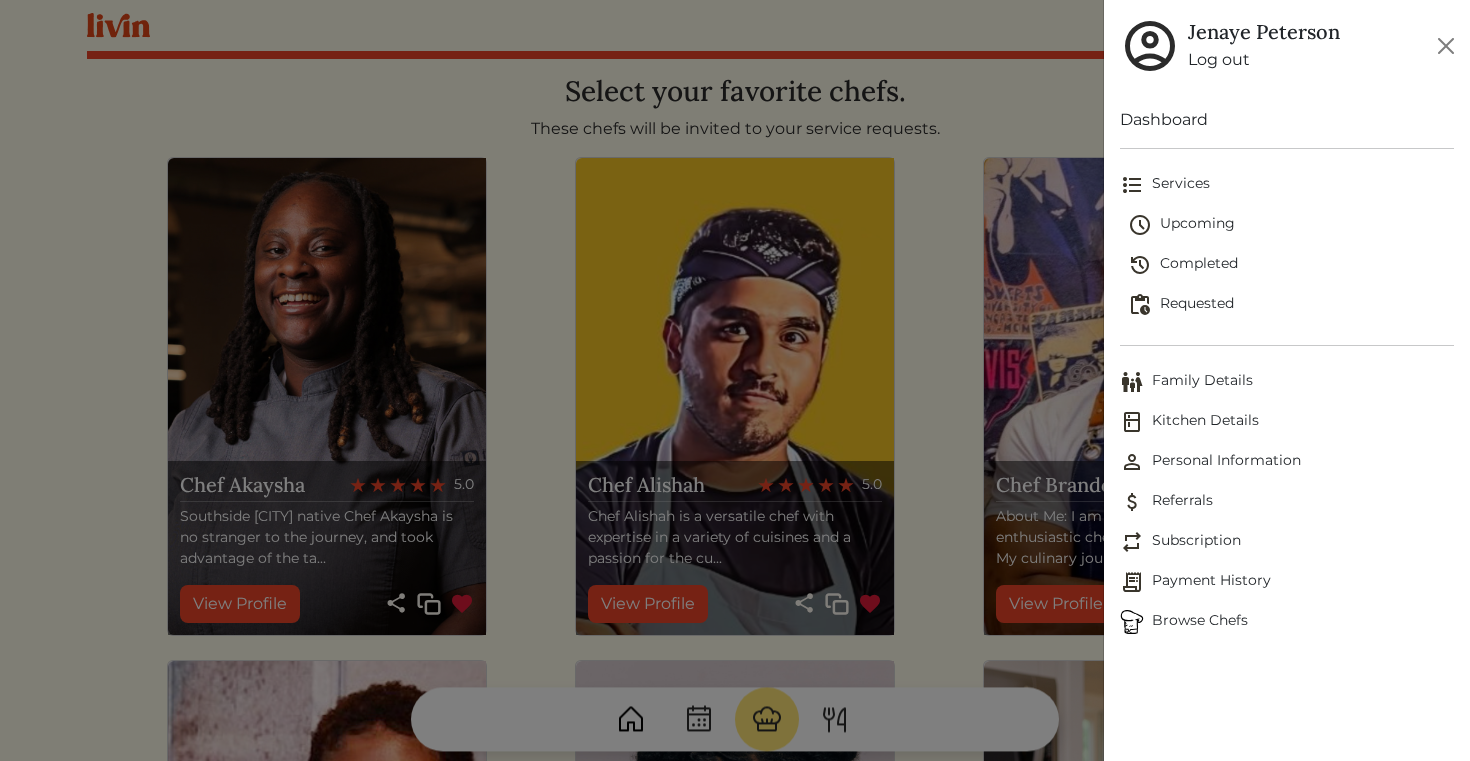 click on "Upcoming" at bounding box center [1291, 225] 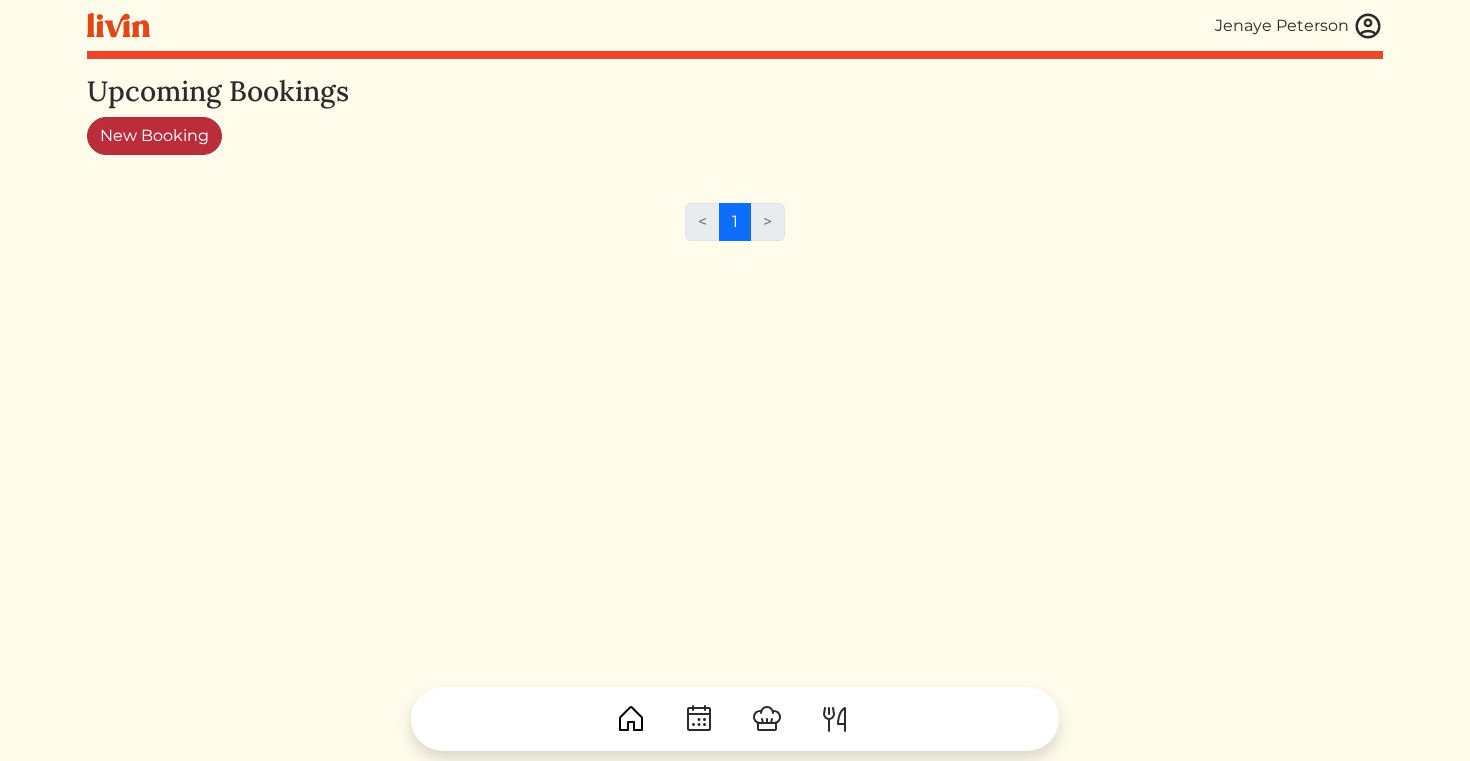 click on "New Booking" at bounding box center [154, 136] 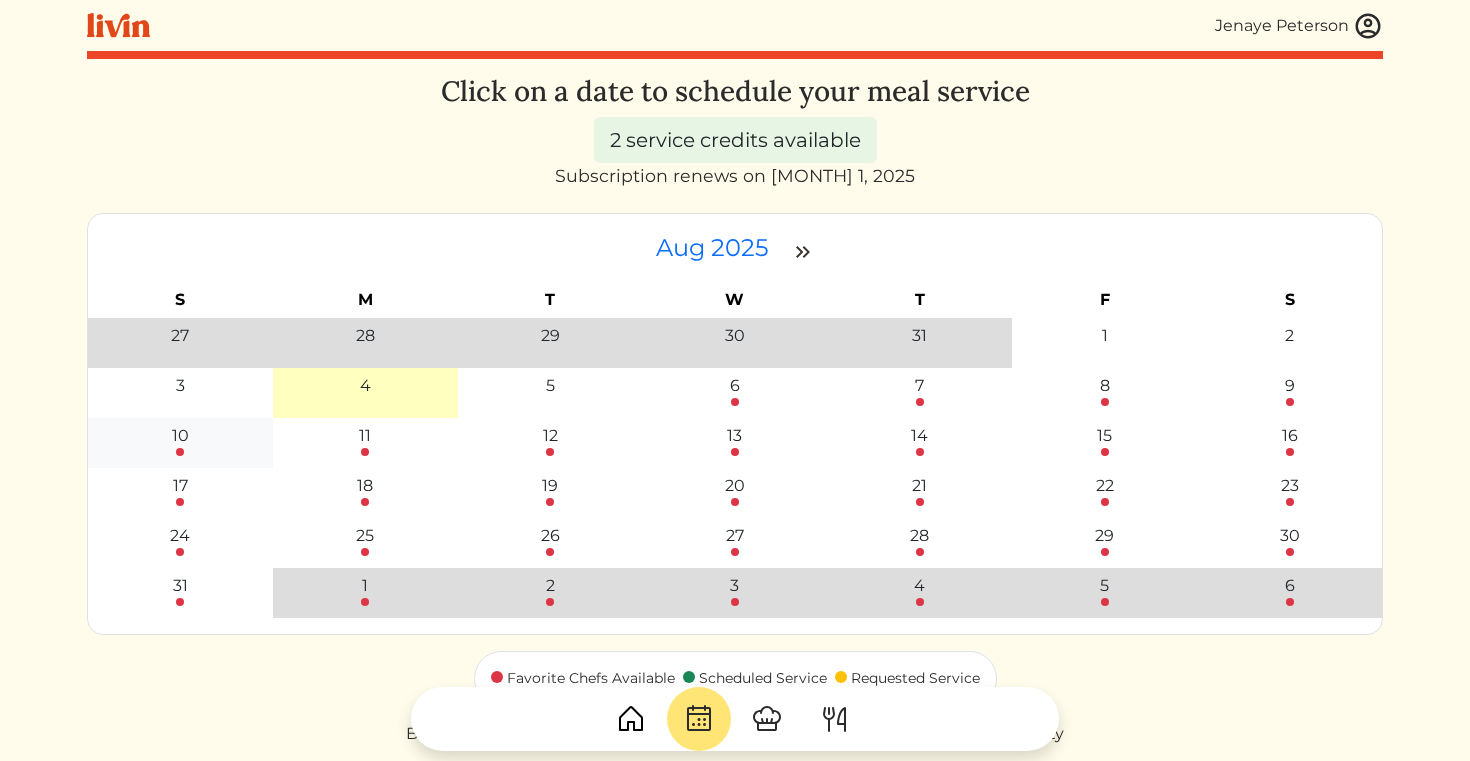 click on "10" at bounding box center (180, 440) 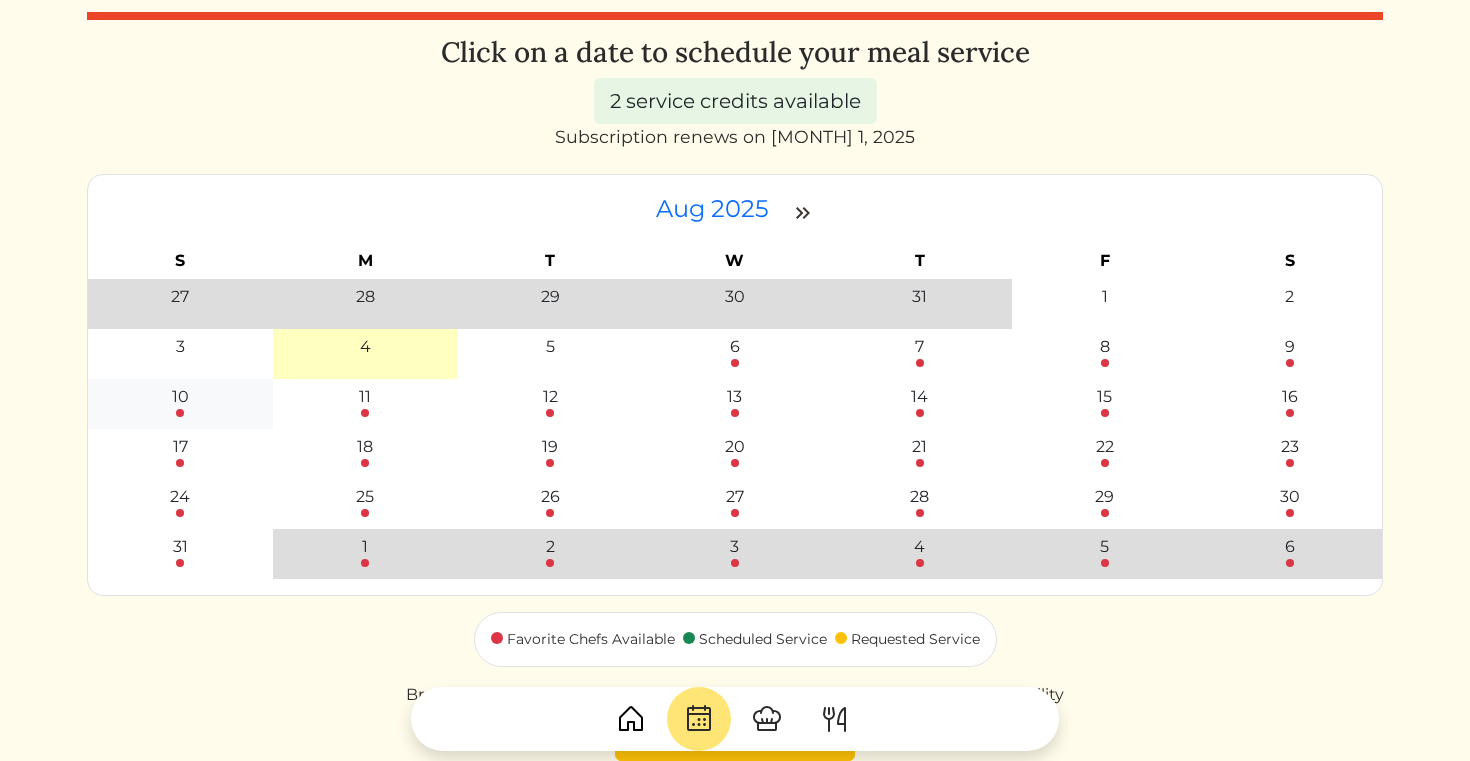 scroll, scrollTop: 40, scrollLeft: 0, axis: vertical 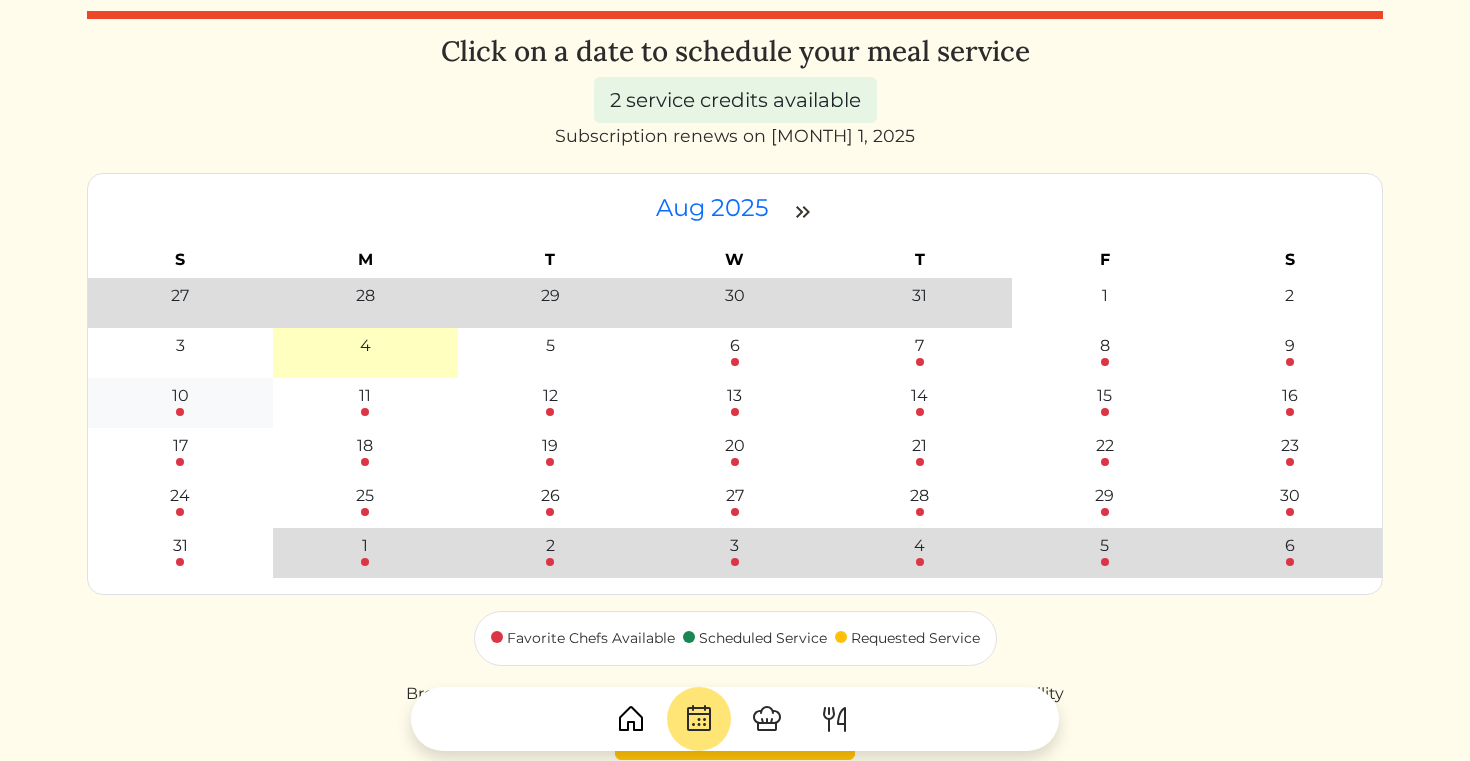 click at bounding box center (180, 412) 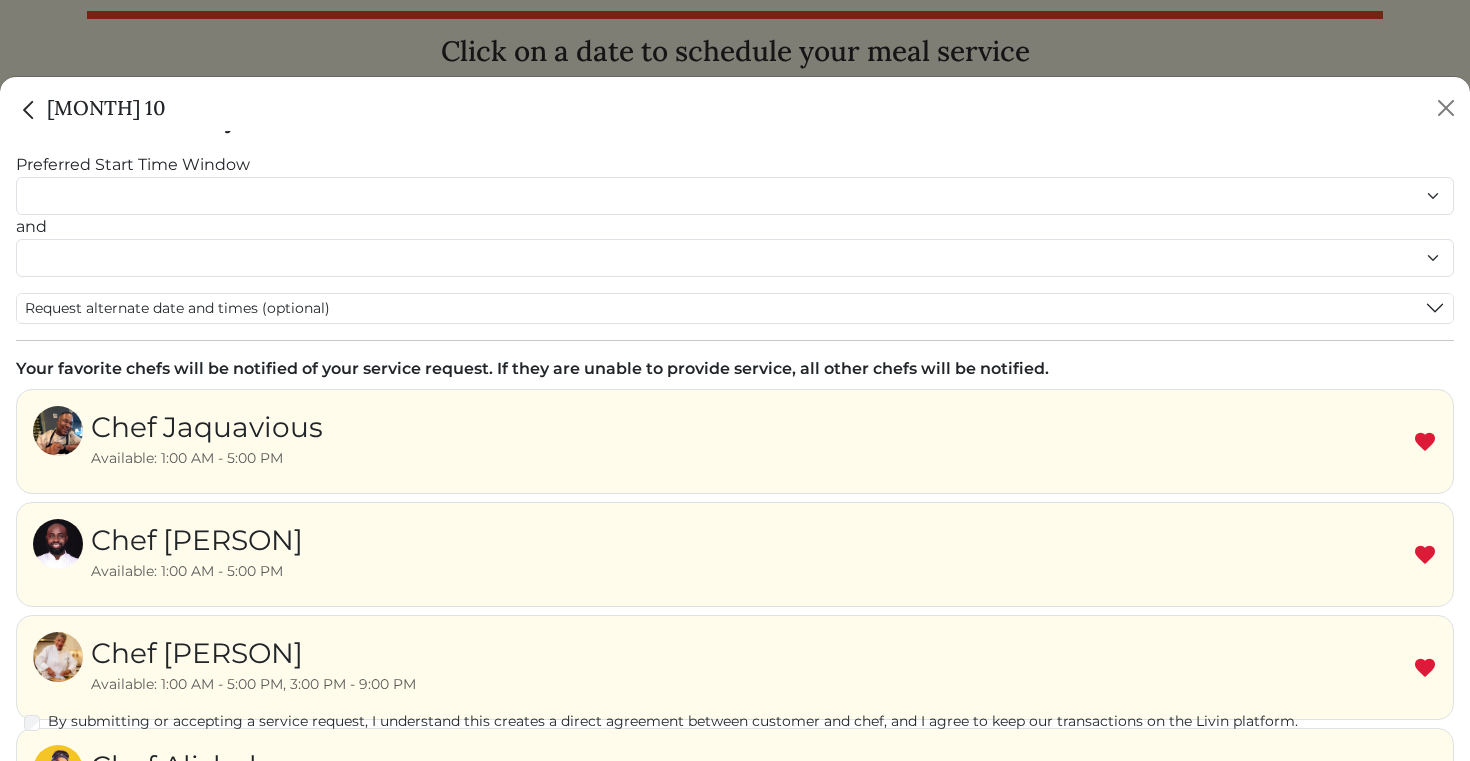 scroll, scrollTop: 93, scrollLeft: 0, axis: vertical 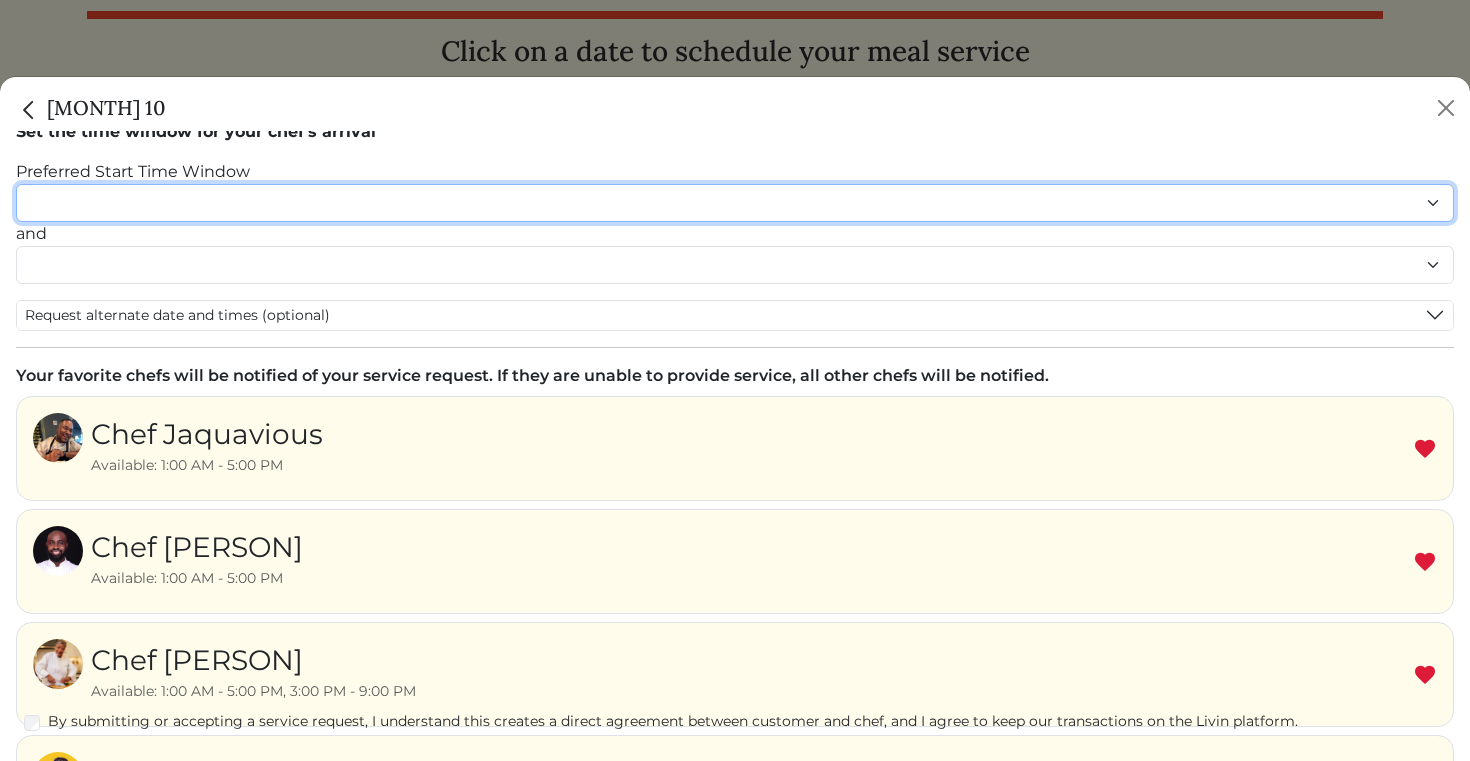 click on "*******
*******
*******
*******
*******
*******
********
********
********
********
********
********
*******
*******
*******
*******
*******
*******
*******
*******
*******
*******
*******
*******
*******
*******
*******
*******
*******
*******
********" at bounding box center [735, 203] 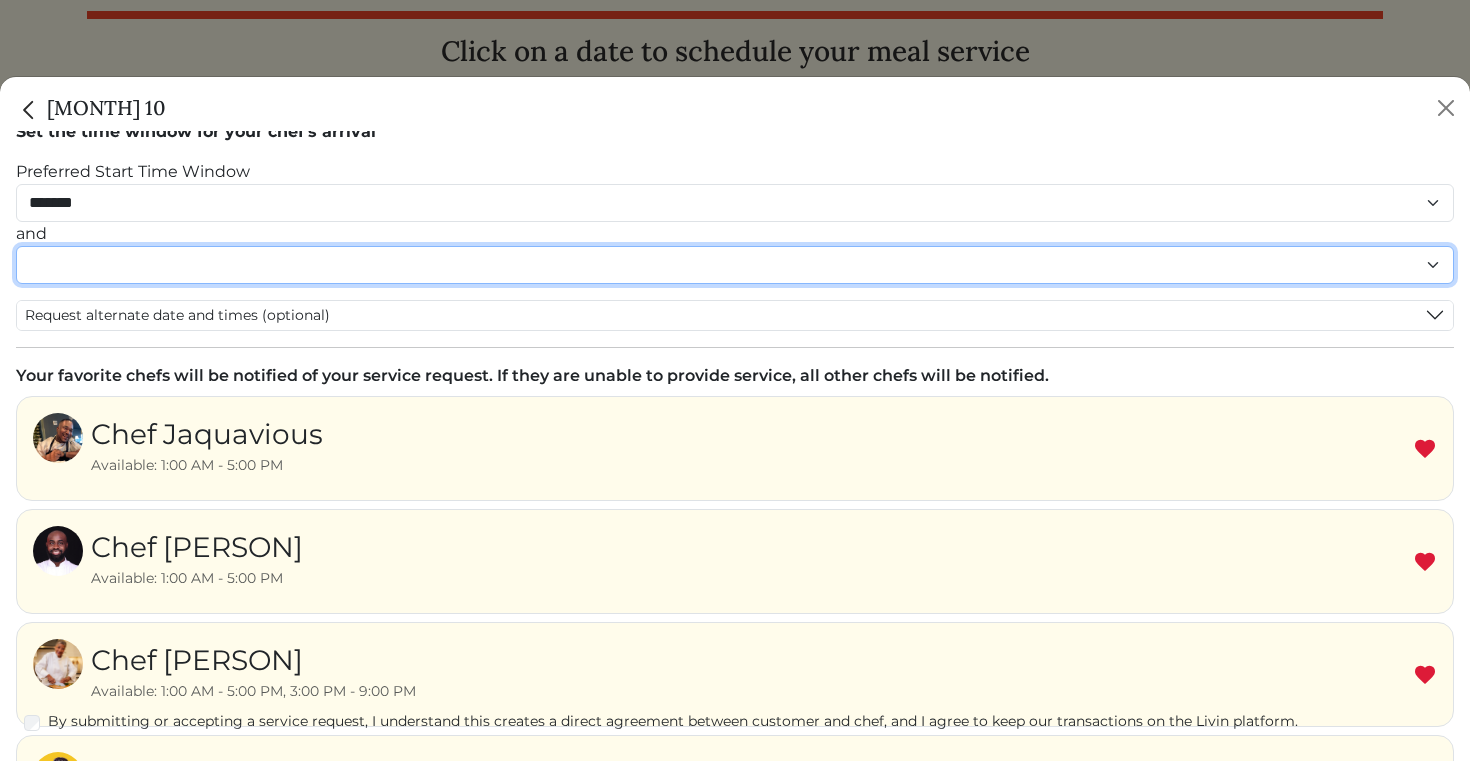 click on "*******
*******
*******
*******
*******
*******
********
********
********
********
********
********
*******
*******
*******
*******
*******
*******
*******
*******
*******
*******
*******
*******
*******
*******
*******
*******
*******
*******
********" at bounding box center (735, 265) 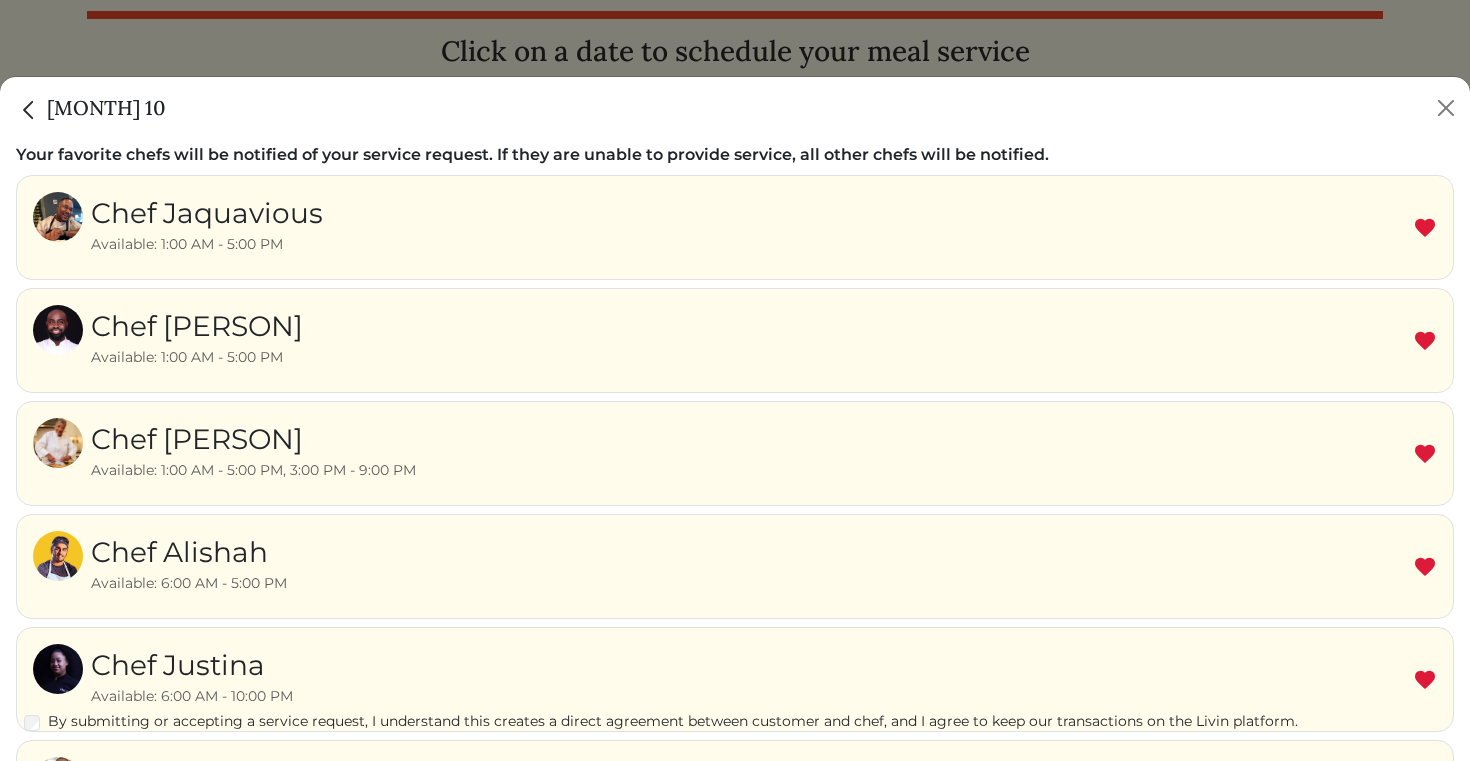 scroll, scrollTop: 608, scrollLeft: 0, axis: vertical 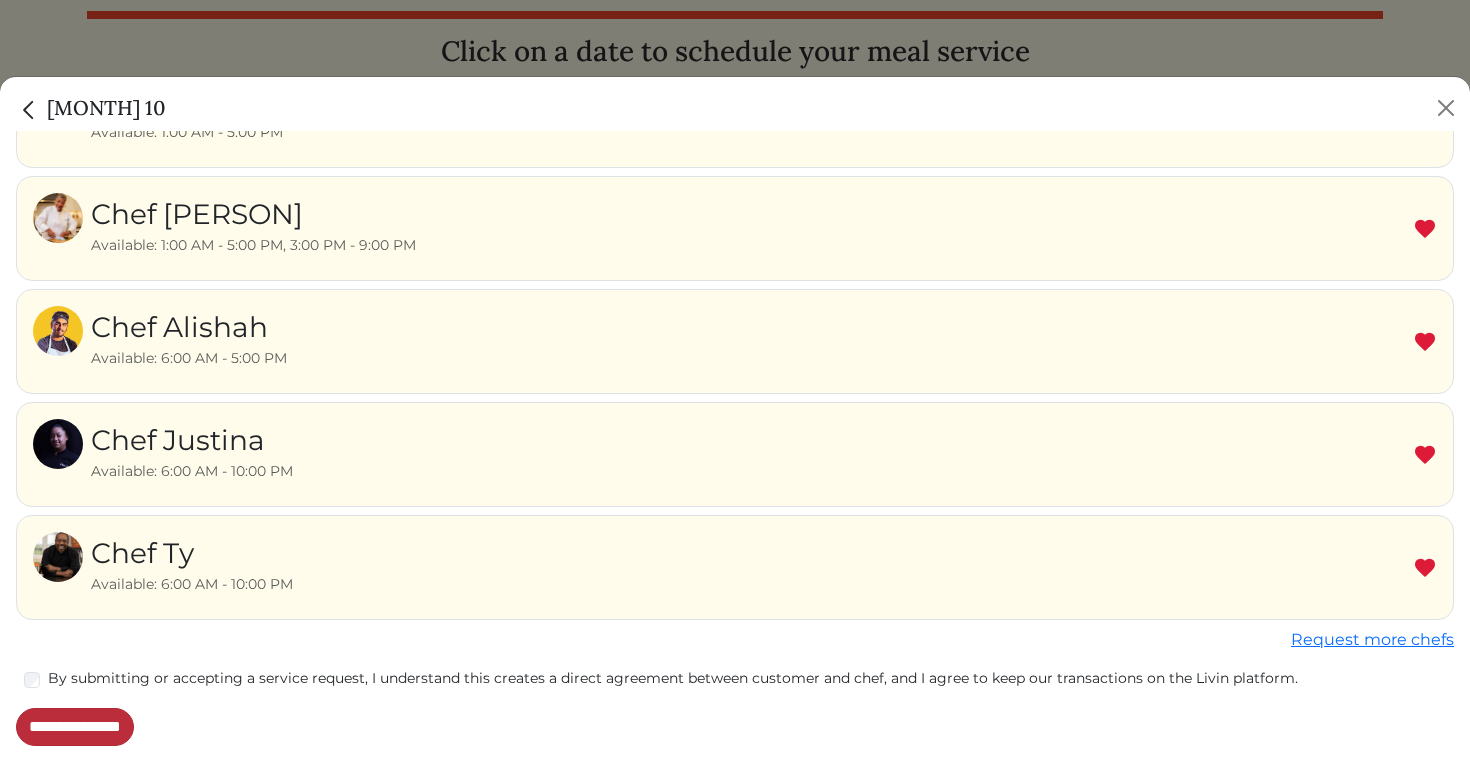 click on "**********" at bounding box center (75, 727) 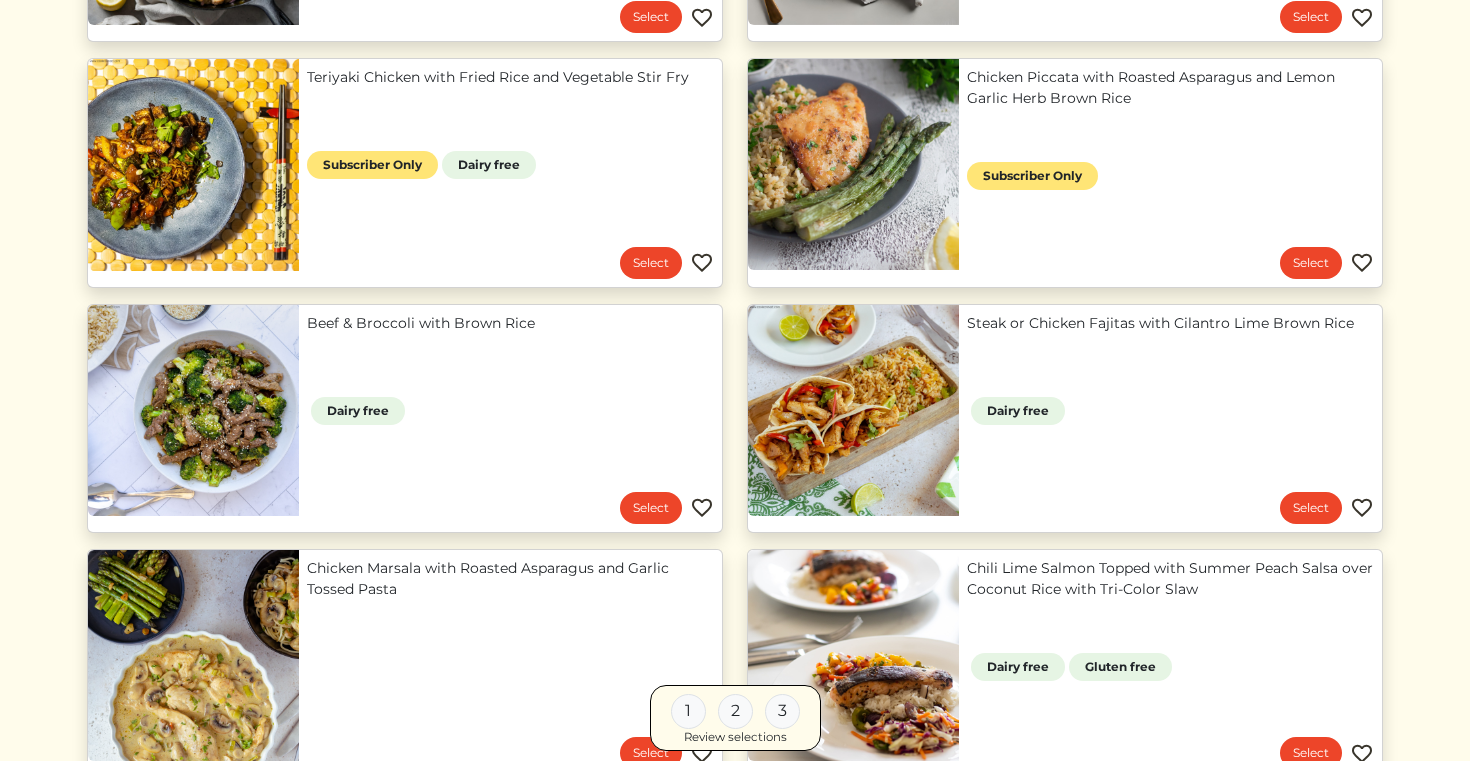 scroll, scrollTop: 700, scrollLeft: 0, axis: vertical 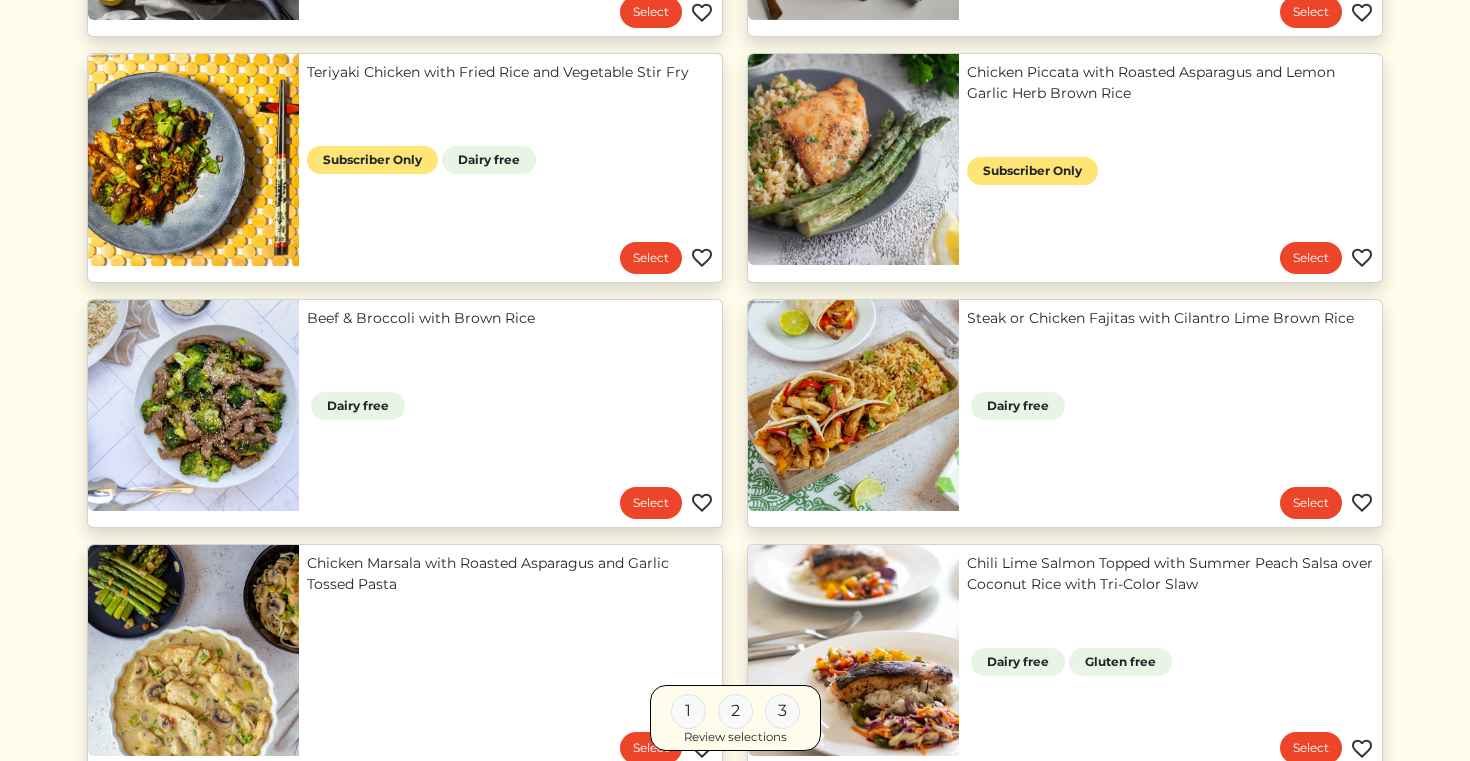 click on "Teriyaki Chicken with Fried Rice and Vegetable Stir Fry" at bounding box center (510, 72) 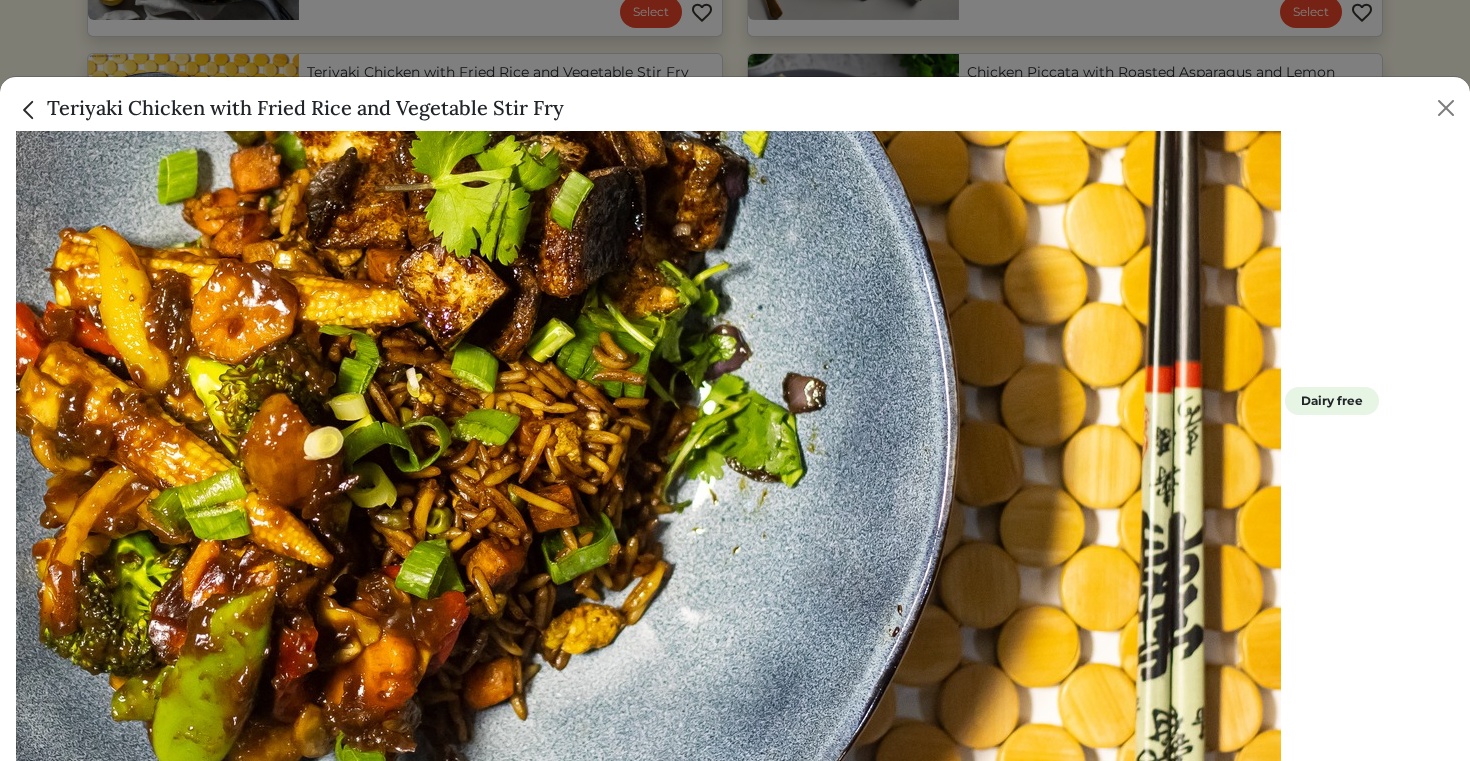 scroll, scrollTop: 0, scrollLeft: 0, axis: both 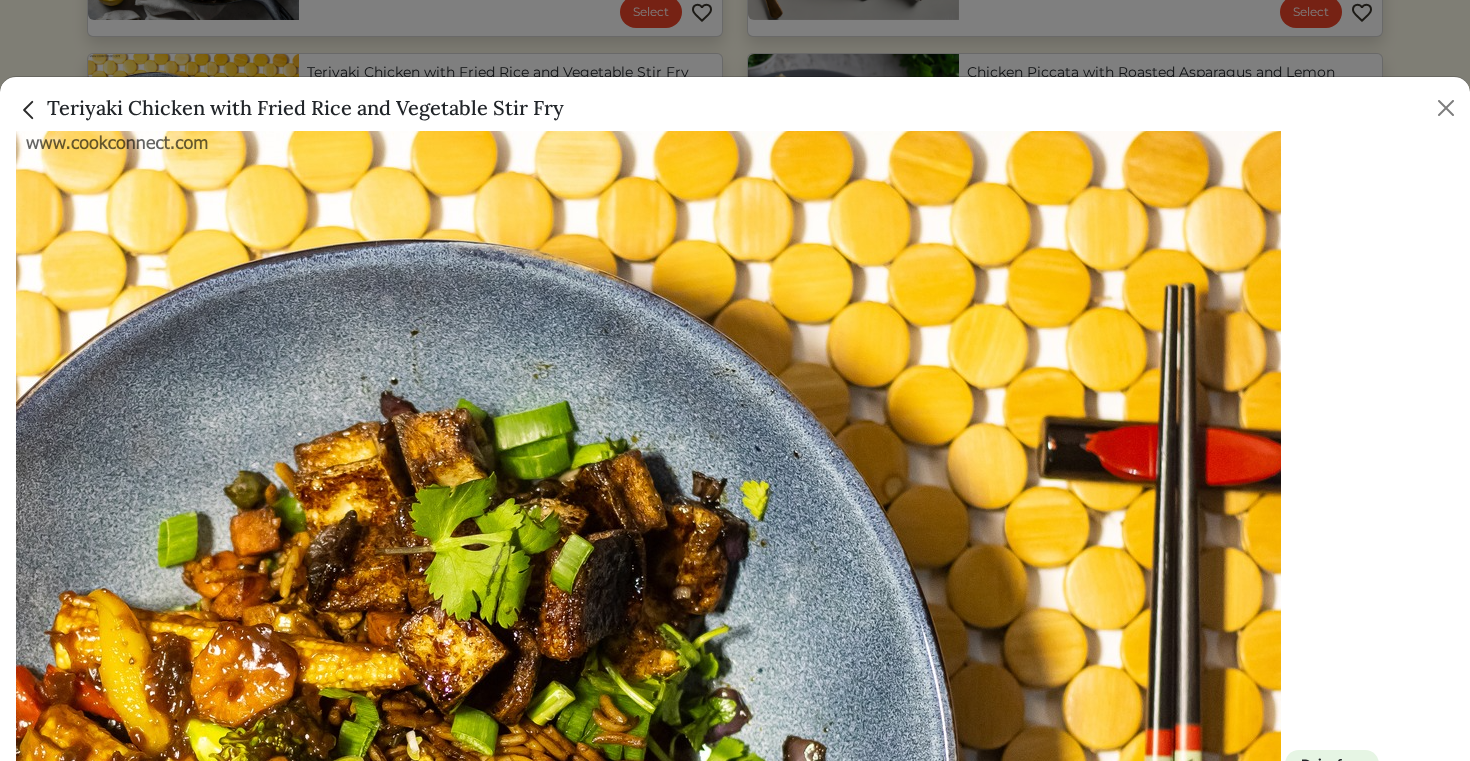 click on "Teriyaki Chicken with Fried Rice and Vegetable Stir Fry" at bounding box center (735, 104) 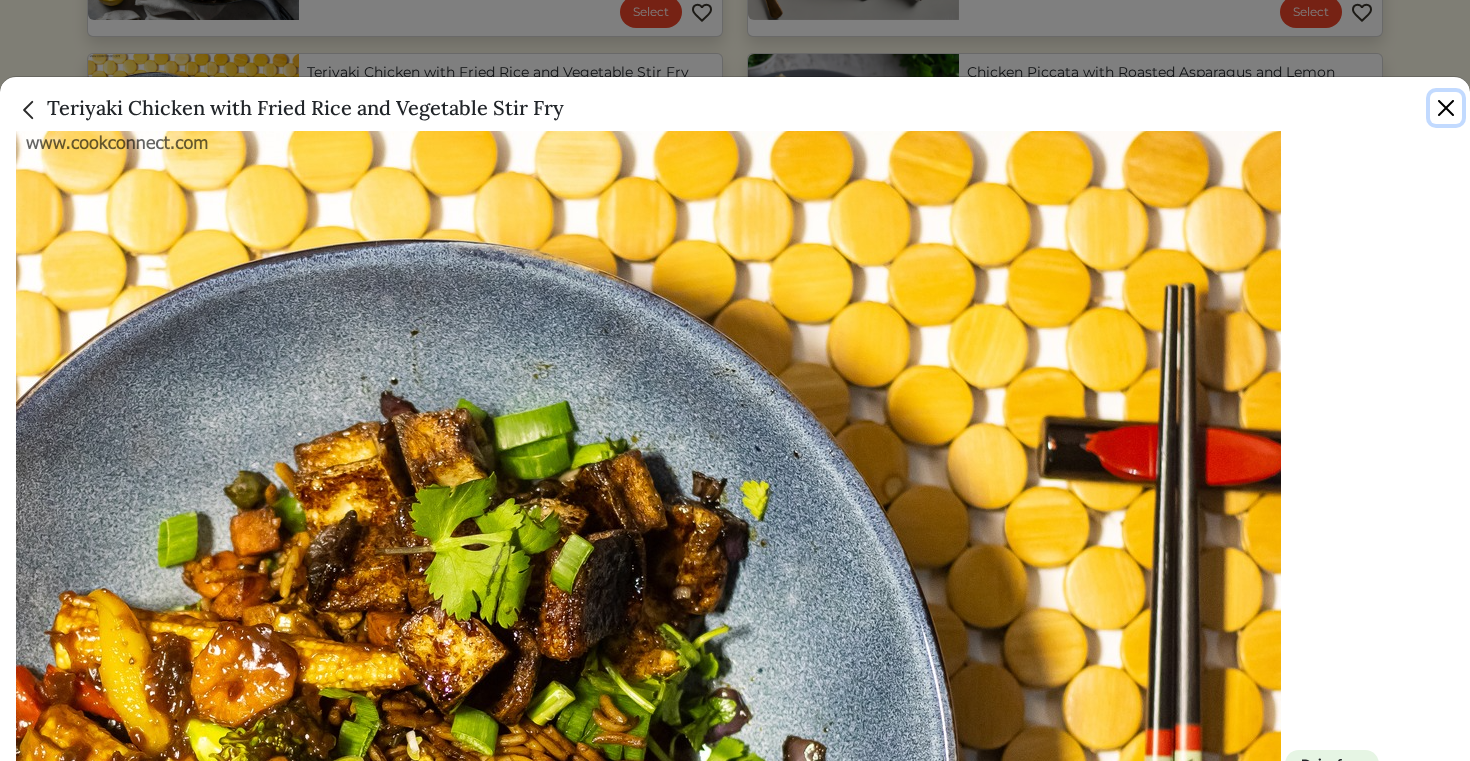 click at bounding box center (1446, 108) 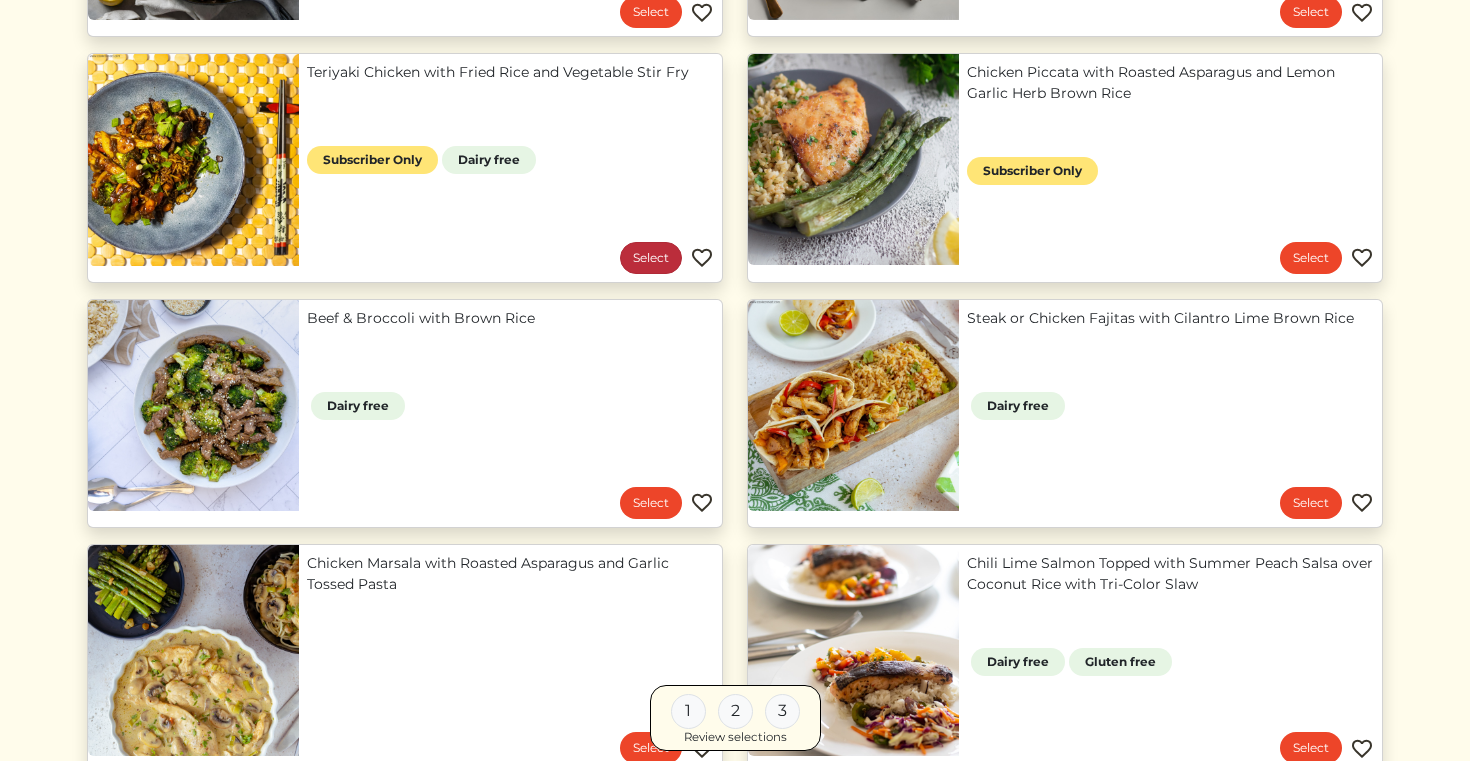 click on "Select" at bounding box center (651, 258) 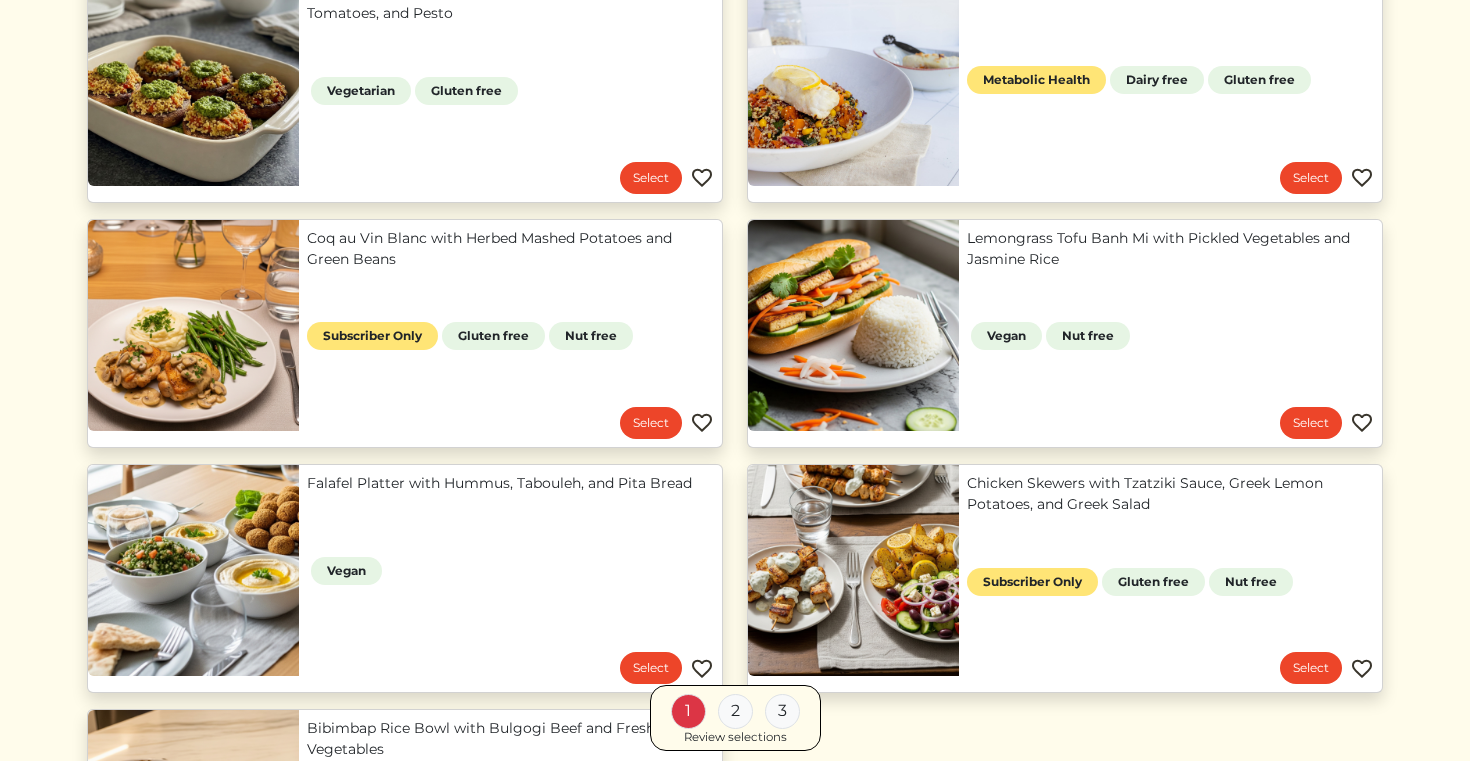 scroll, scrollTop: 1985, scrollLeft: 0, axis: vertical 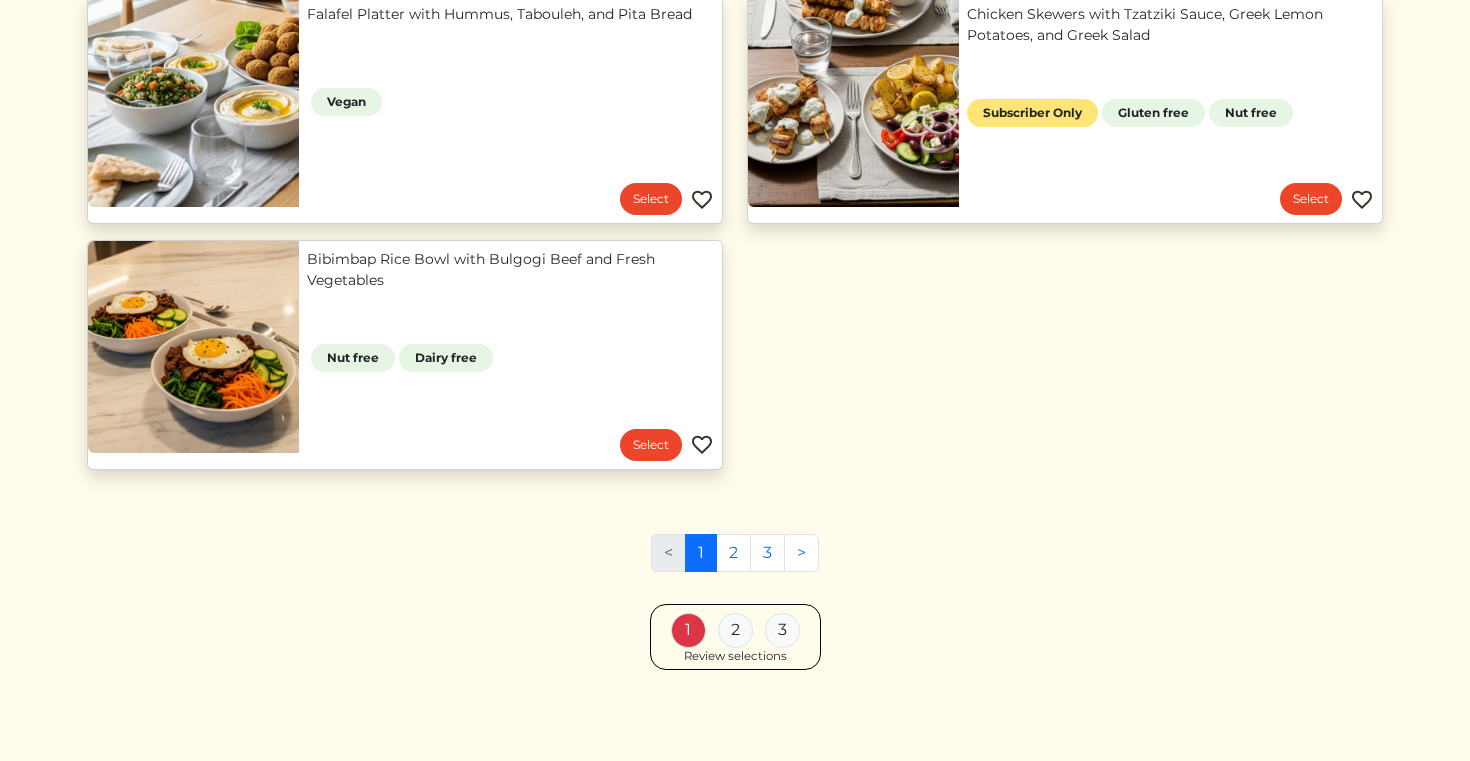 click on "2" at bounding box center (735, 630) 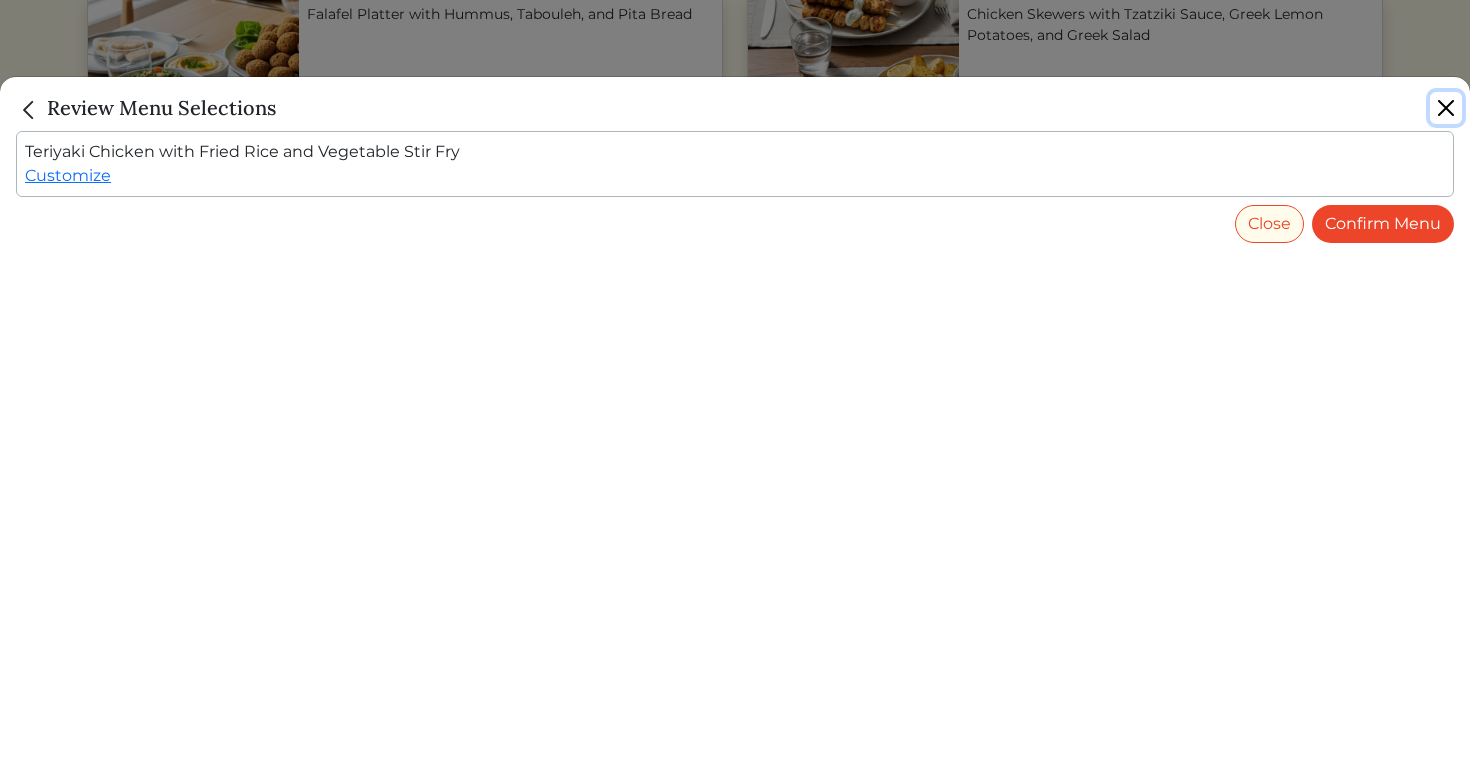 click at bounding box center [1446, 108] 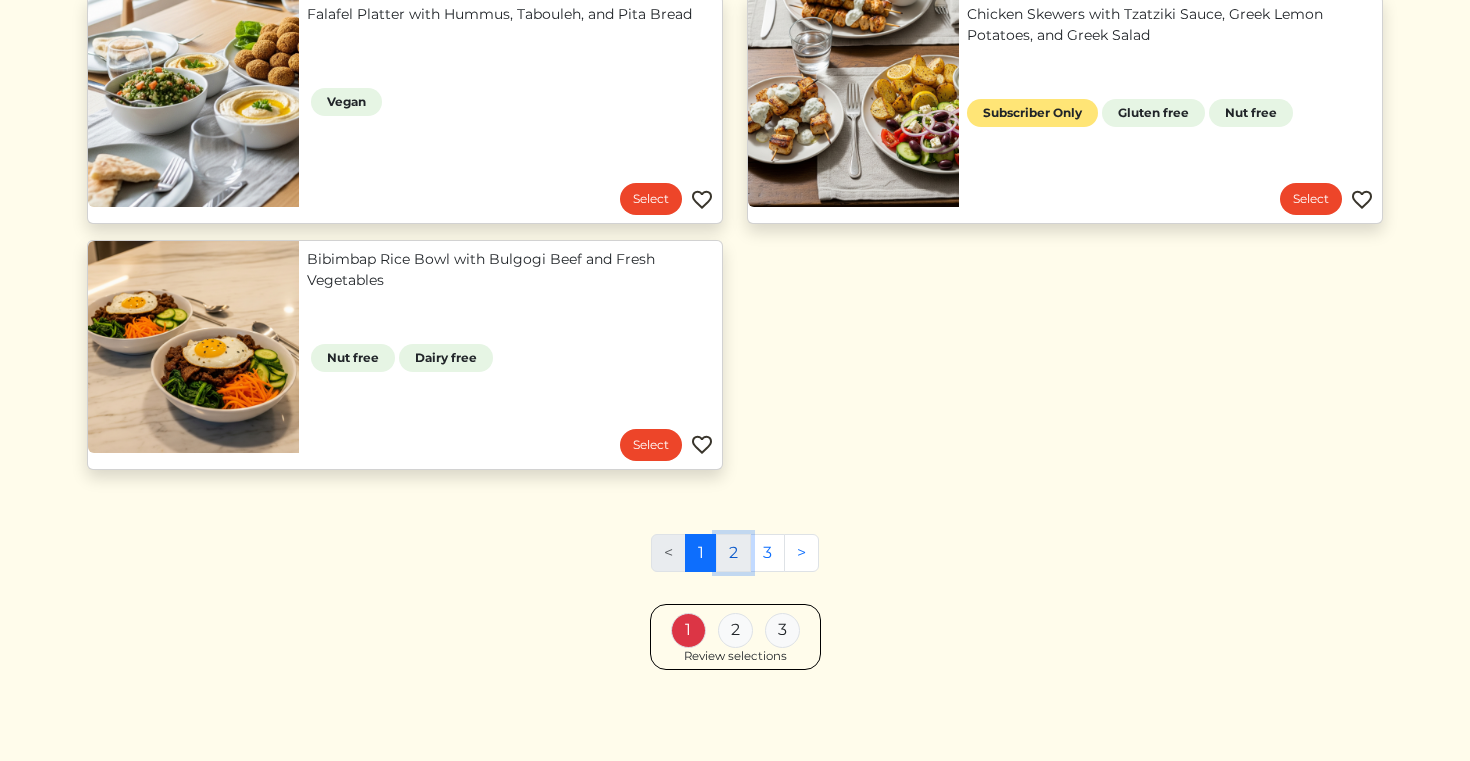 click on "2" at bounding box center (733, 553) 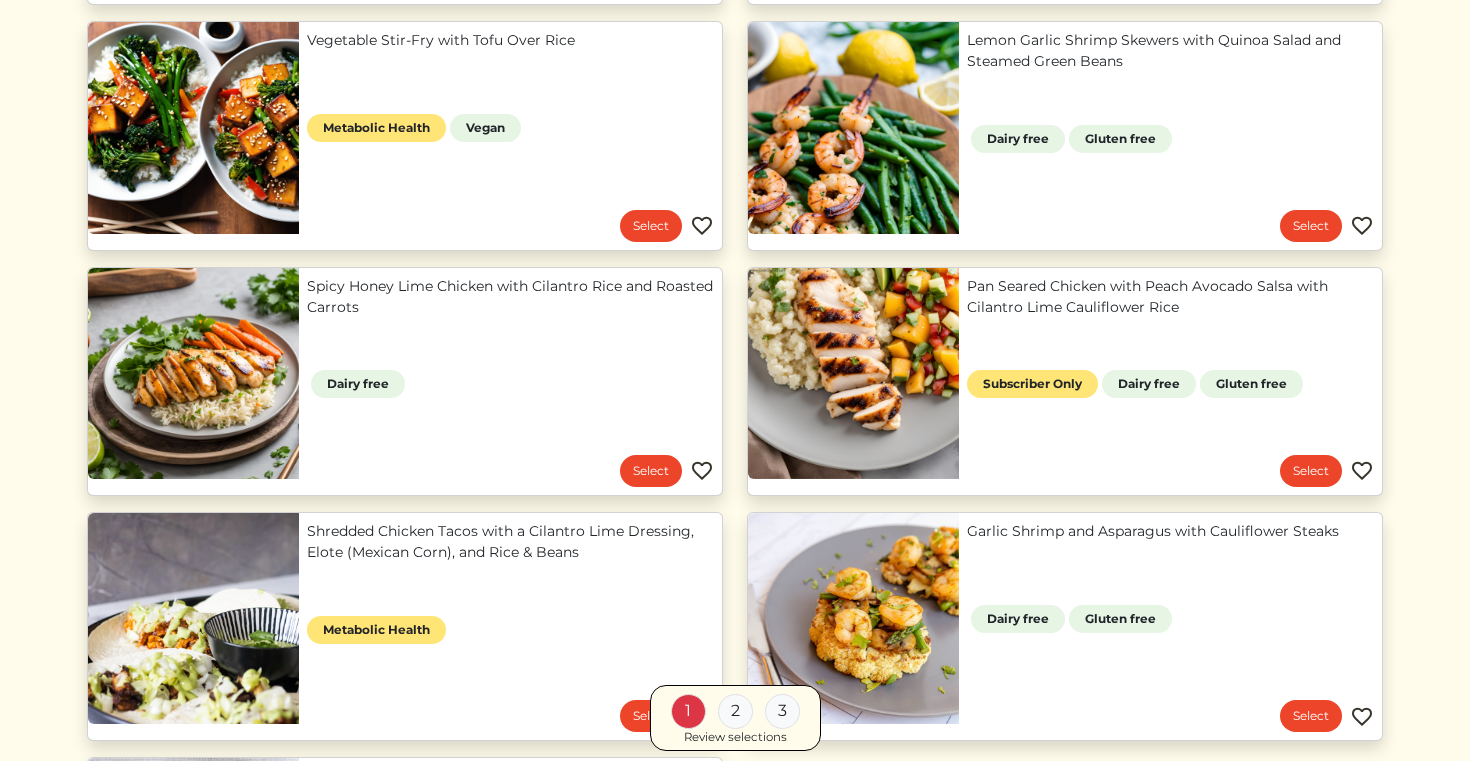 scroll, scrollTop: 1471, scrollLeft: 0, axis: vertical 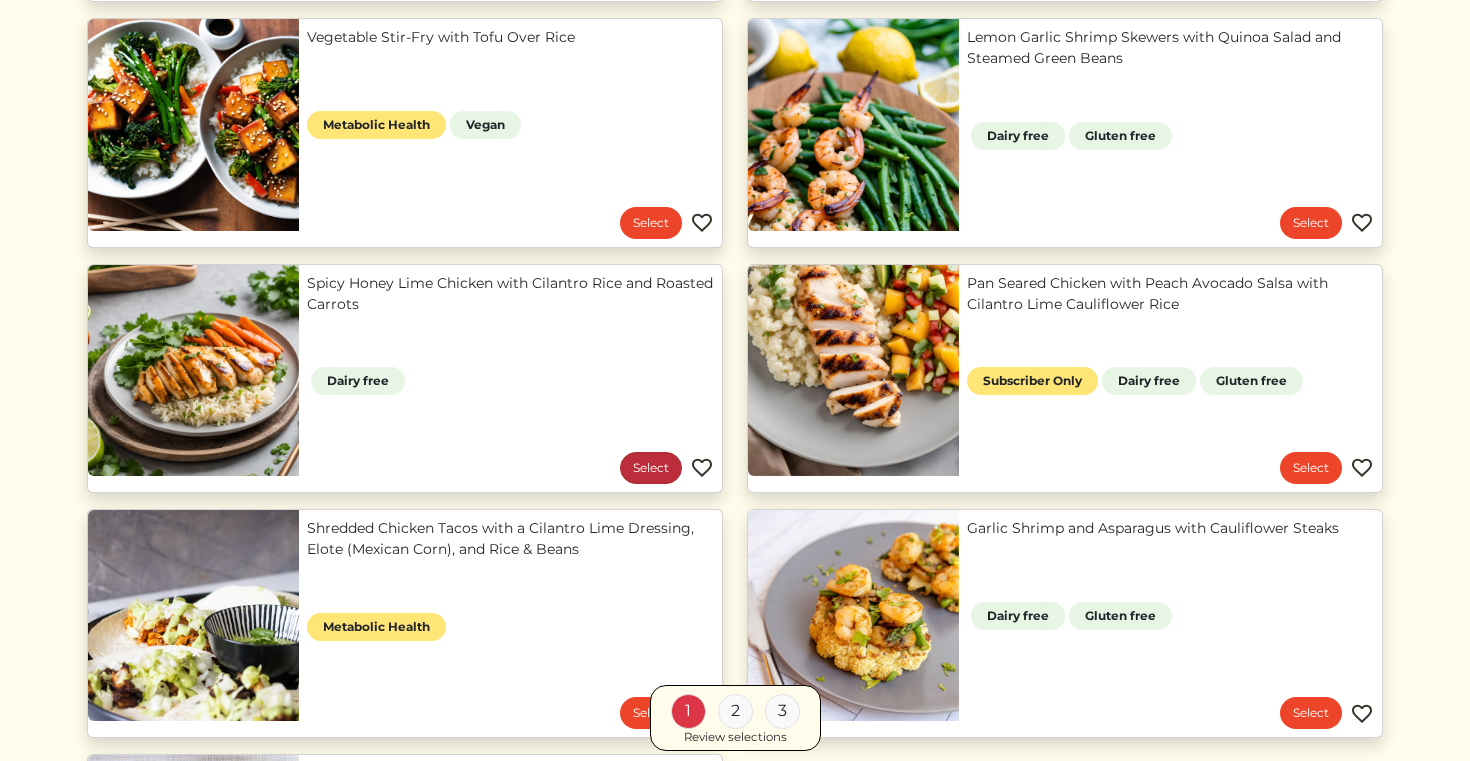 click on "Select" at bounding box center [651, 468] 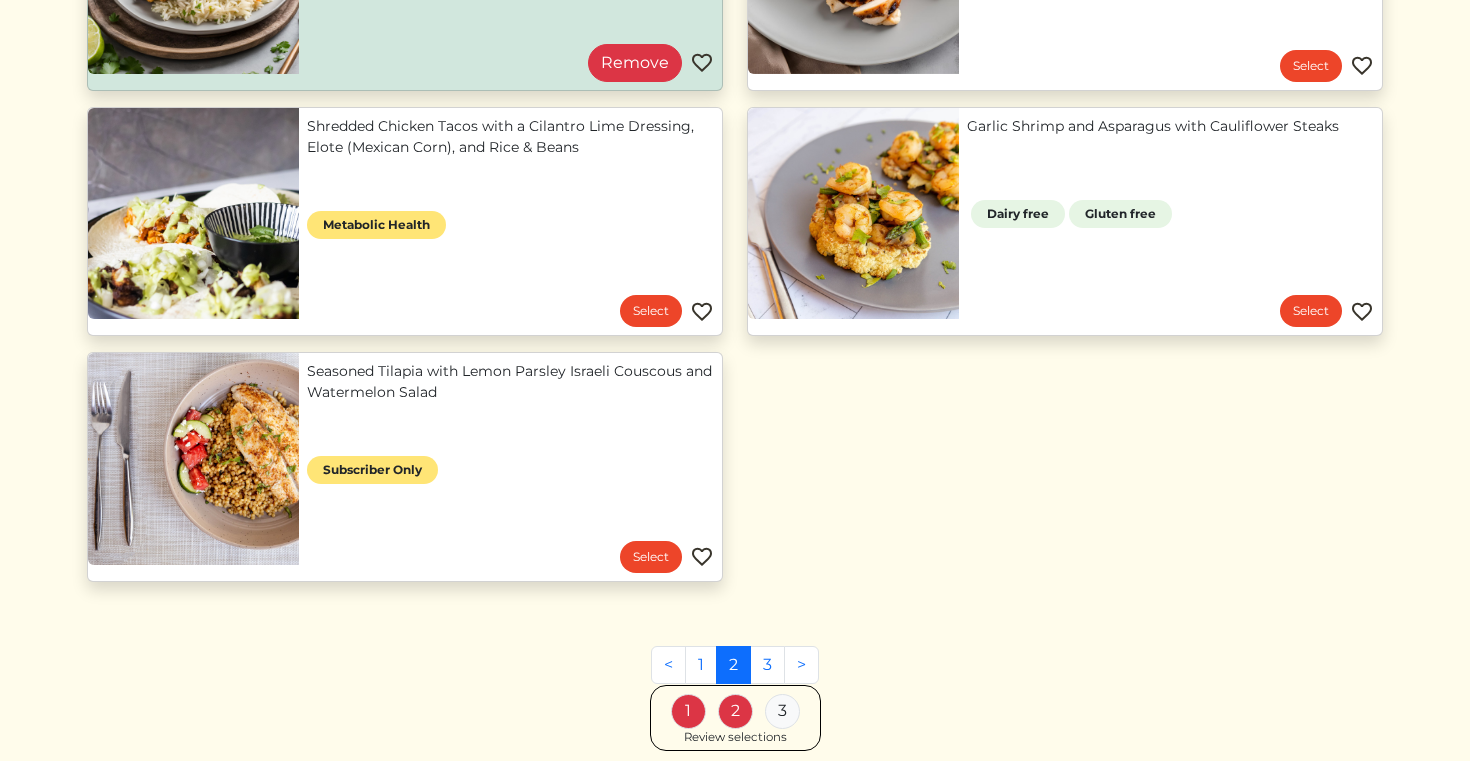 scroll, scrollTop: 1885, scrollLeft: 0, axis: vertical 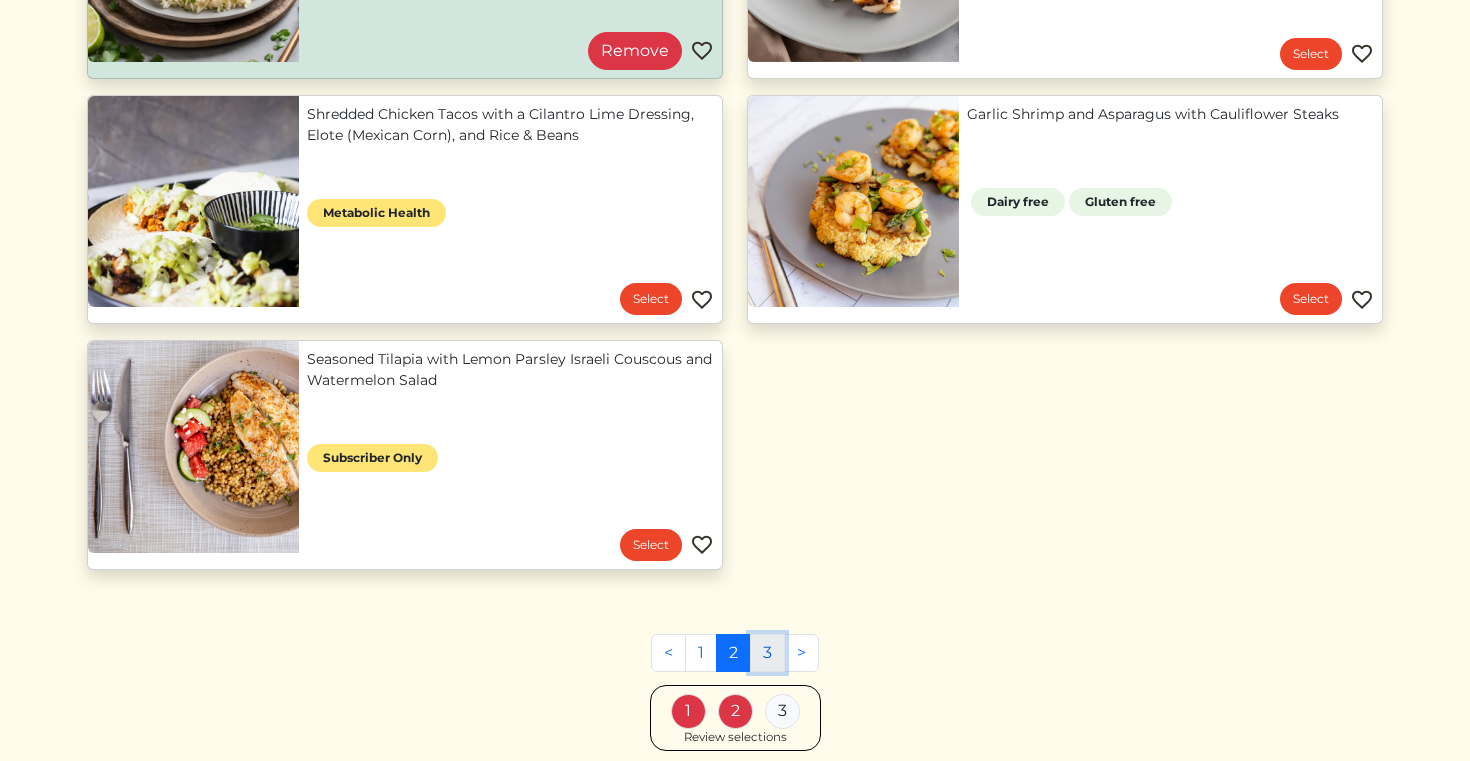 click on "3" at bounding box center [767, 653] 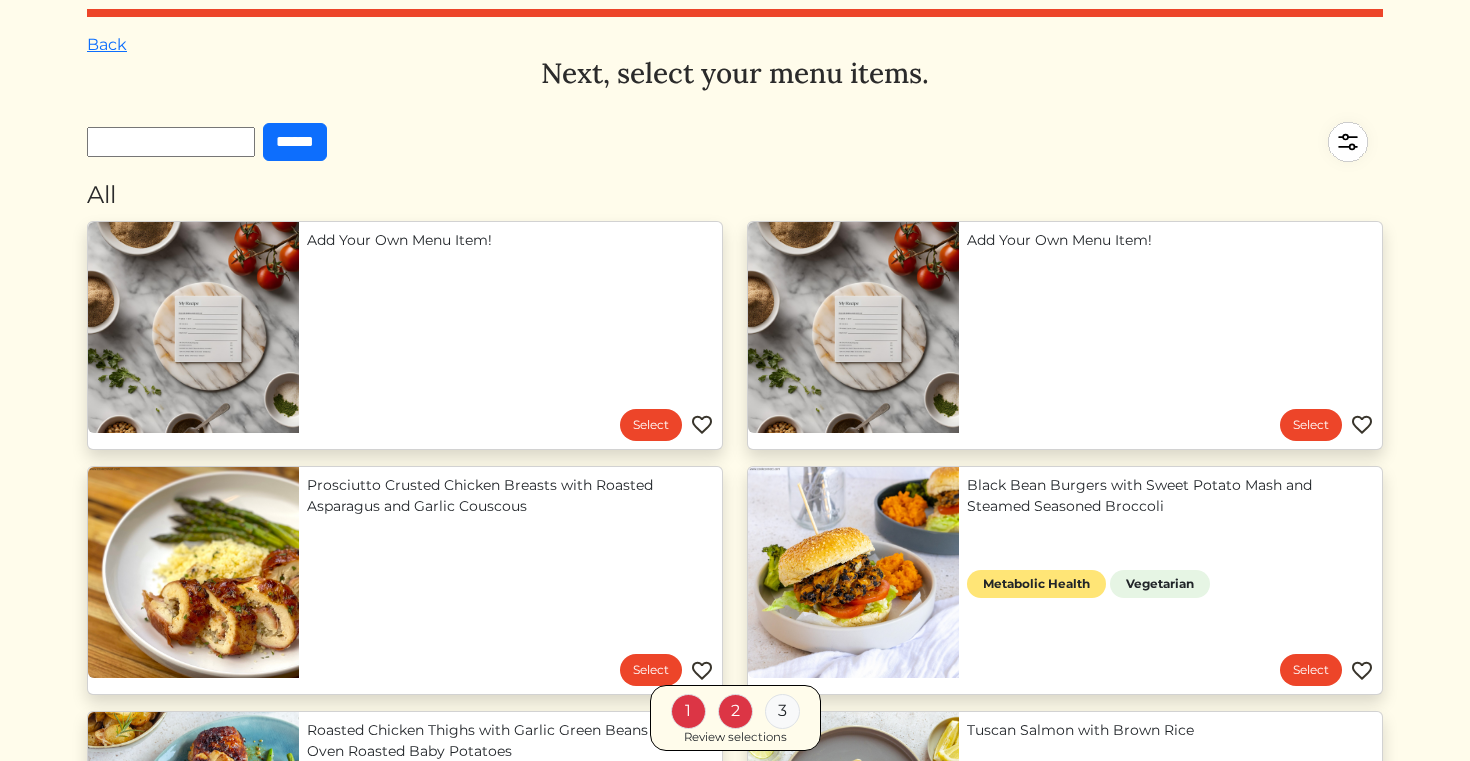 scroll, scrollTop: 0, scrollLeft: 0, axis: both 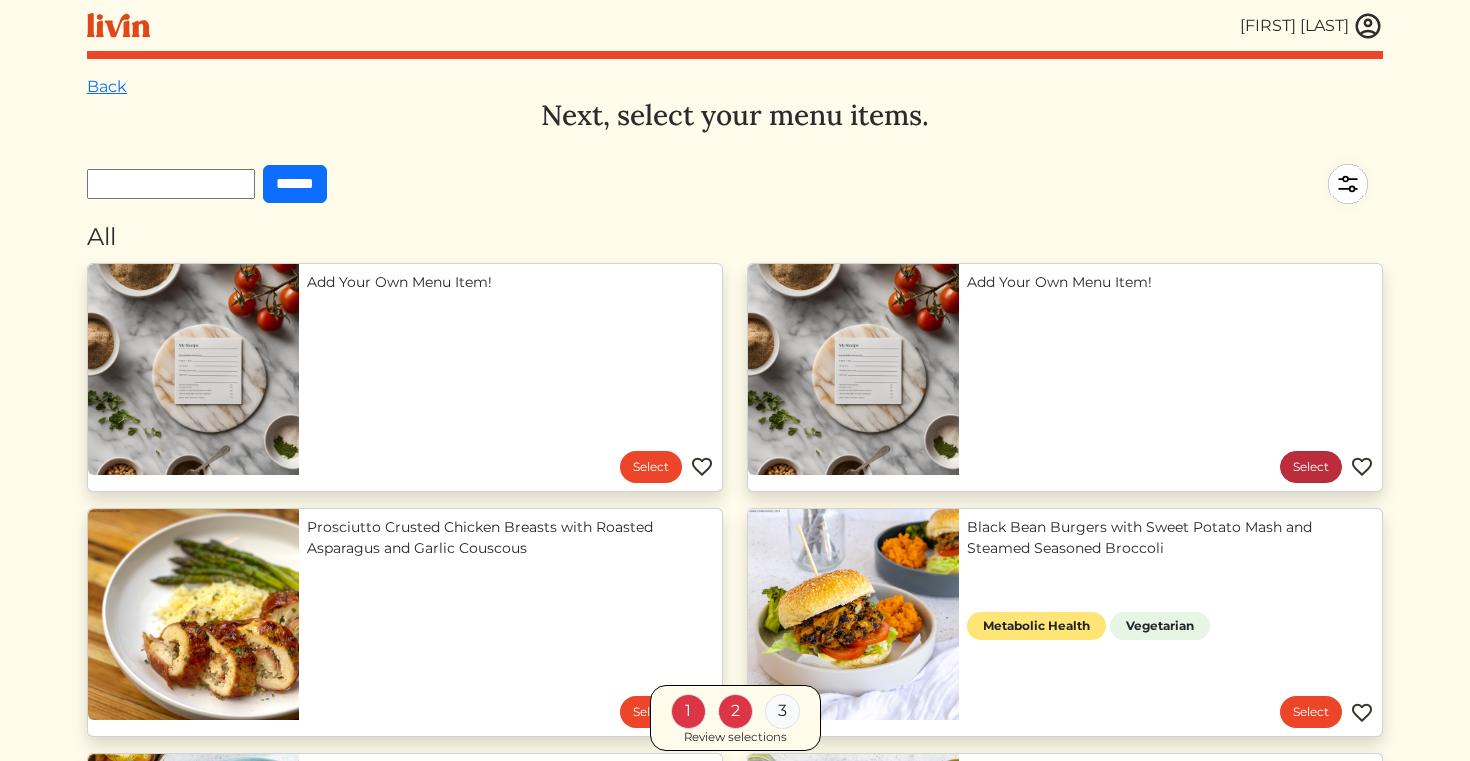 click on "Select" at bounding box center [1311, 467] 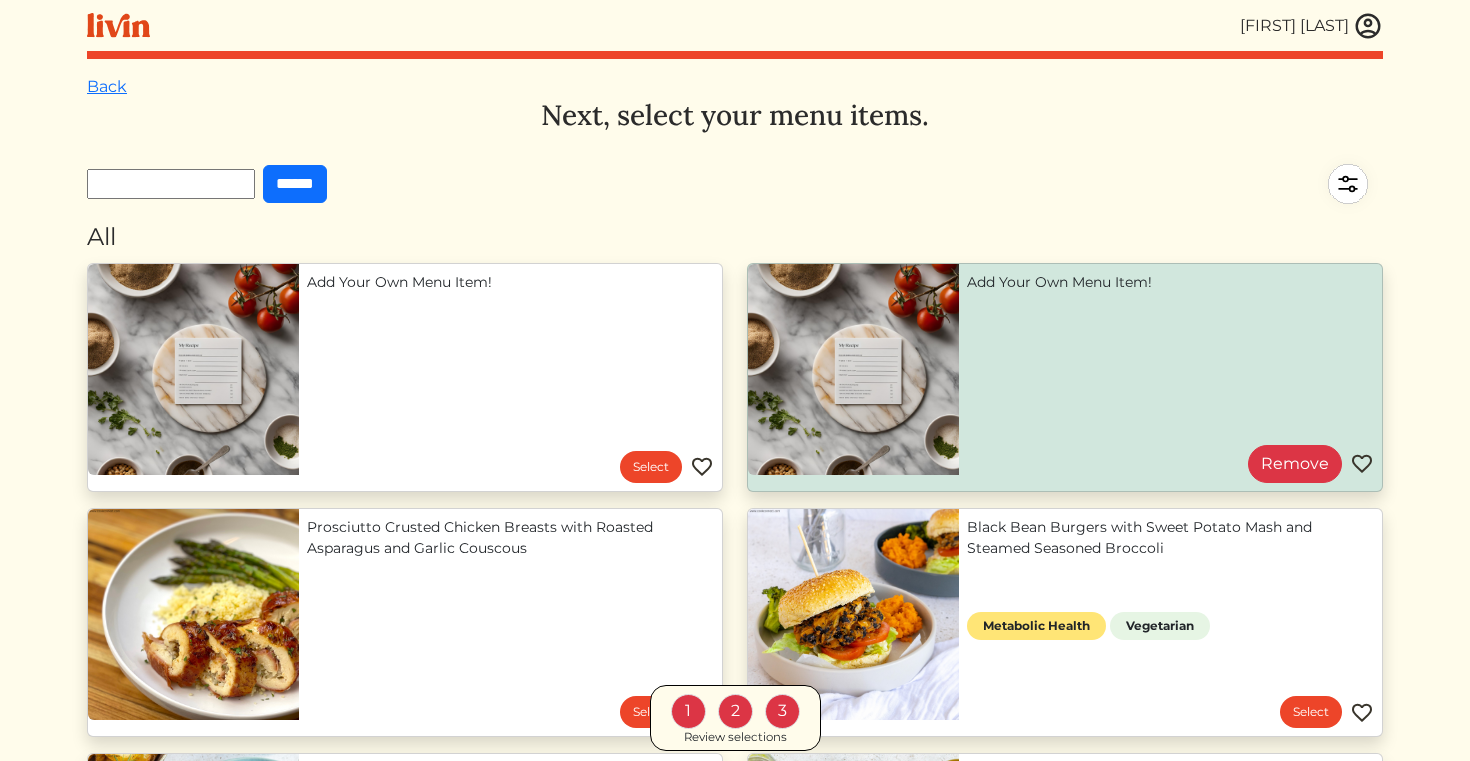 click on "Add Your Own Menu Item!" at bounding box center [1170, 282] 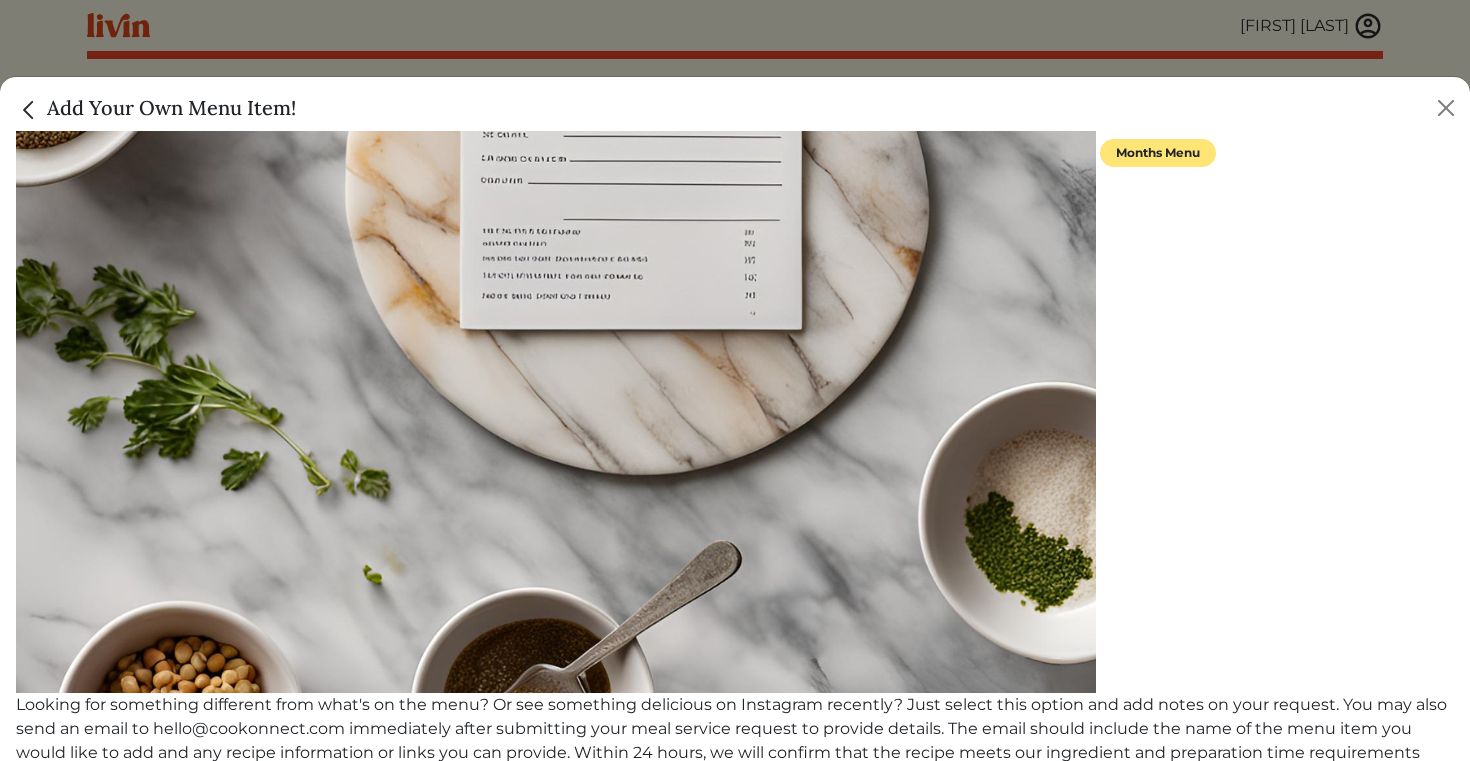 scroll, scrollTop: 648, scrollLeft: 0, axis: vertical 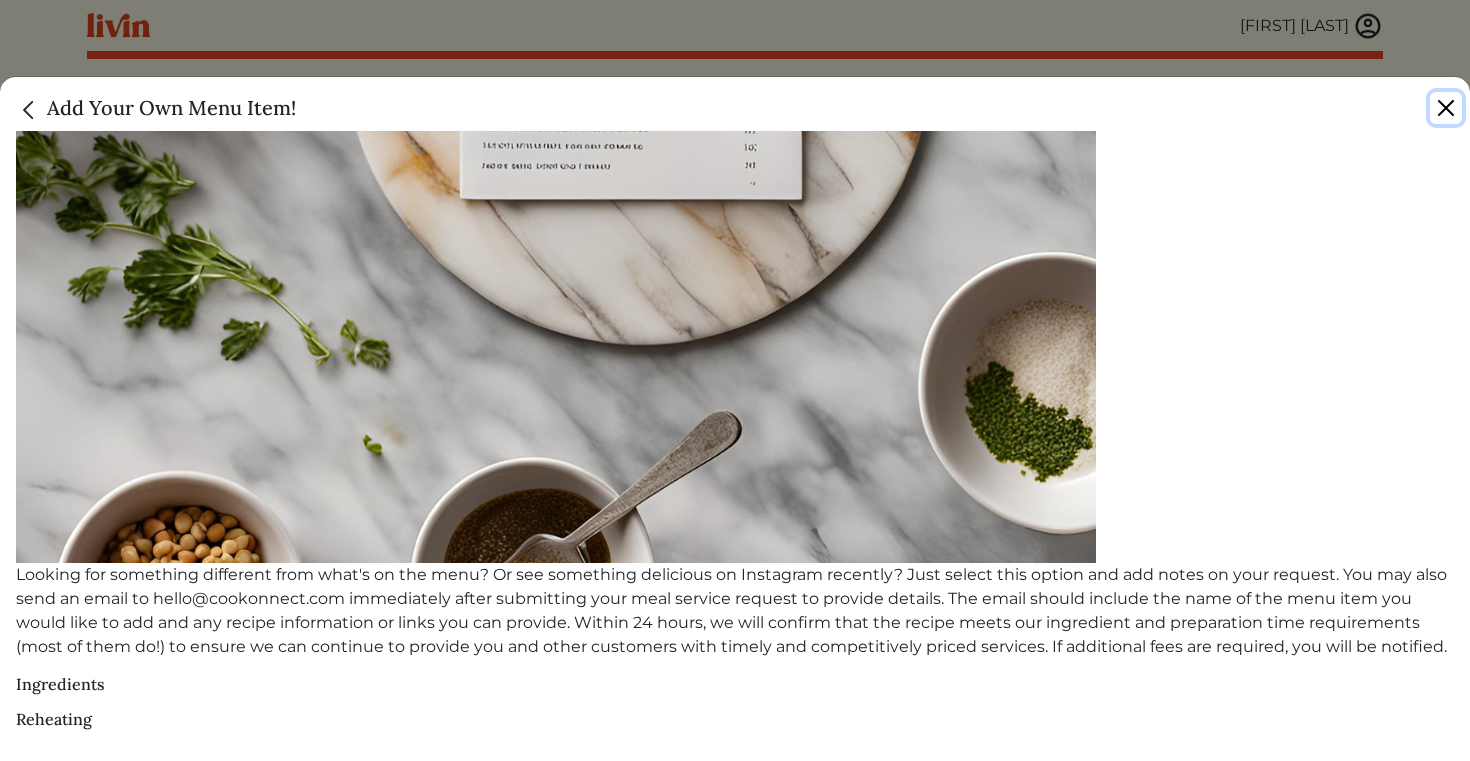 click at bounding box center [1446, 108] 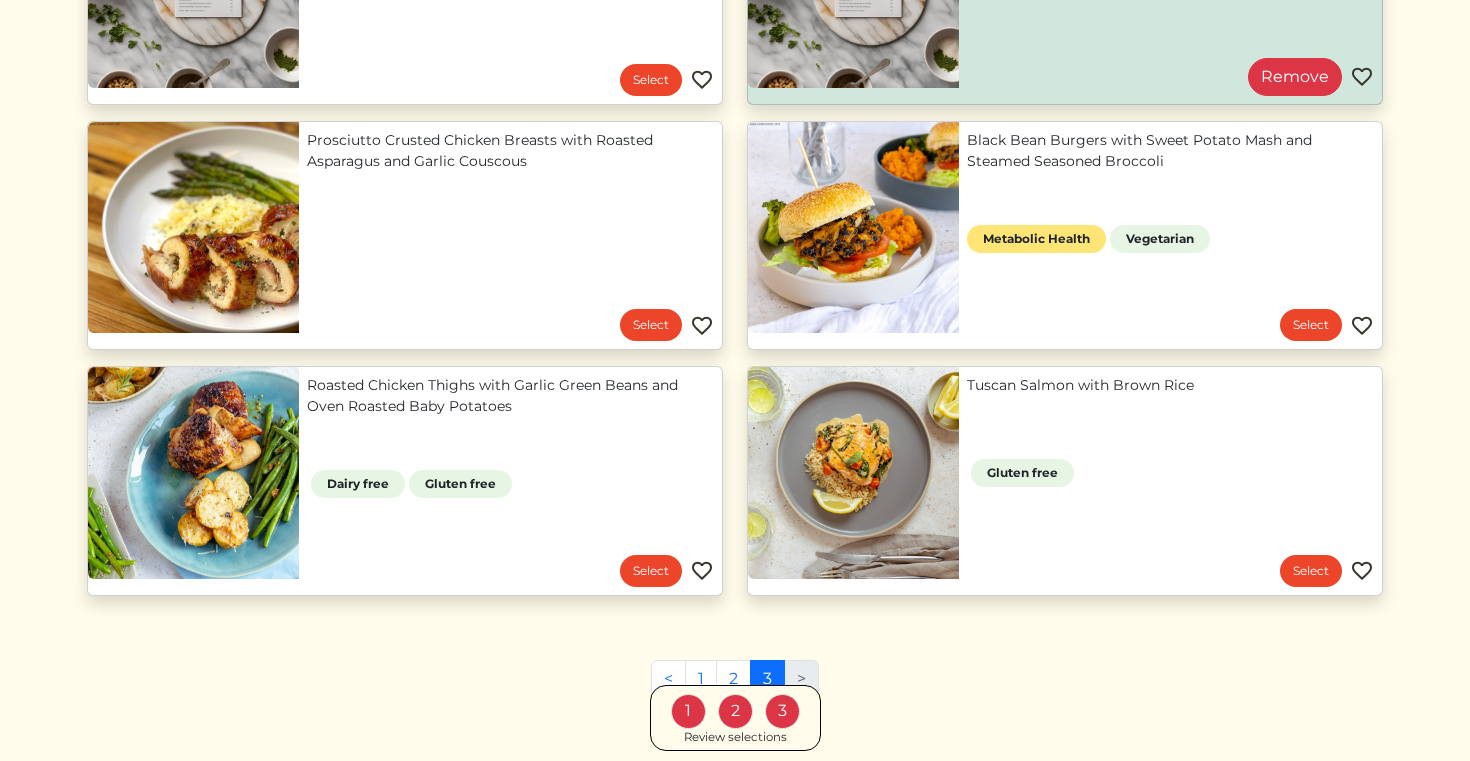 scroll, scrollTop: 0, scrollLeft: 0, axis: both 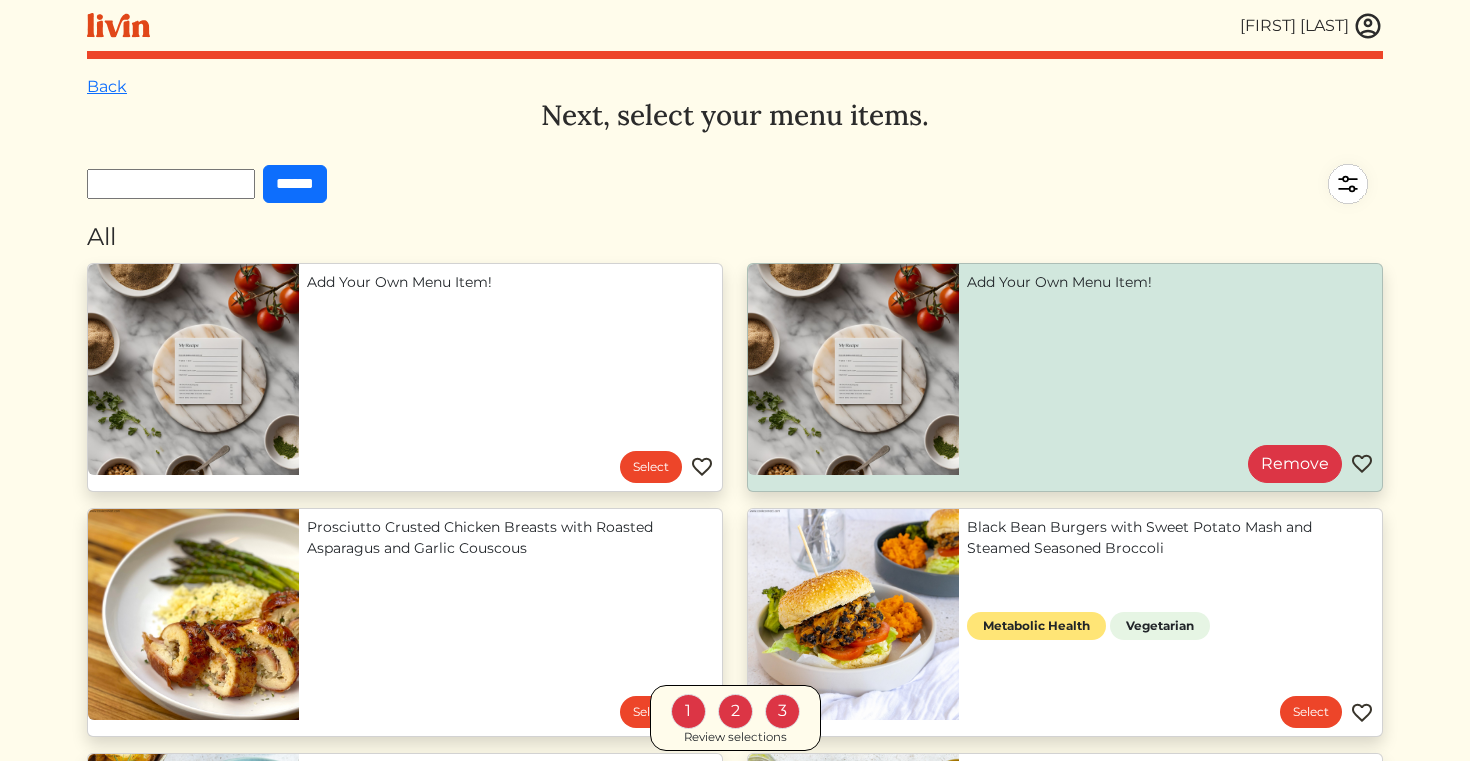 click on "Add Your Own Menu Item!" at bounding box center (1170, 282) 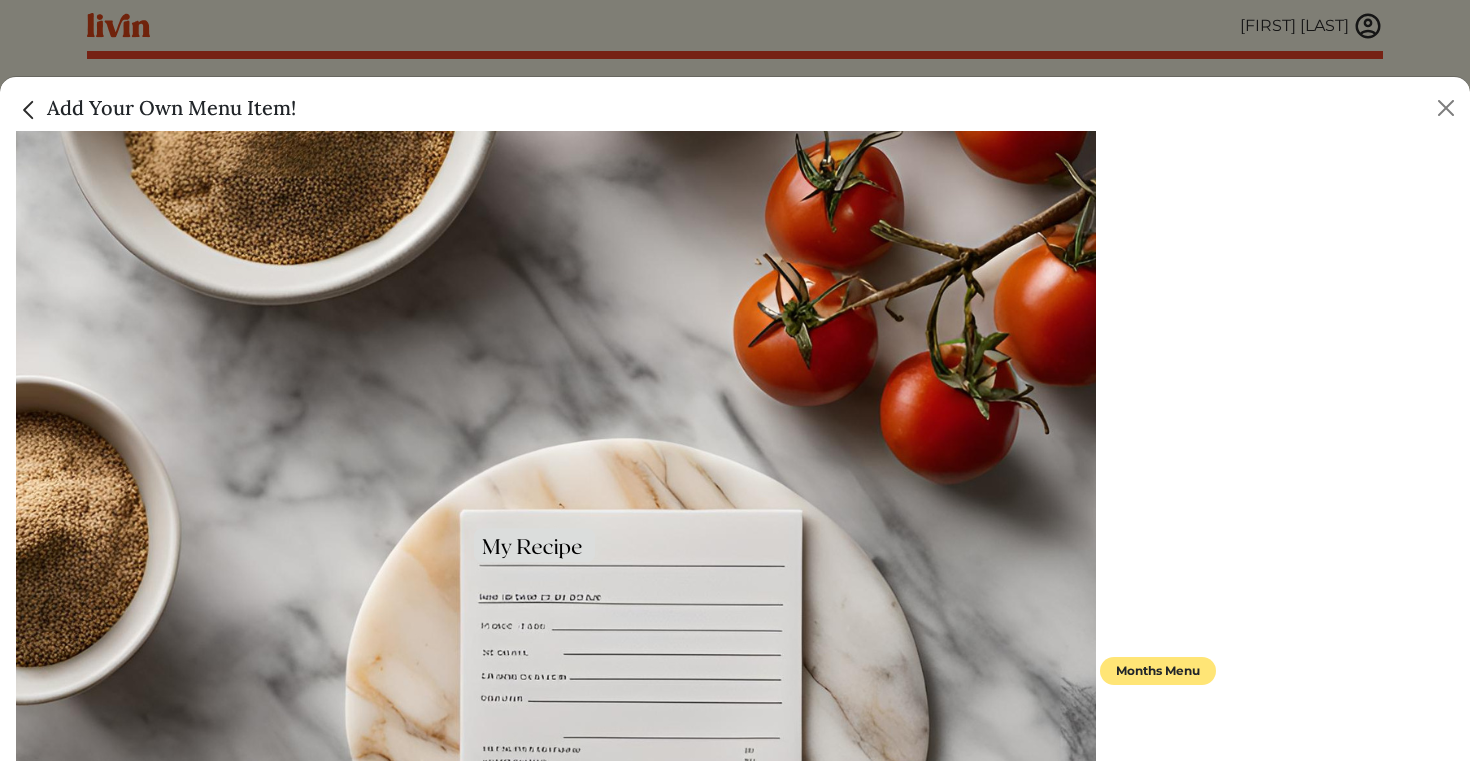 scroll, scrollTop: 648, scrollLeft: 0, axis: vertical 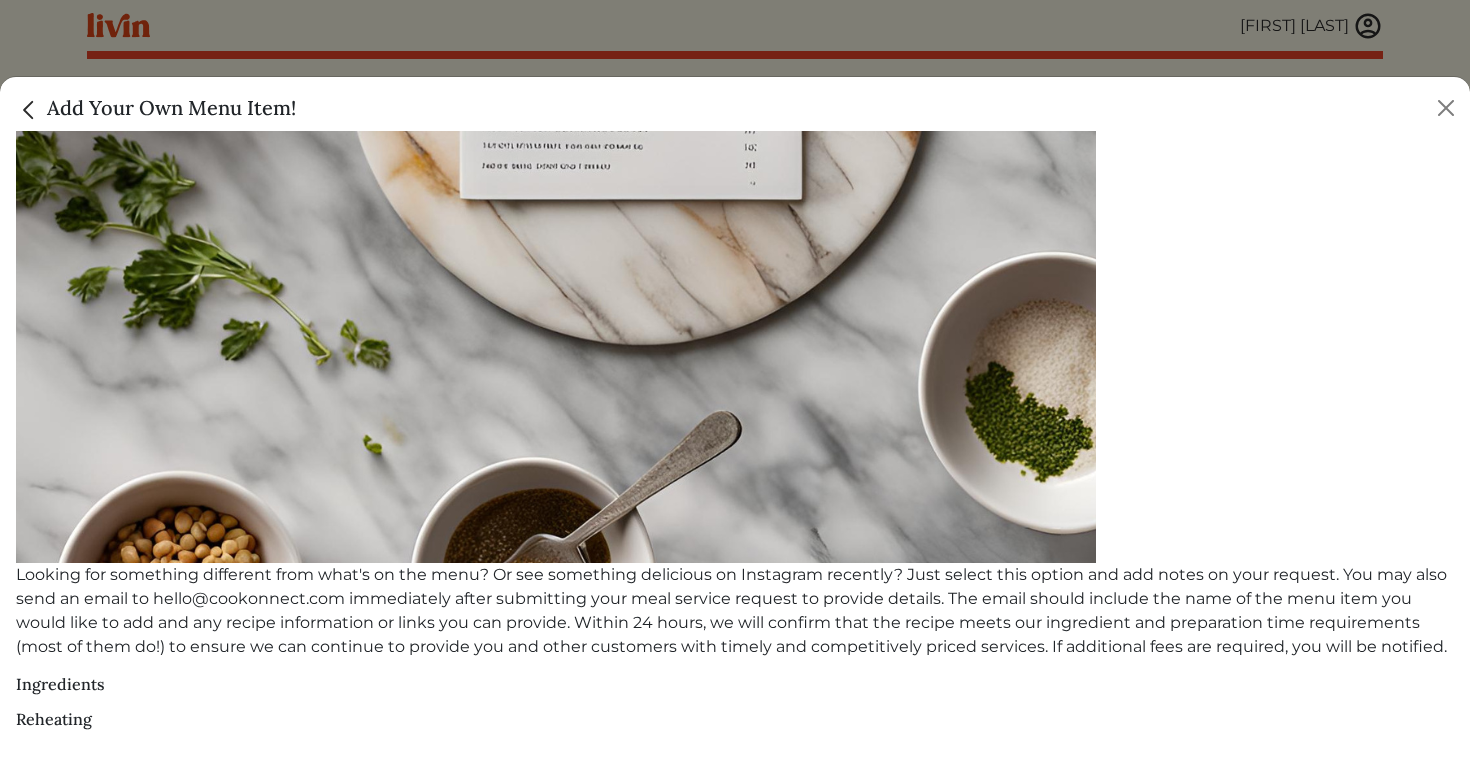 click on "Looking for something different from what's on the menu?  Or see something delicious on Instagram recently?  Just select this option and add notes on your request.
You may also send an email to hello@cookonnect.com immediately after submitting your meal service request to provide details.  The email should include the name of the menu item you would like to add and any recipe information or links you can provide.
Within 24 hours, we will confirm that the recipe meets our ingredient and preparation time requirements (most of them do!) to ensure we can continue to provide you and other customers with timely and competitively priced services.  If additional fees are required, you will be notified." at bounding box center [735, 611] 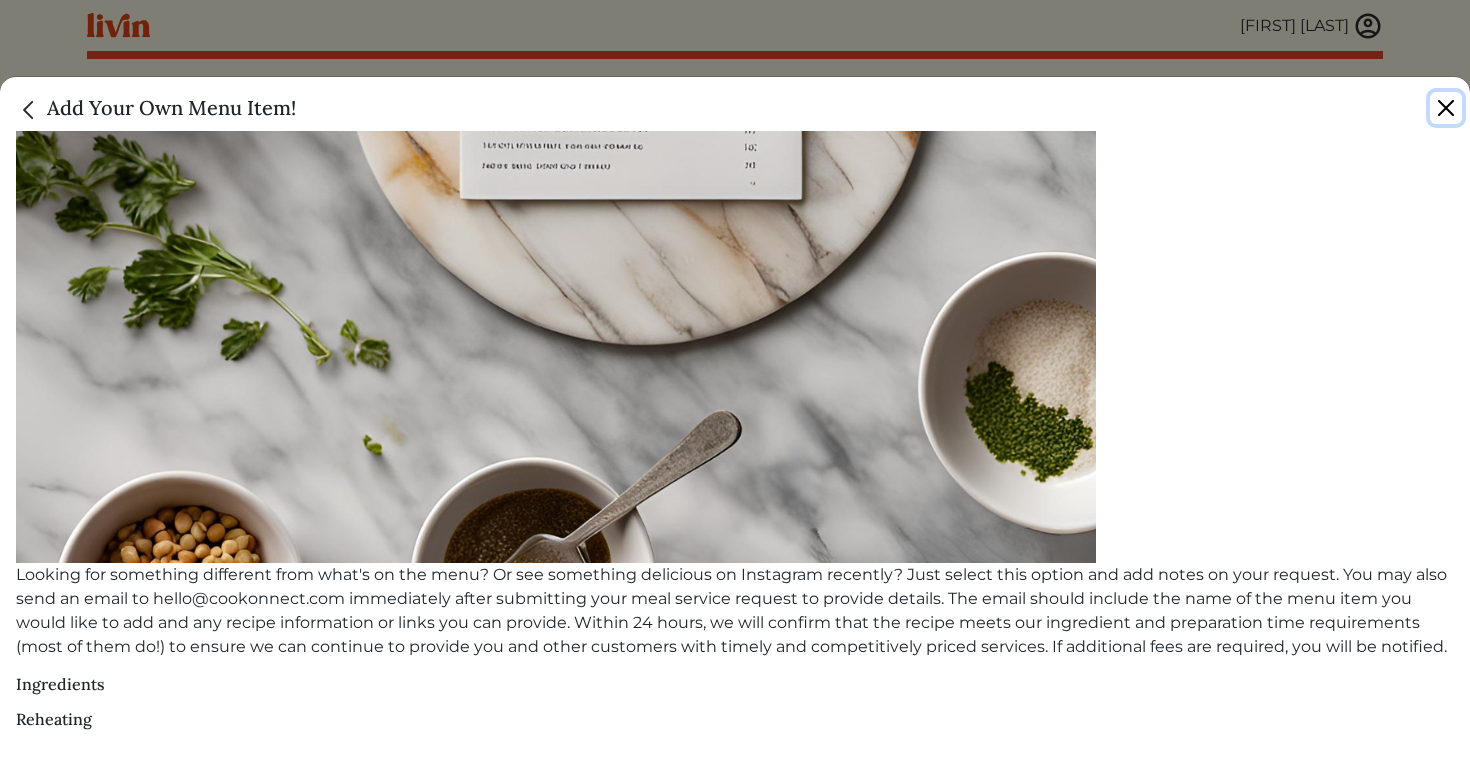 click at bounding box center [1446, 108] 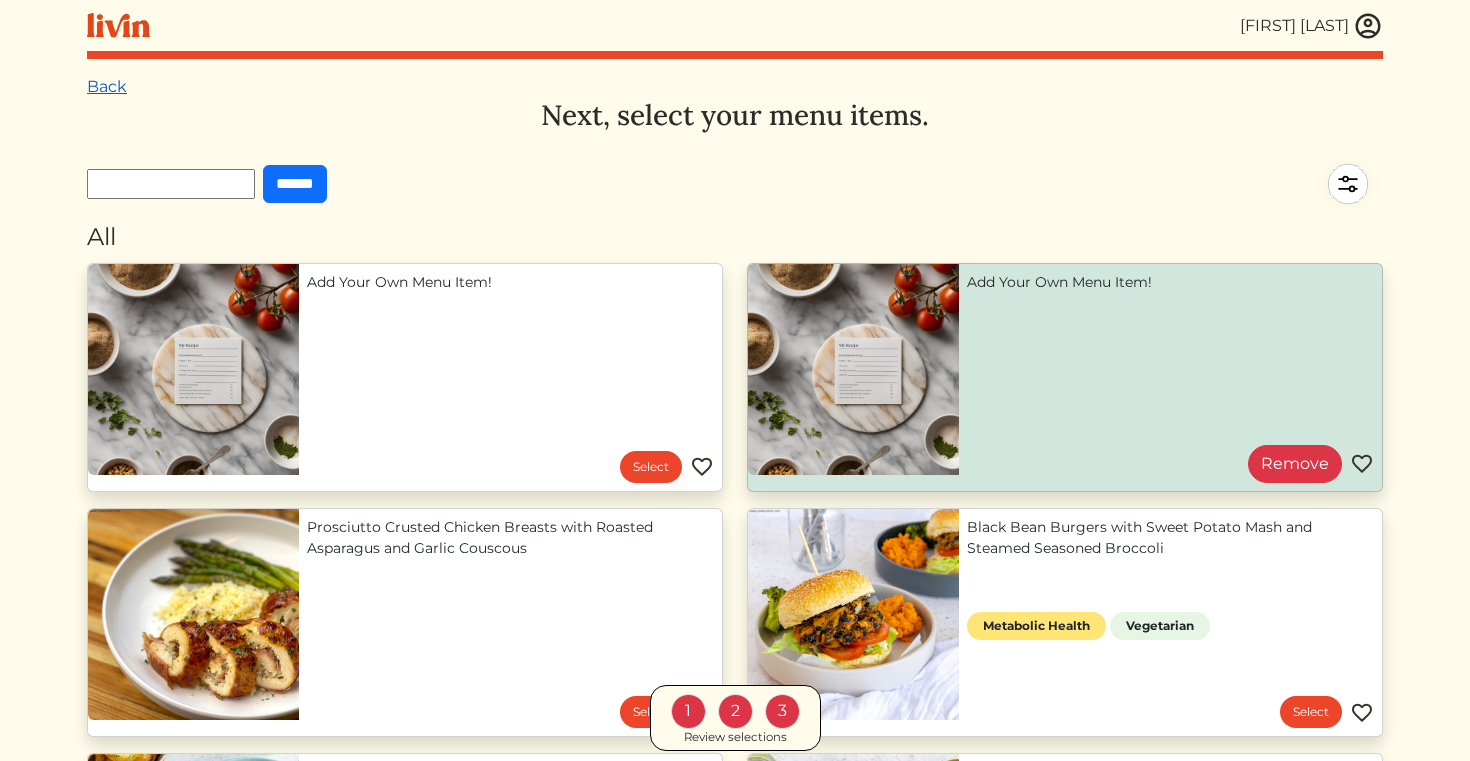 click on "Back" at bounding box center (107, 86) 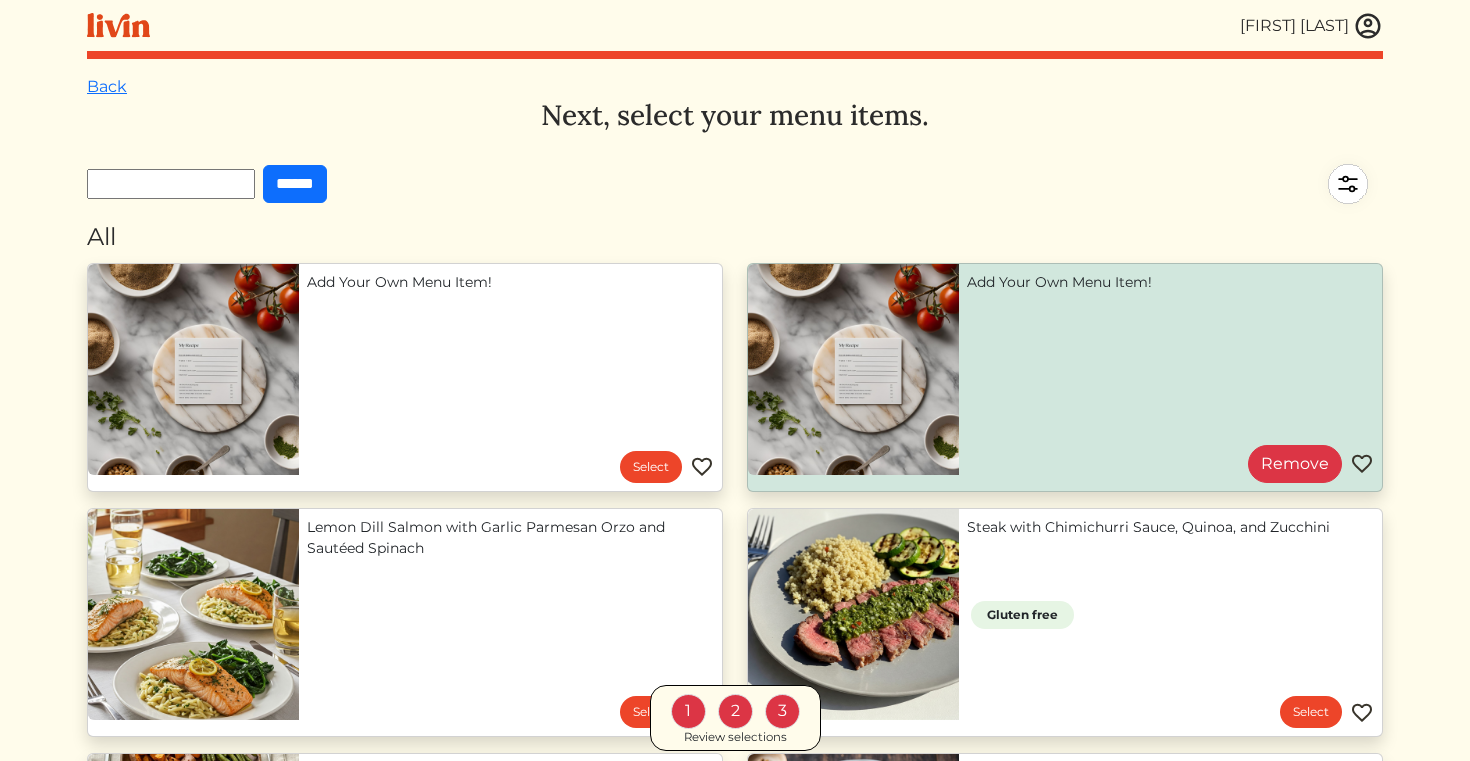 click at bounding box center (1368, 26) 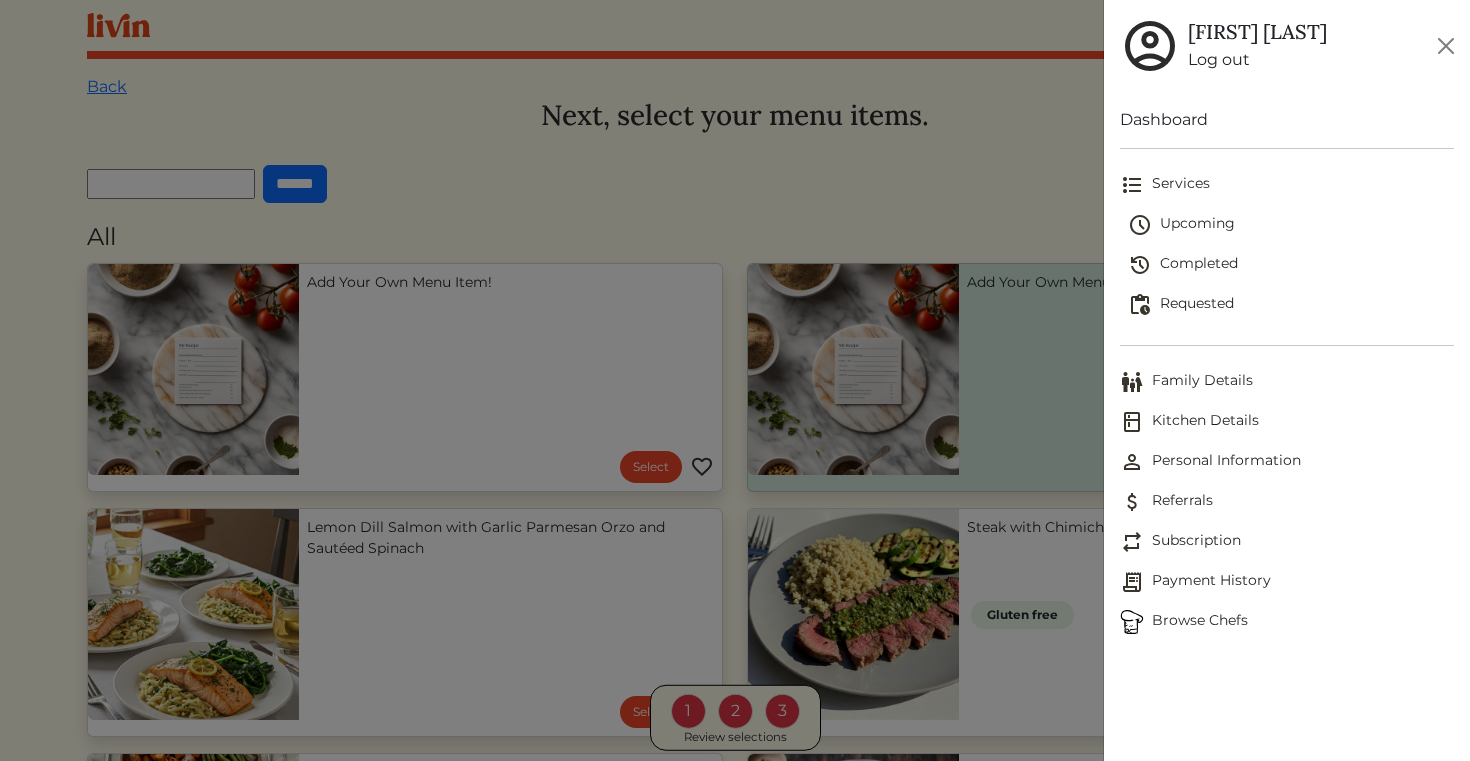 click on "Kitchen Details" at bounding box center (1287, 422) 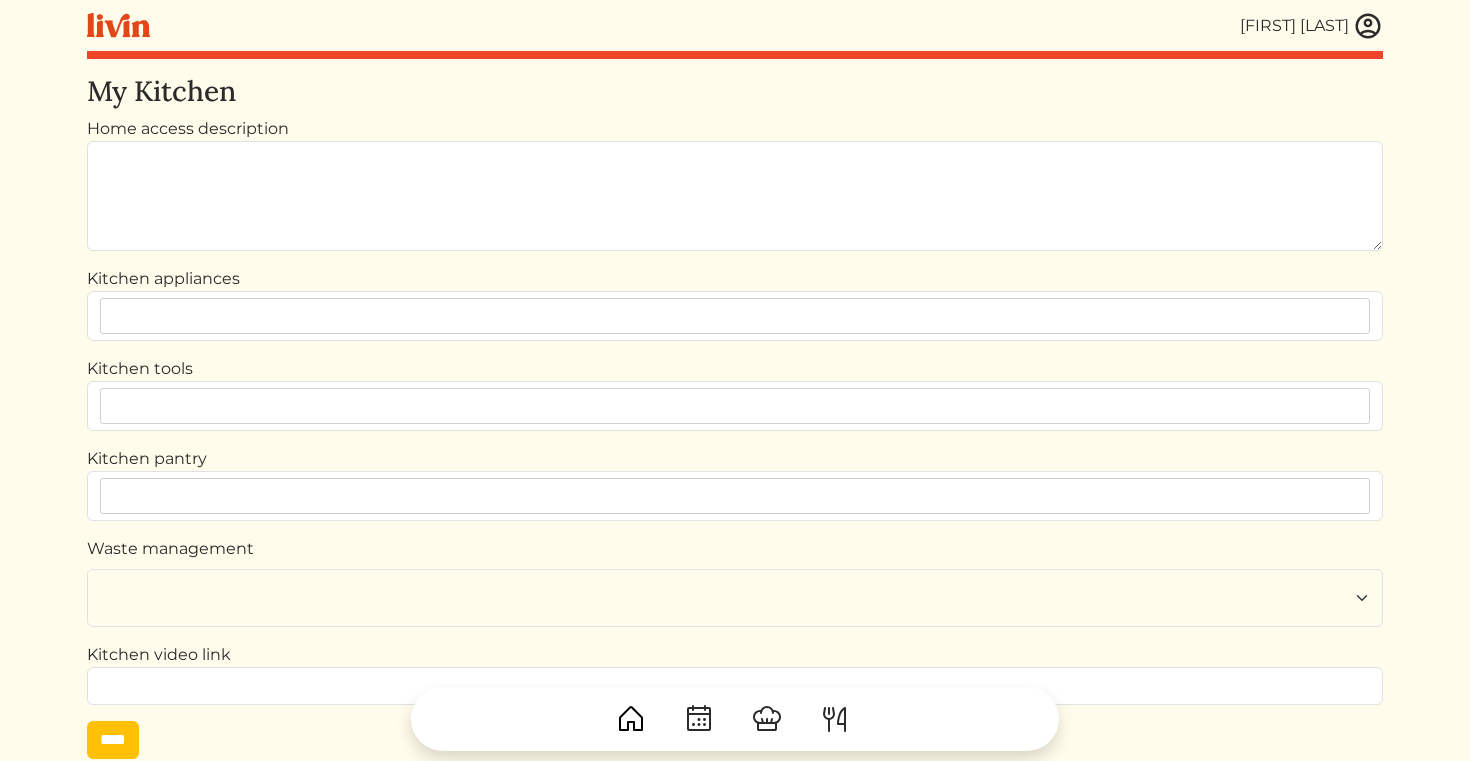click at bounding box center (1368, 26) 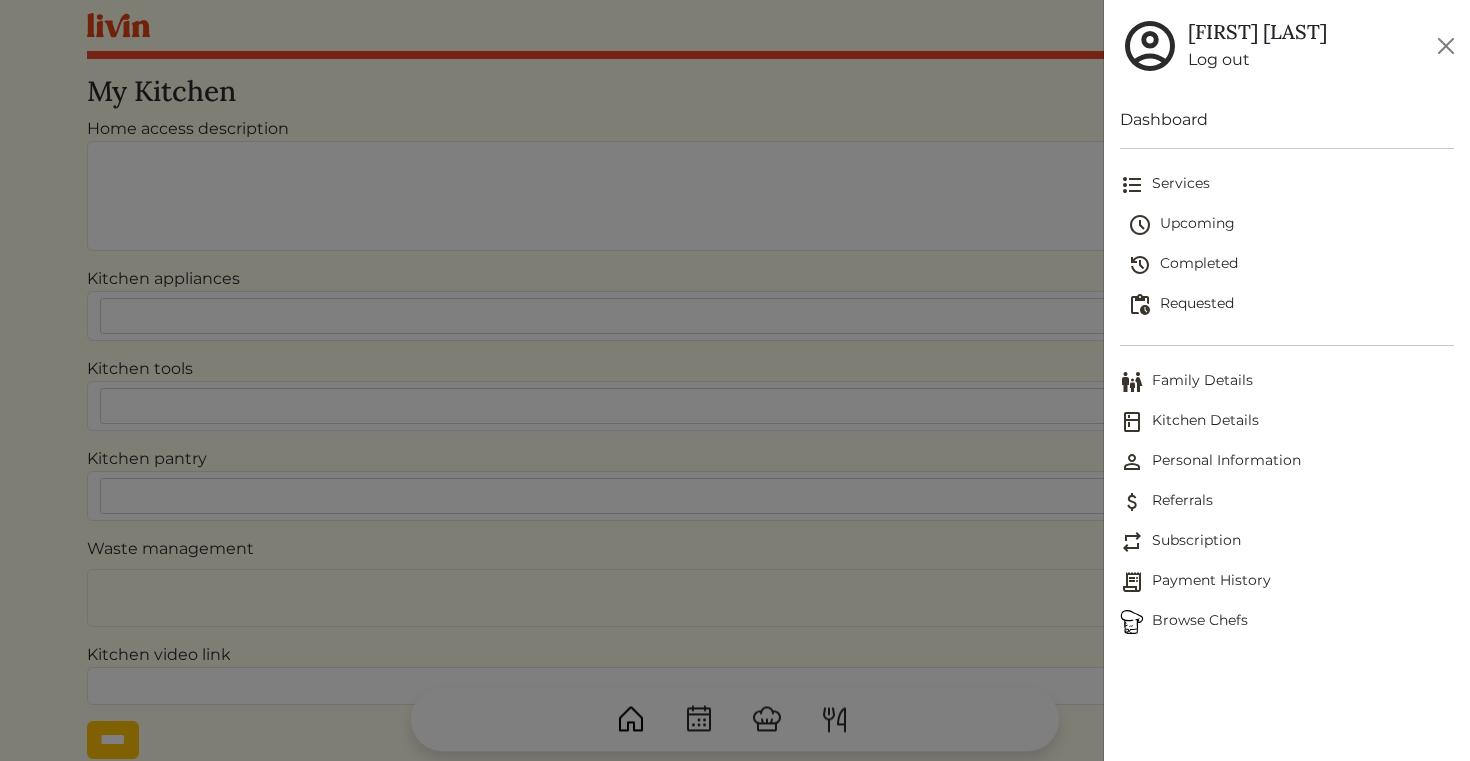 click on "Requested" at bounding box center (1291, 305) 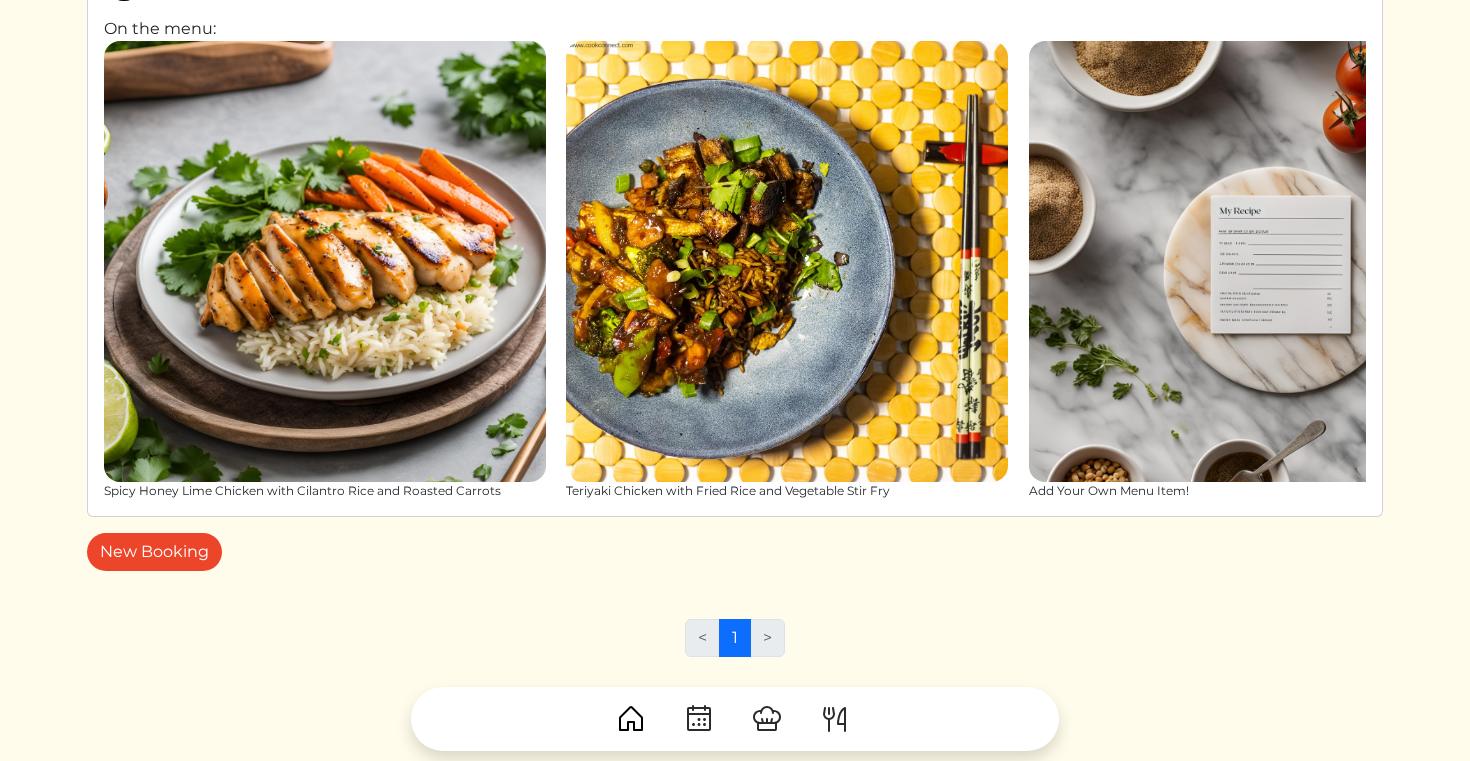 scroll, scrollTop: 238, scrollLeft: 0, axis: vertical 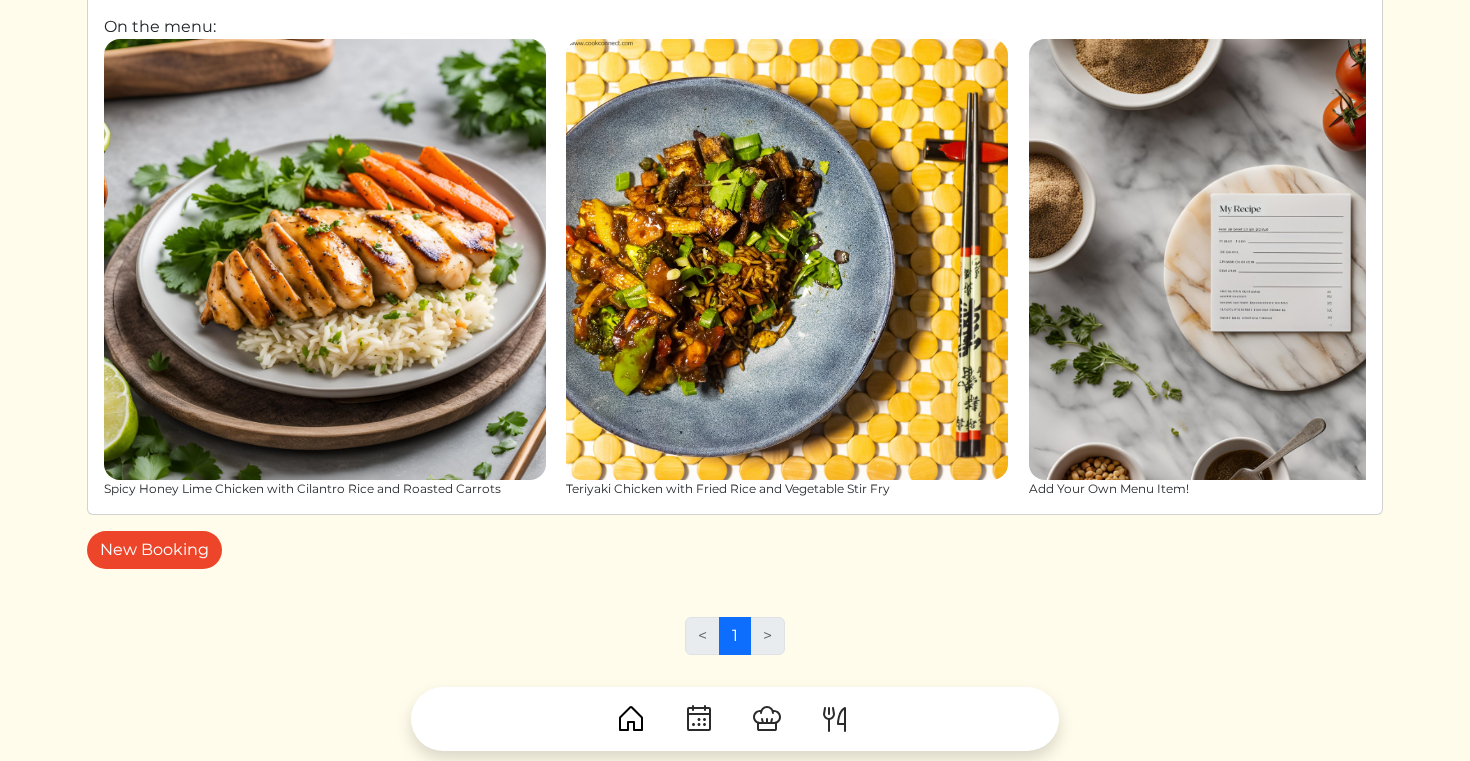 click at bounding box center [325, 260] 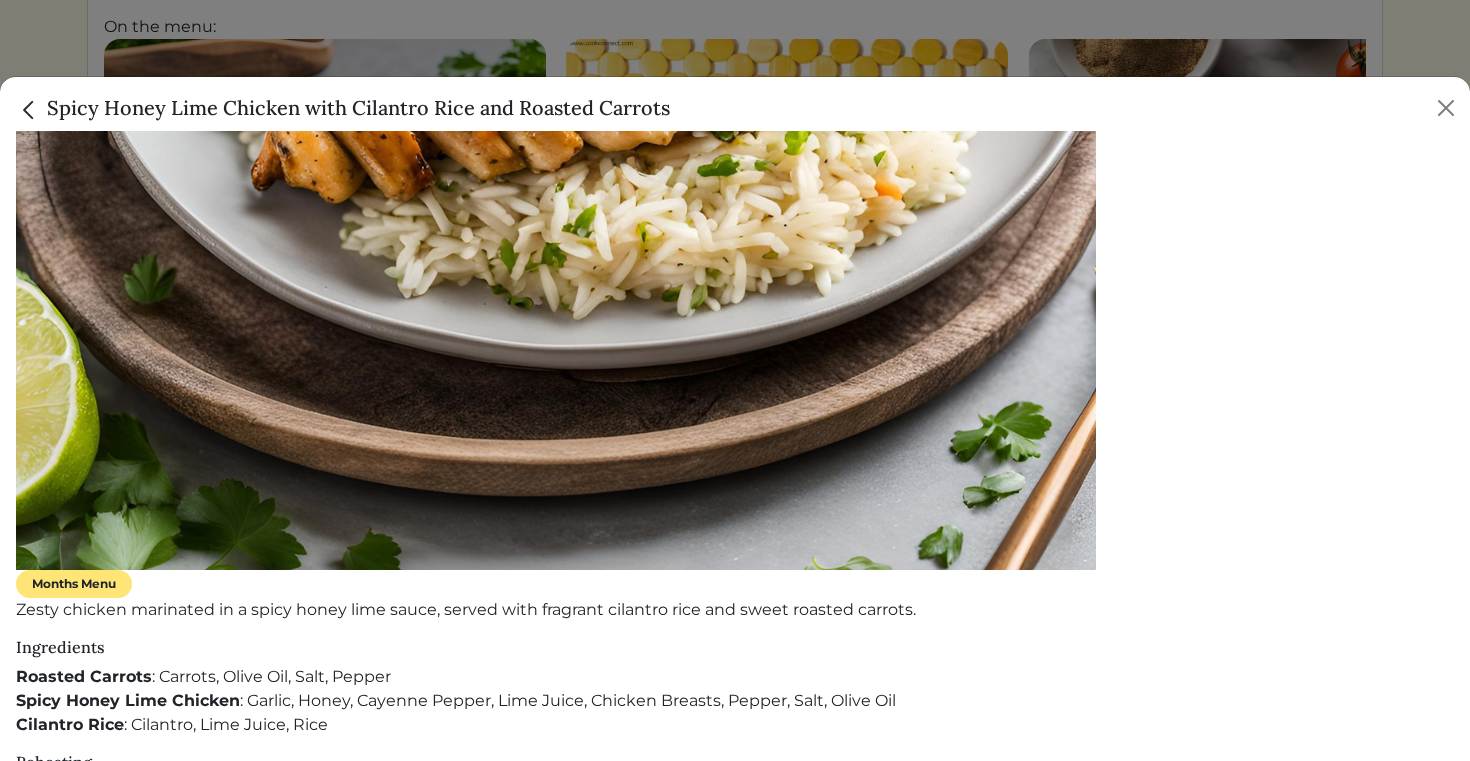 scroll, scrollTop: 716, scrollLeft: 0, axis: vertical 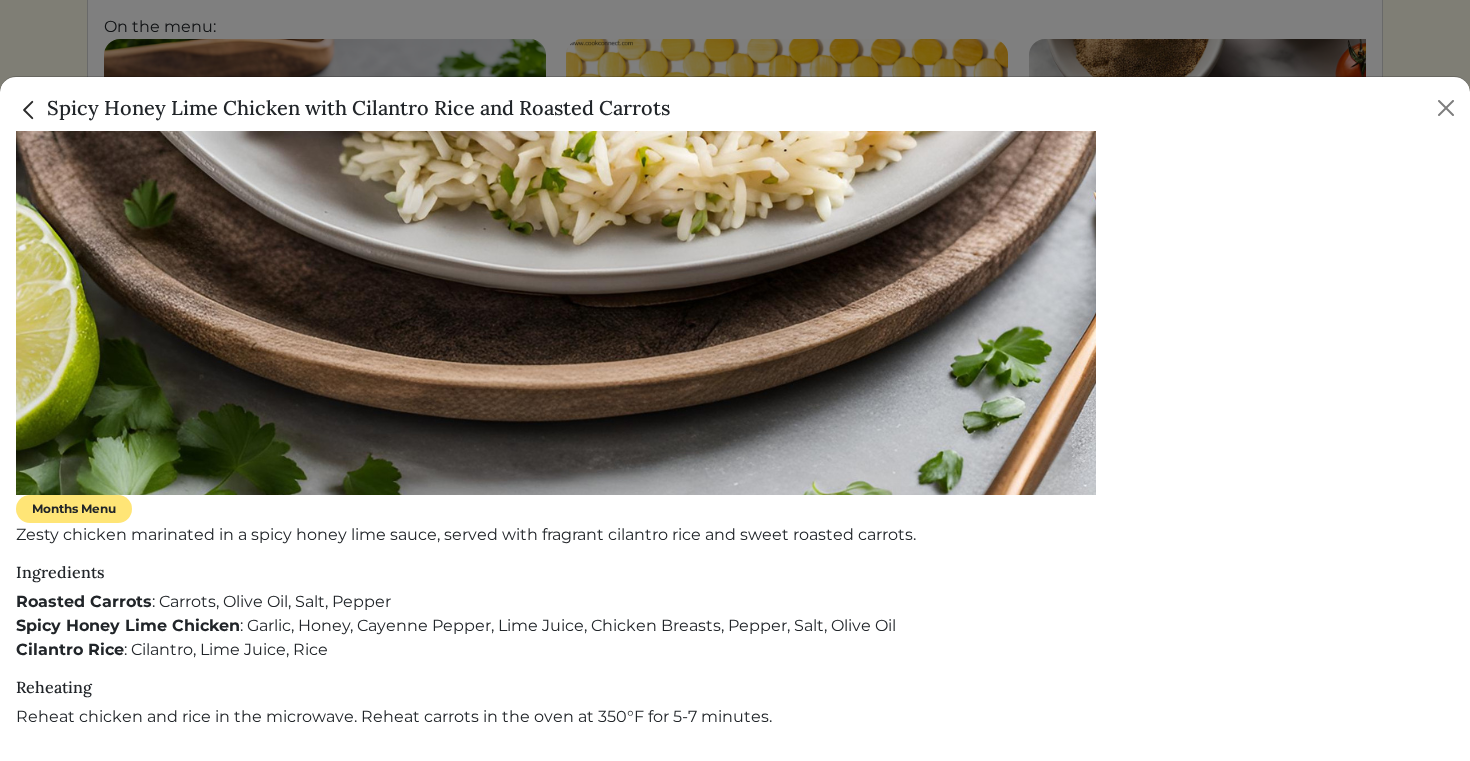 click on "Spicy Honey Lime Chicken with Cilantro Rice and Roasted Carrots" at bounding box center [735, 104] 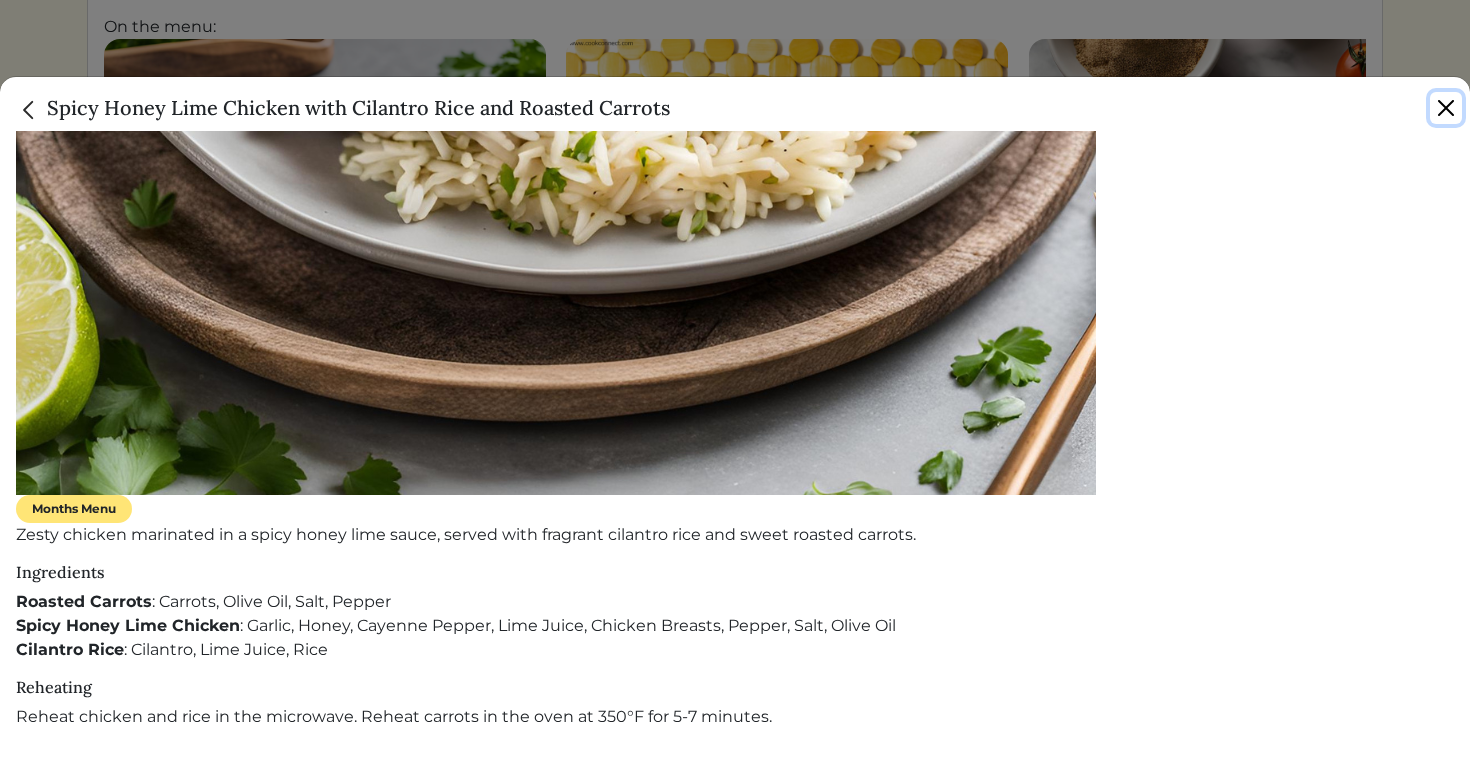 click at bounding box center [1446, 108] 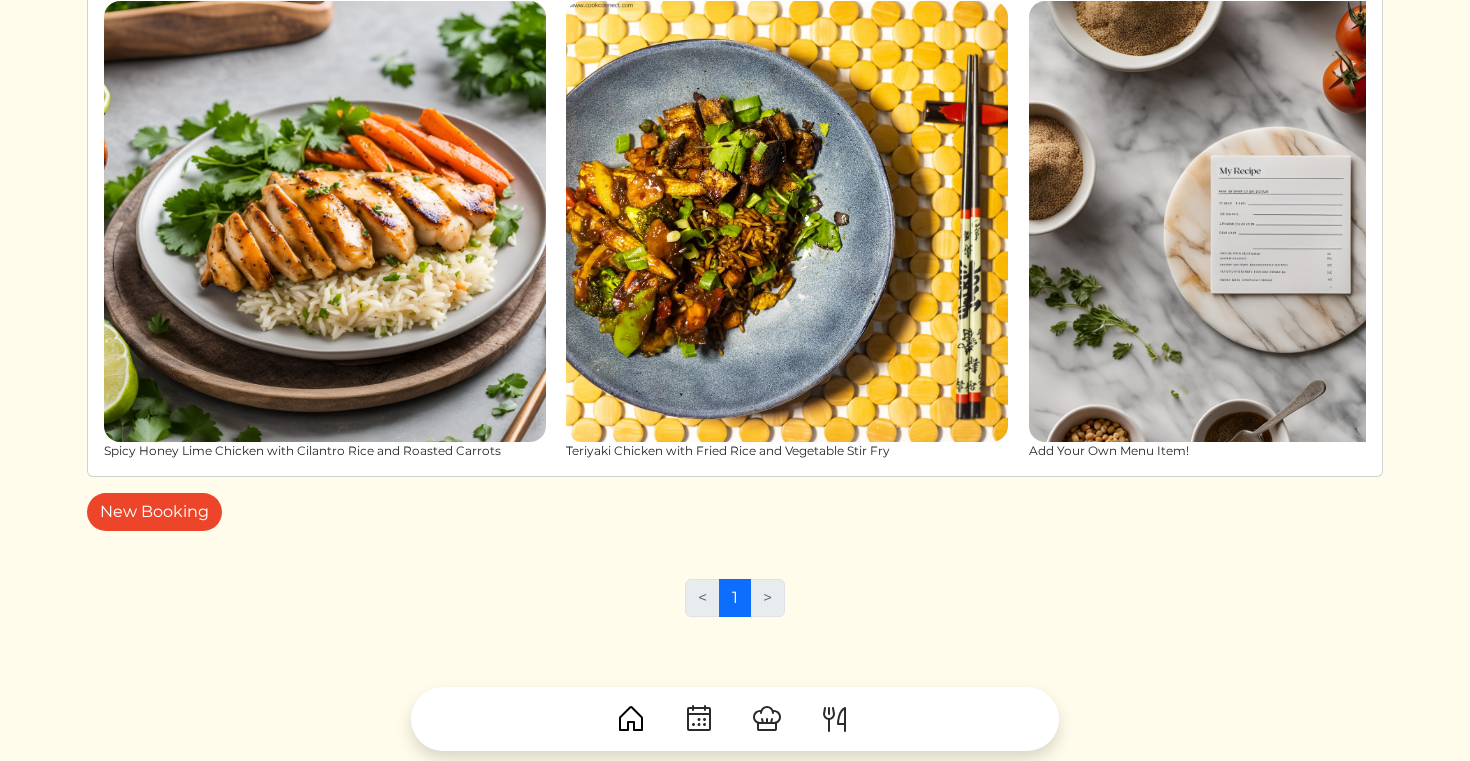 scroll, scrollTop: 0, scrollLeft: 0, axis: both 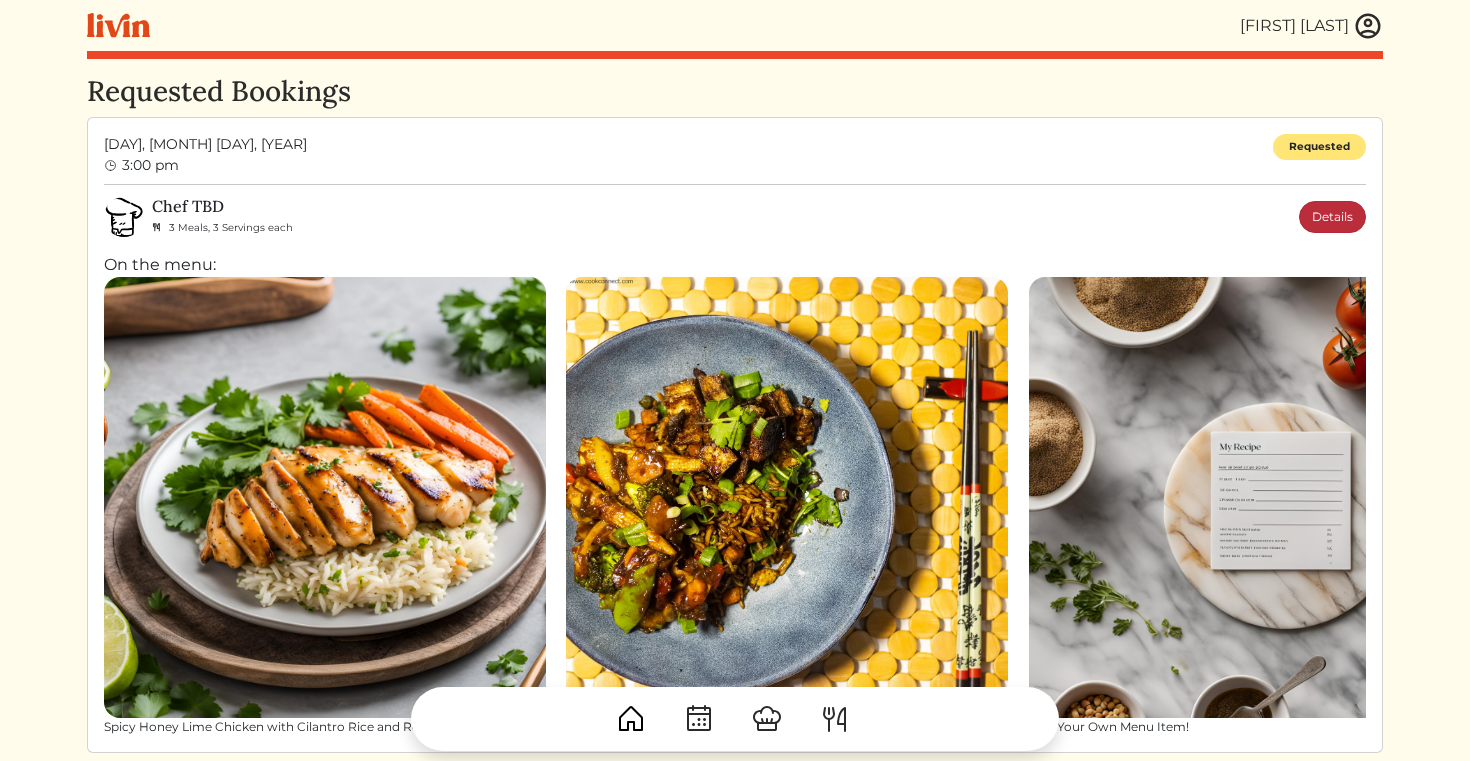 click on "Details" at bounding box center [1332, 217] 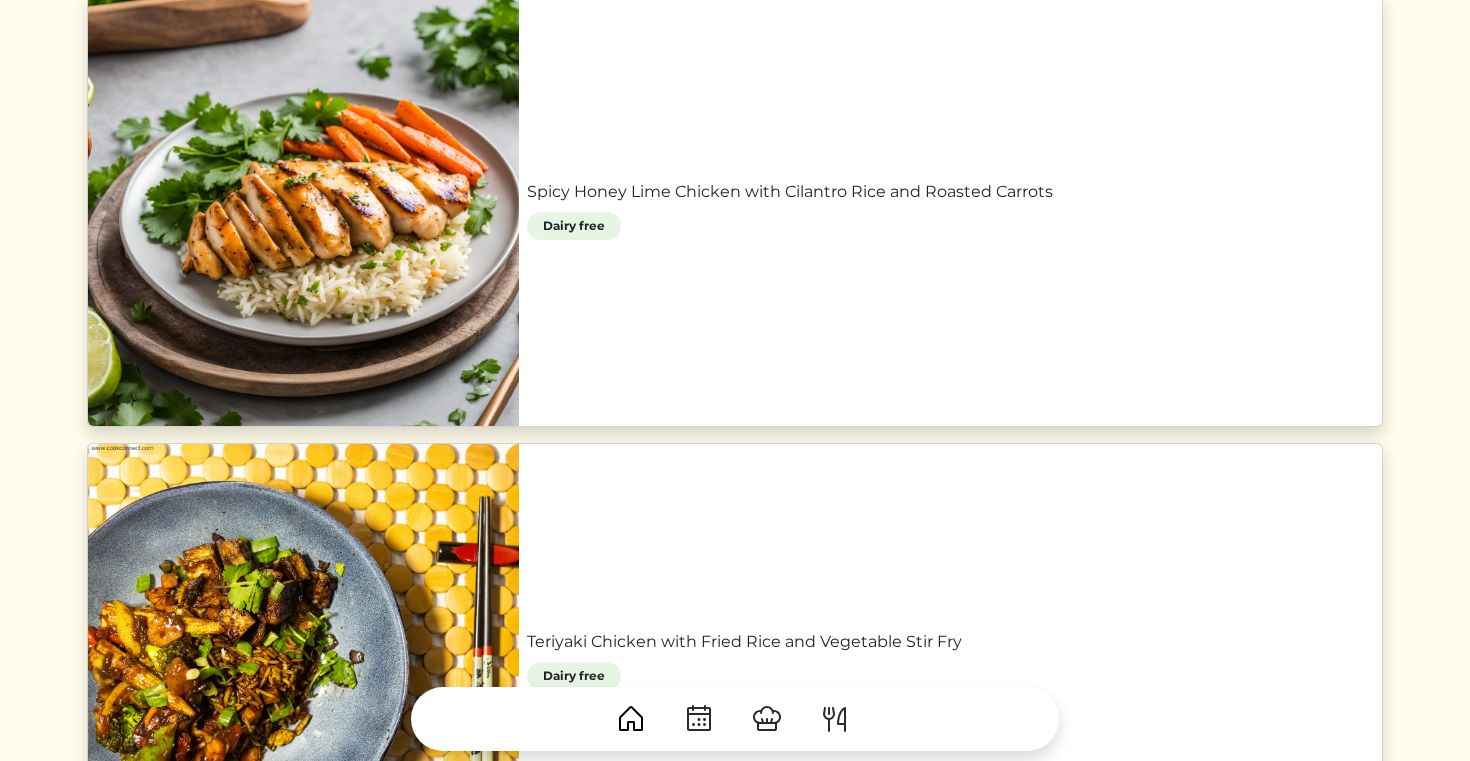 scroll, scrollTop: 1057, scrollLeft: 0, axis: vertical 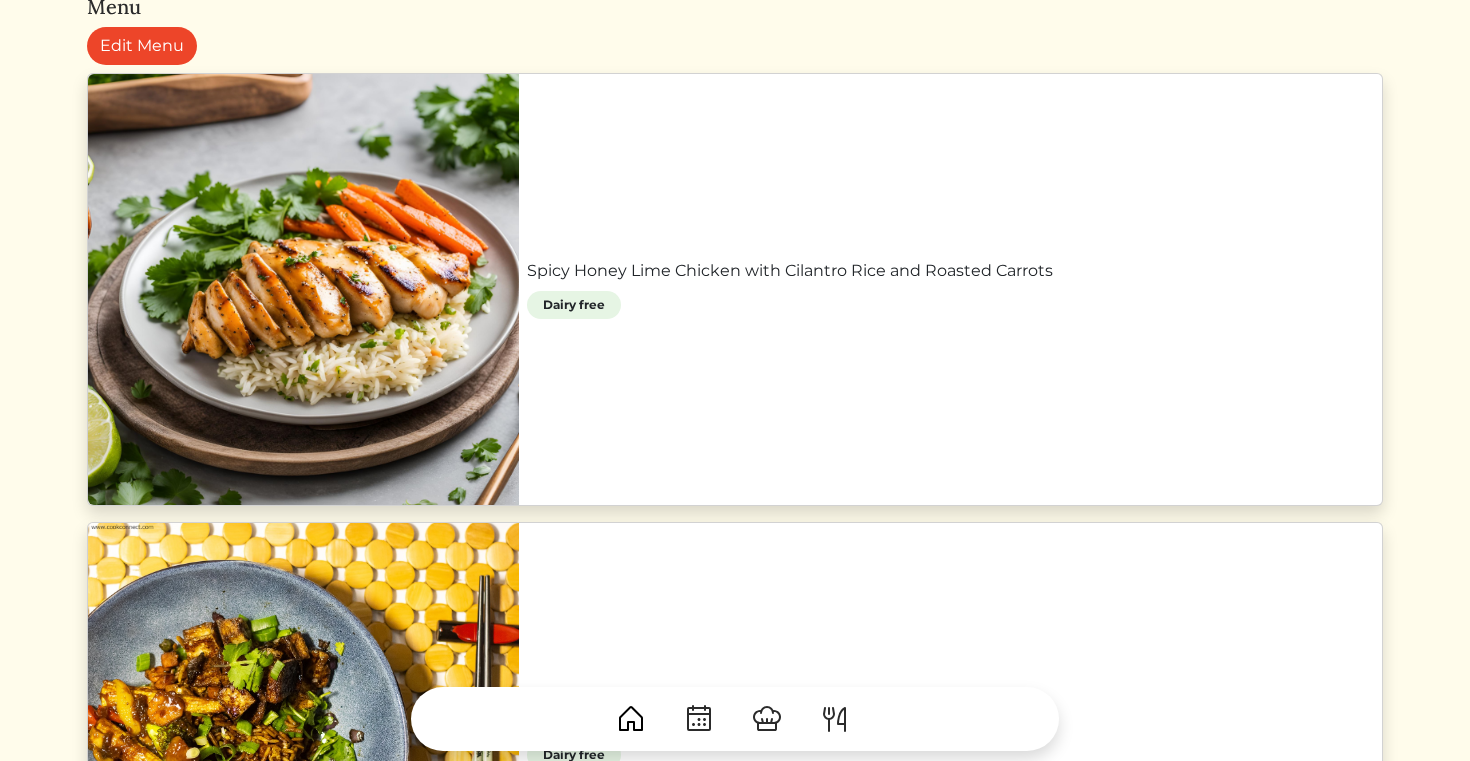 click on "Spicy Honey Lime Chicken with Cilantro Rice and Roasted Carrots" at bounding box center (950, 271) 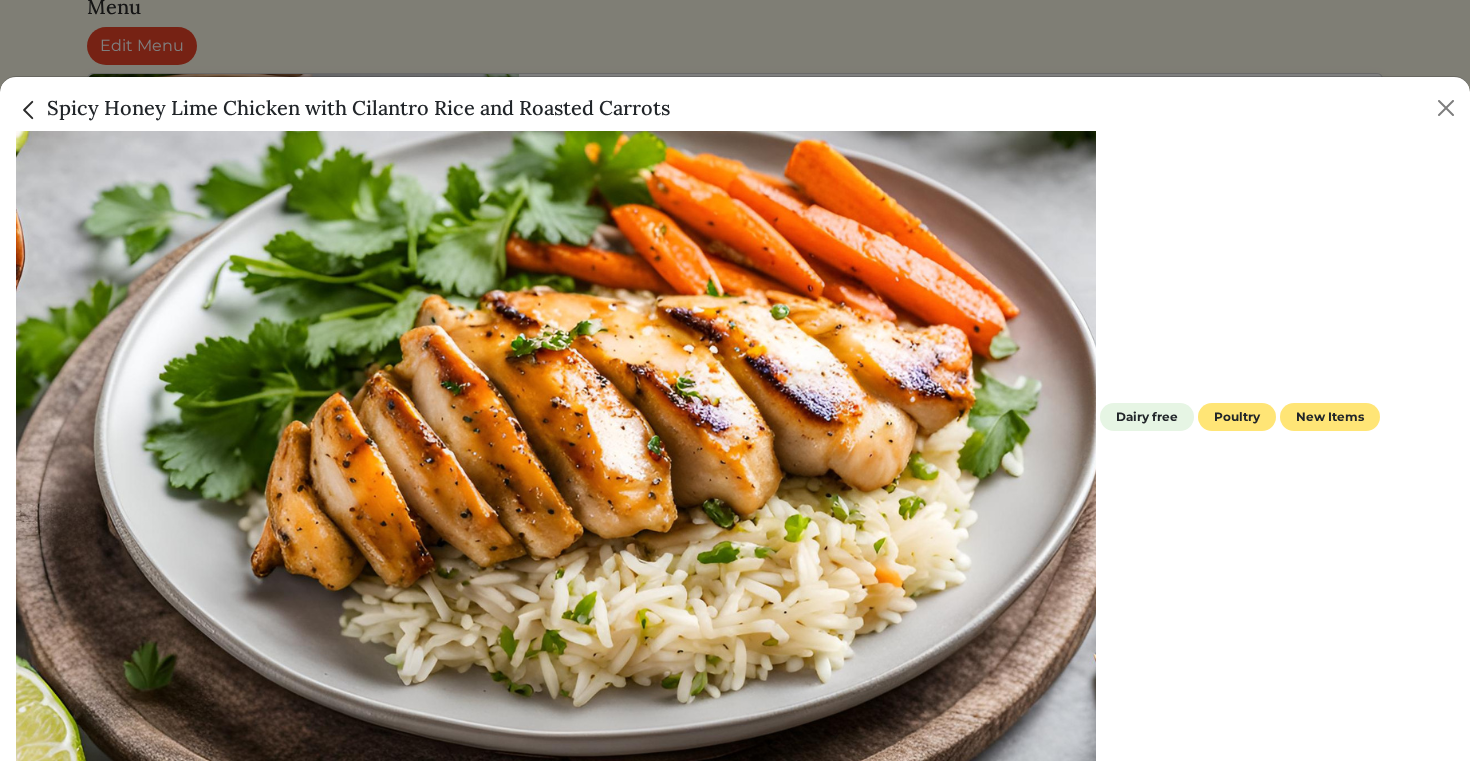 scroll, scrollTop: 716, scrollLeft: 0, axis: vertical 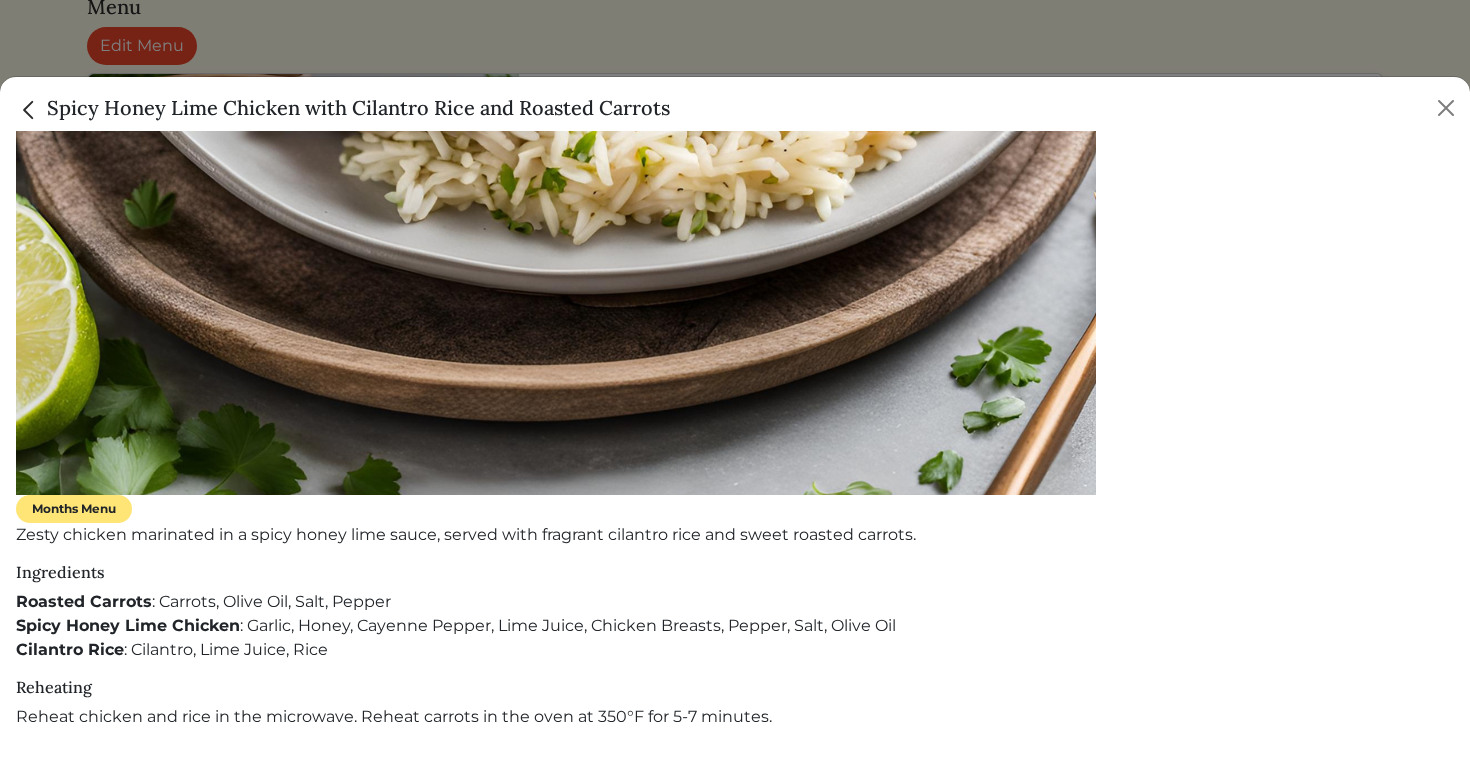click on "Spicy Honey Lime Chicken with Cilantro Rice and Roasted Carrots" at bounding box center [735, 104] 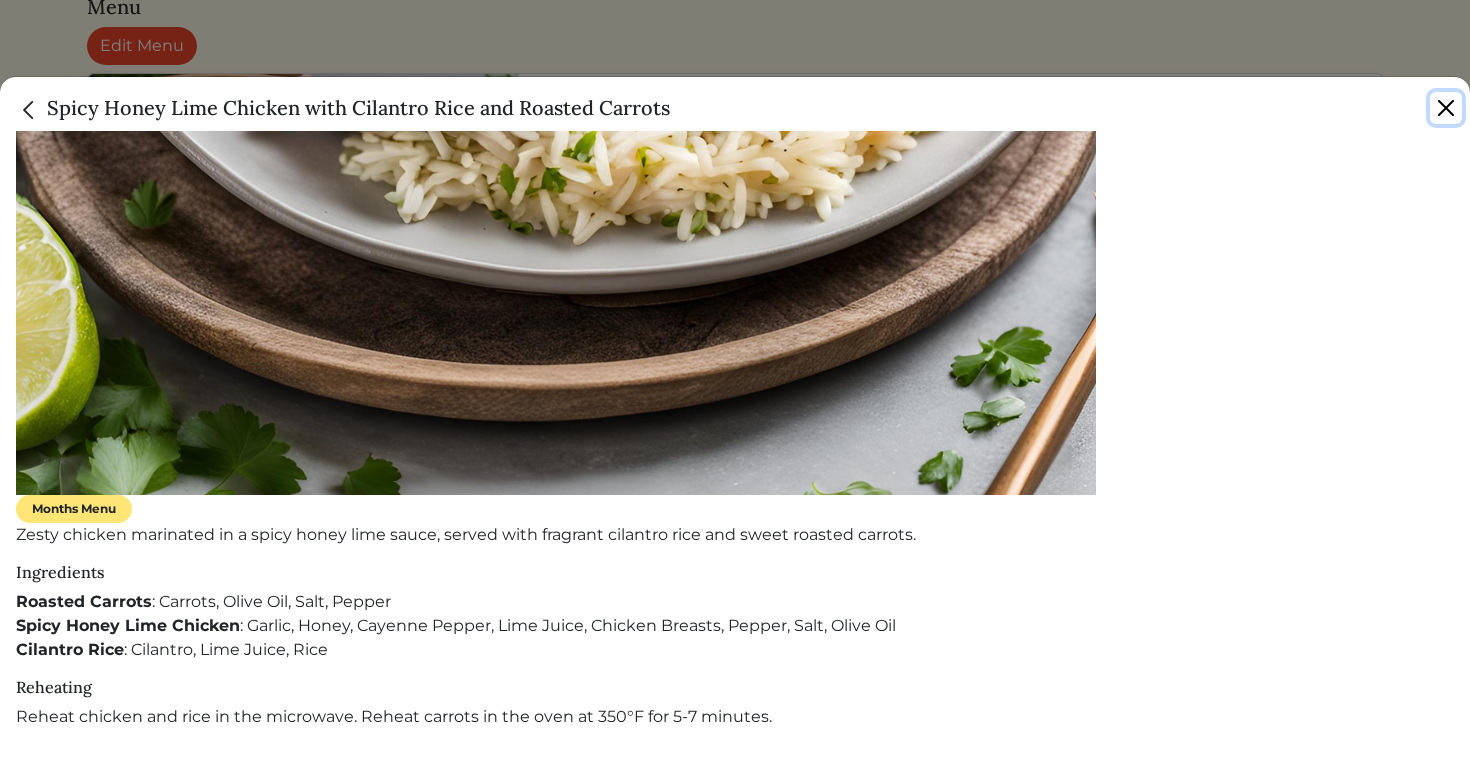 click at bounding box center (1446, 108) 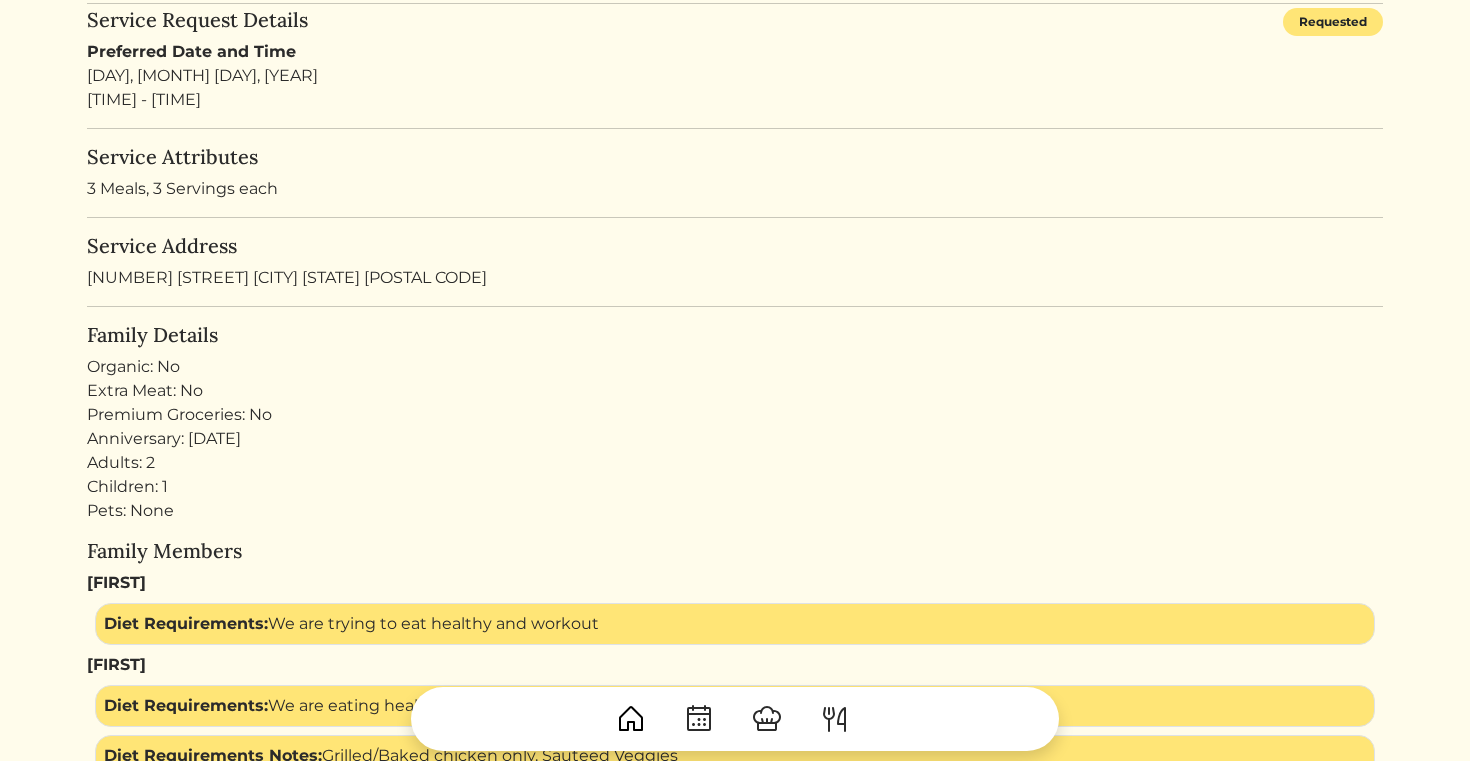 scroll, scrollTop: 0, scrollLeft: 0, axis: both 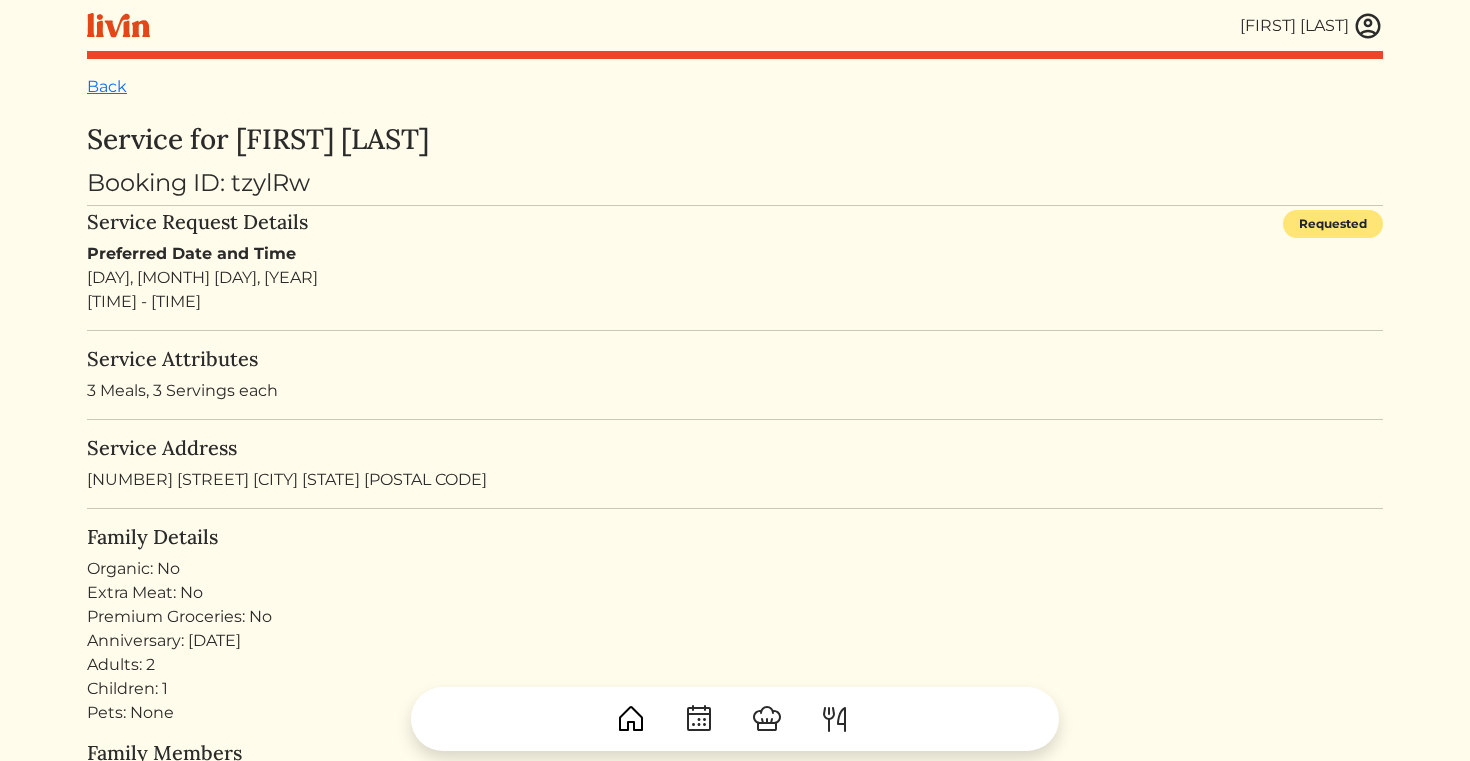 click at bounding box center [1368, 26] 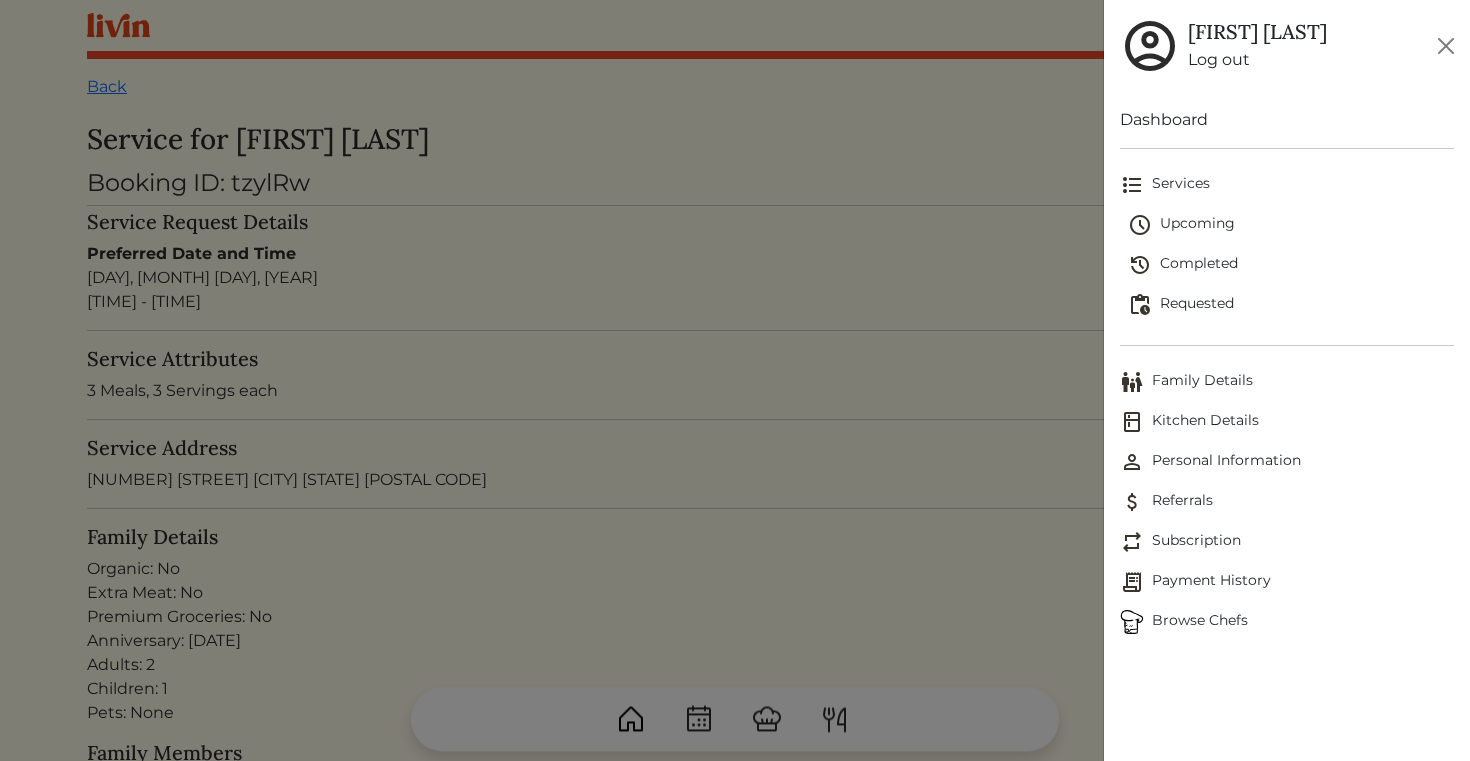 click on "Personal Information" at bounding box center (1287, 462) 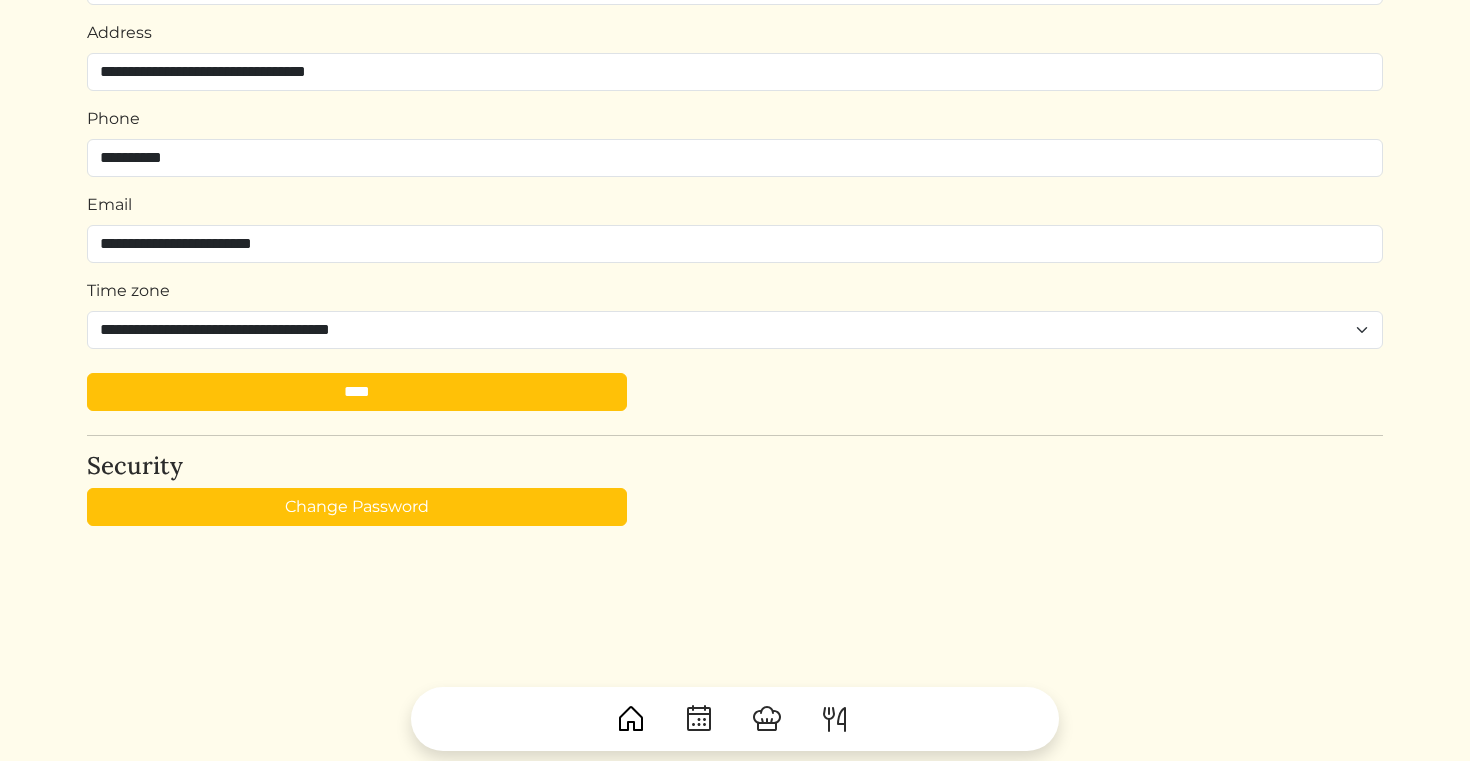 scroll, scrollTop: 0, scrollLeft: 0, axis: both 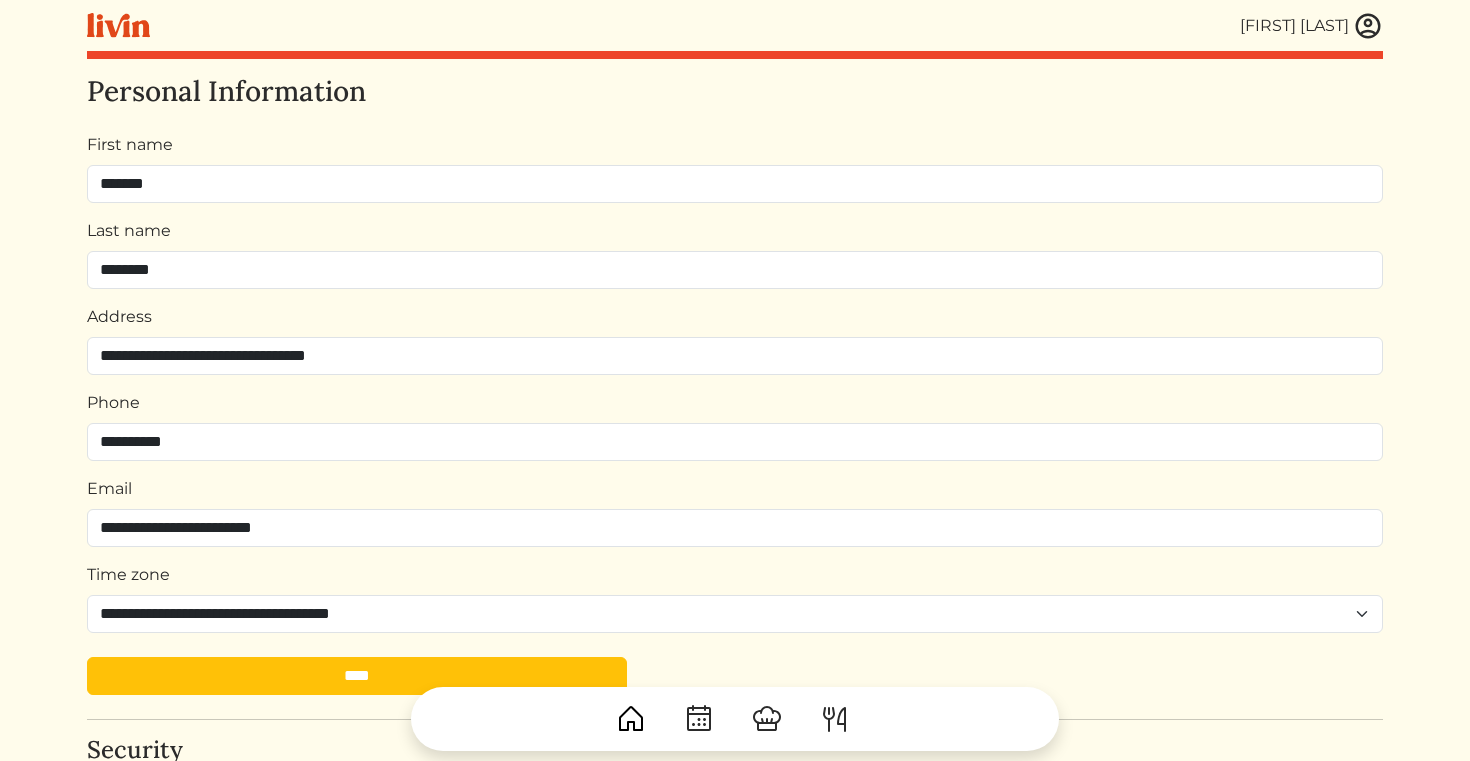 click on "[FIRST]  [LAST]" at bounding box center [735, 25] 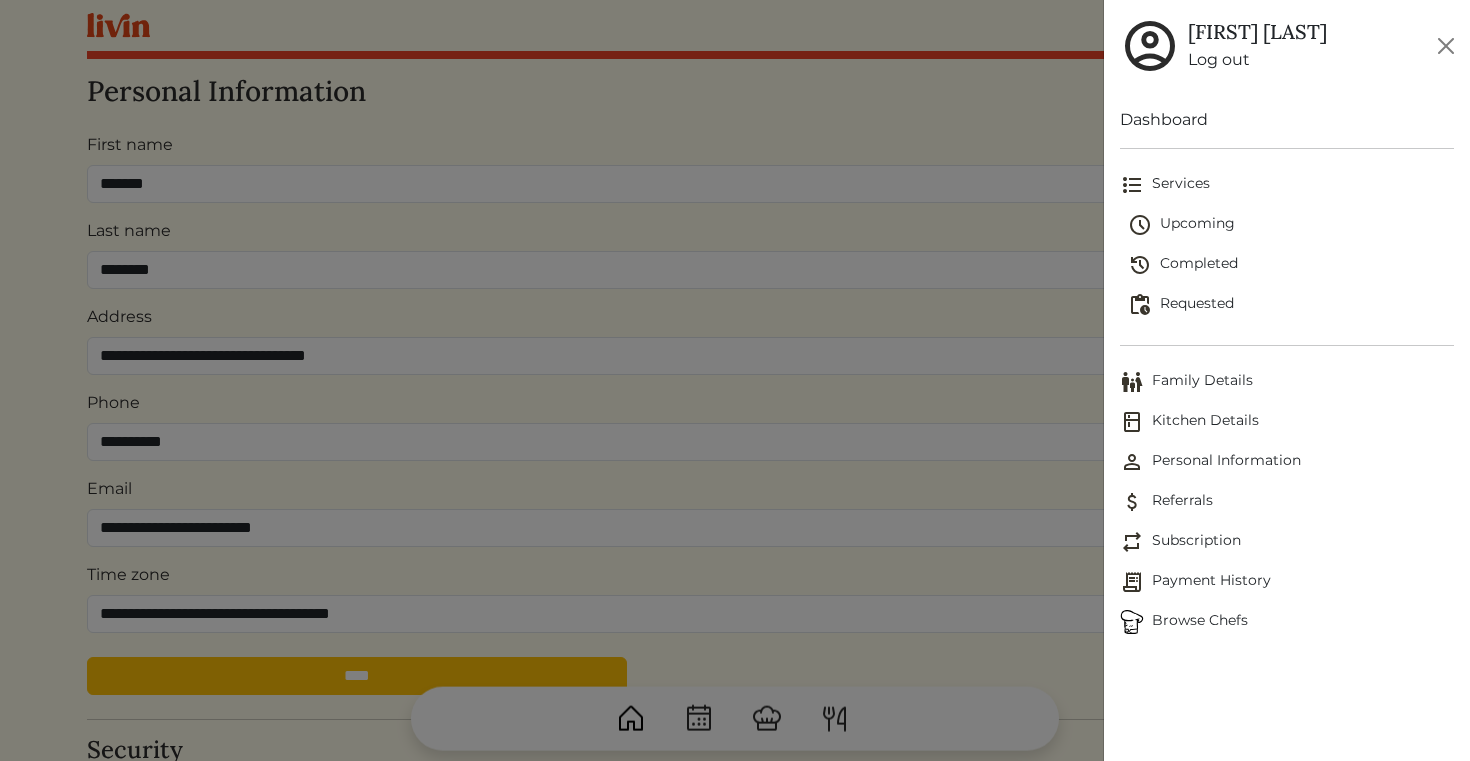 click on "Services" at bounding box center (1287, 185) 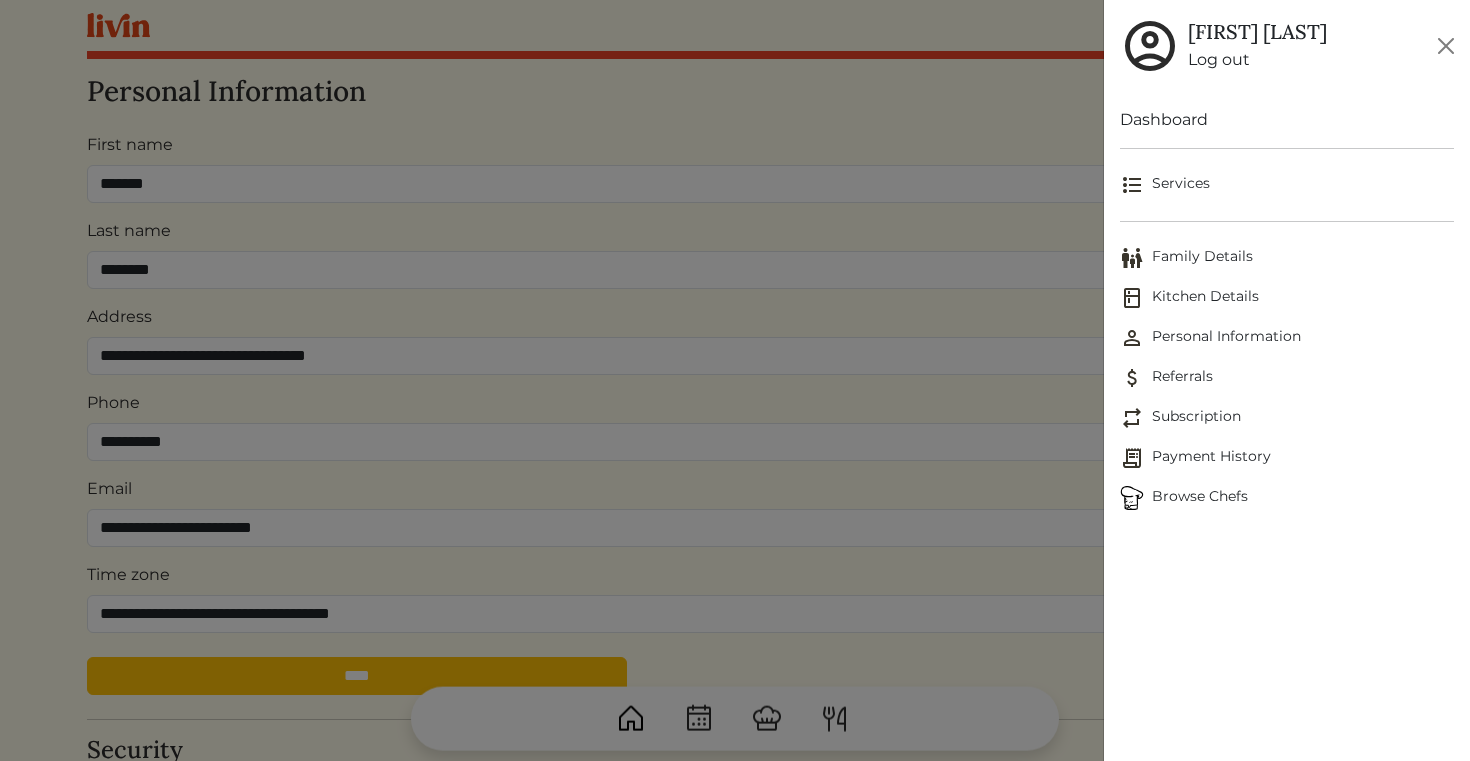 click on "Browse Chefs" at bounding box center (1287, 498) 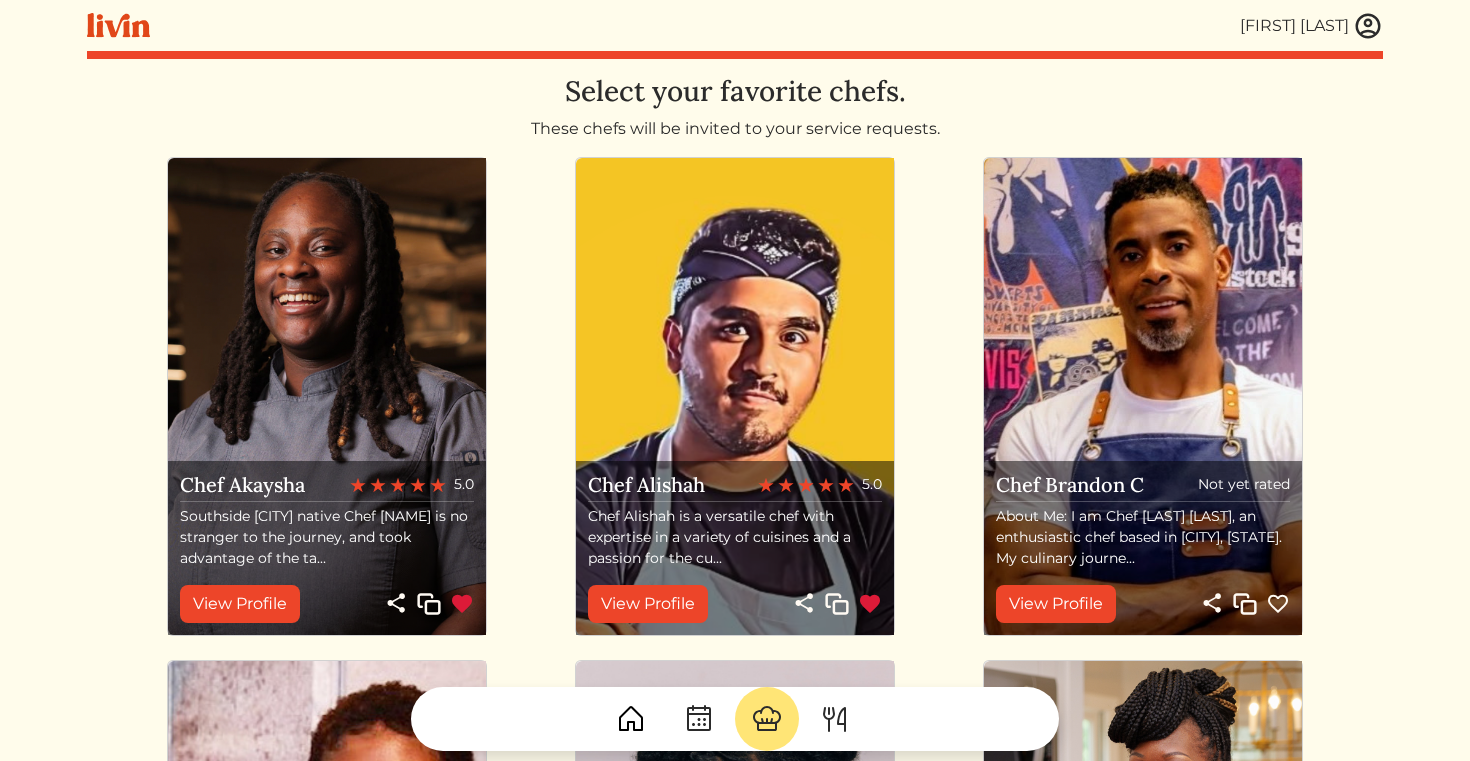 scroll, scrollTop: 0, scrollLeft: 0, axis: both 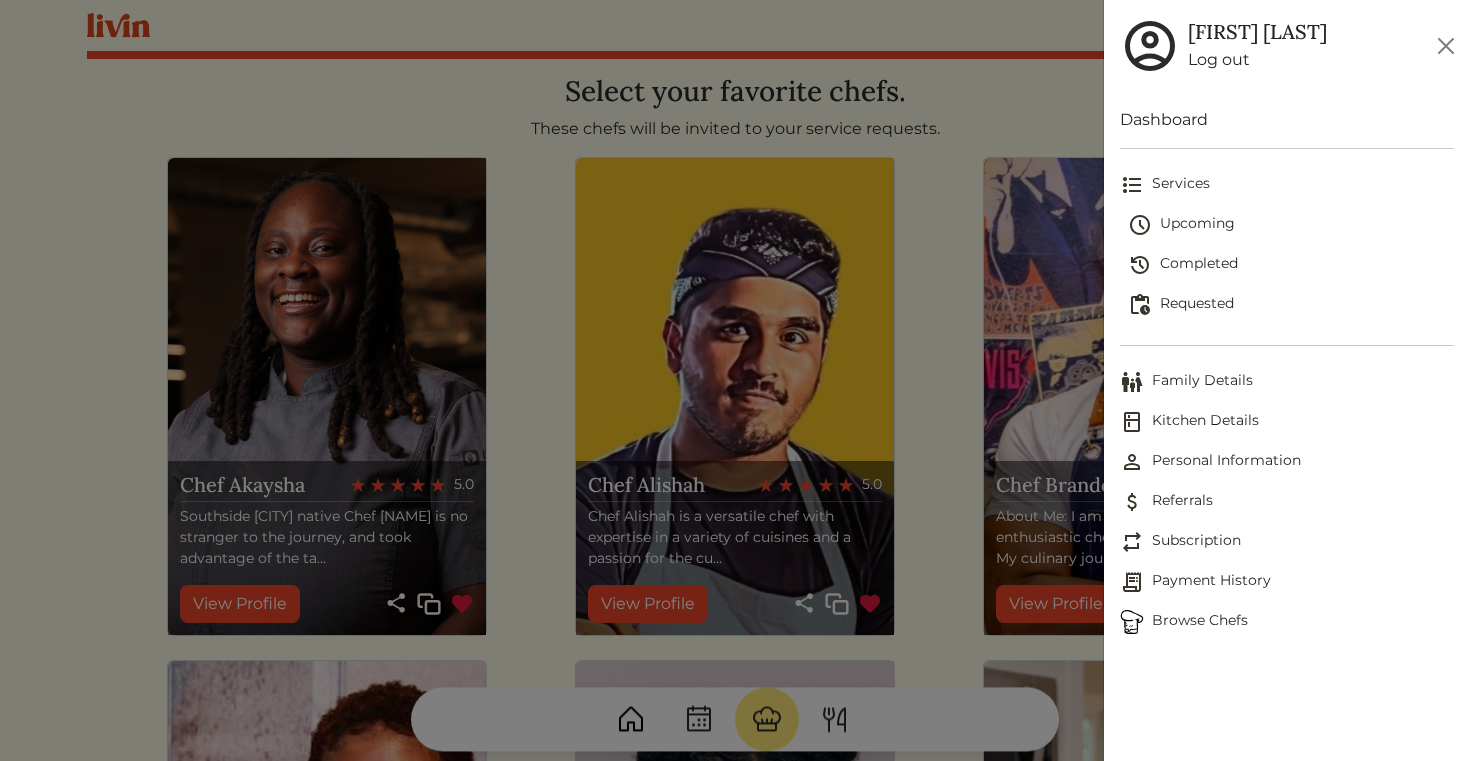 click on "Kitchen Details" at bounding box center (1287, 422) 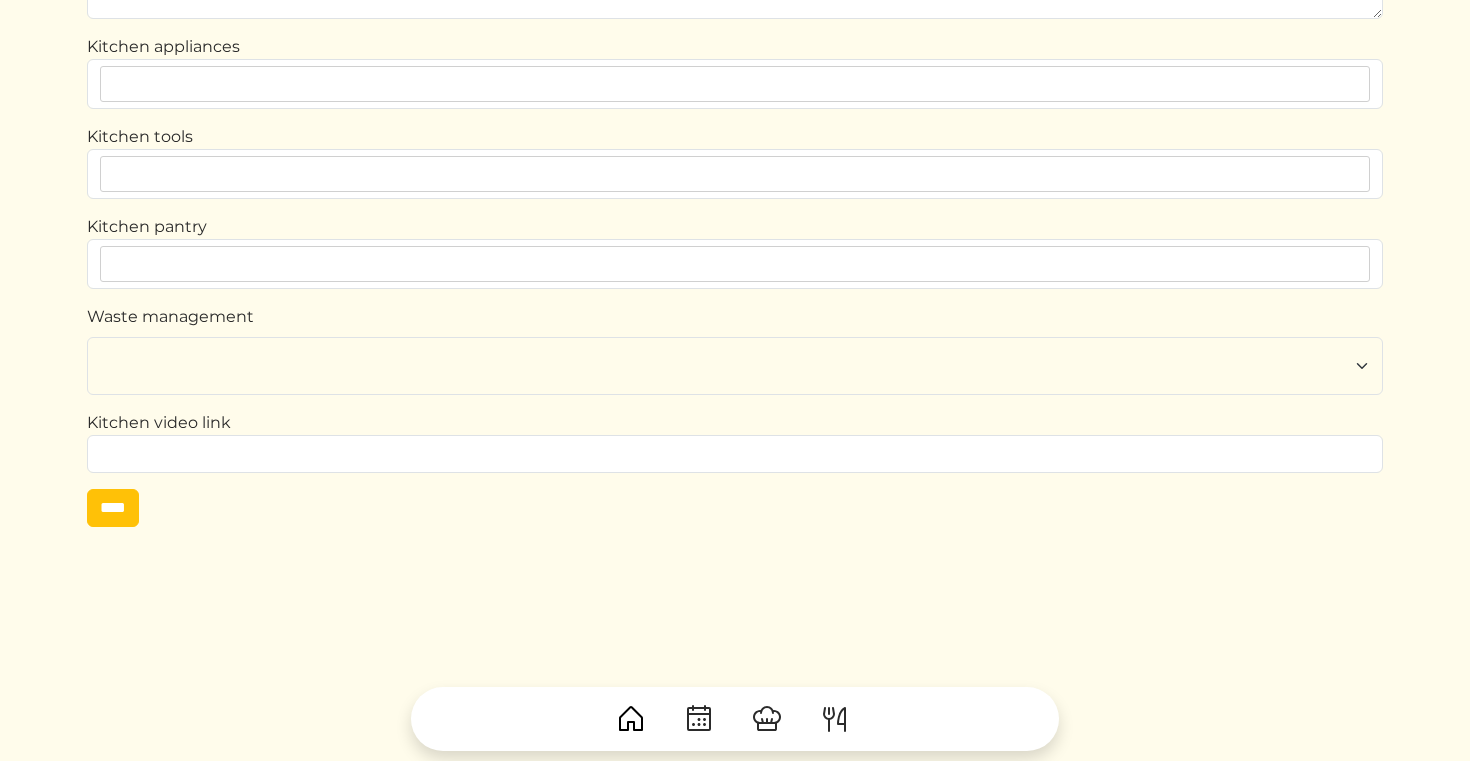 scroll, scrollTop: 0, scrollLeft: 0, axis: both 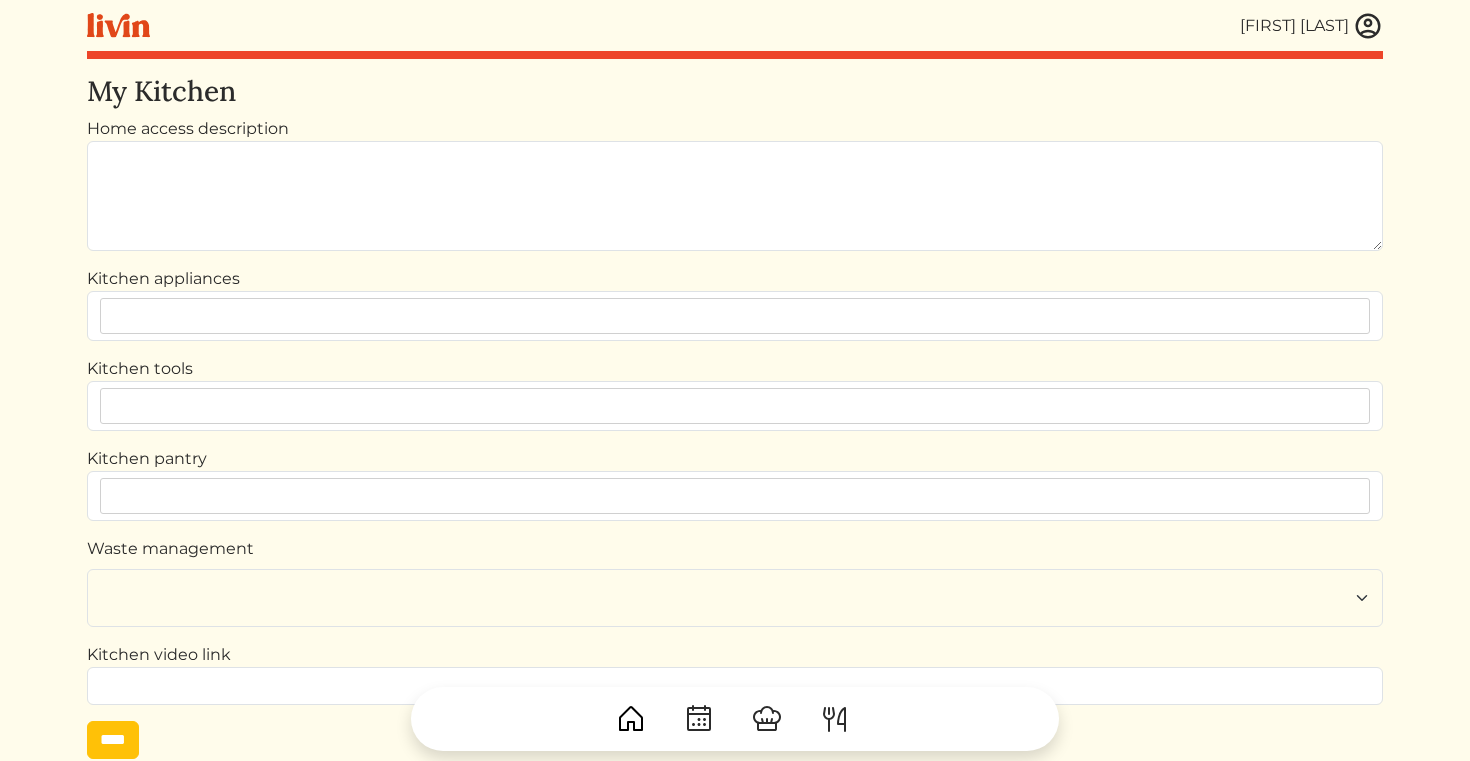 click at bounding box center (1368, 26) 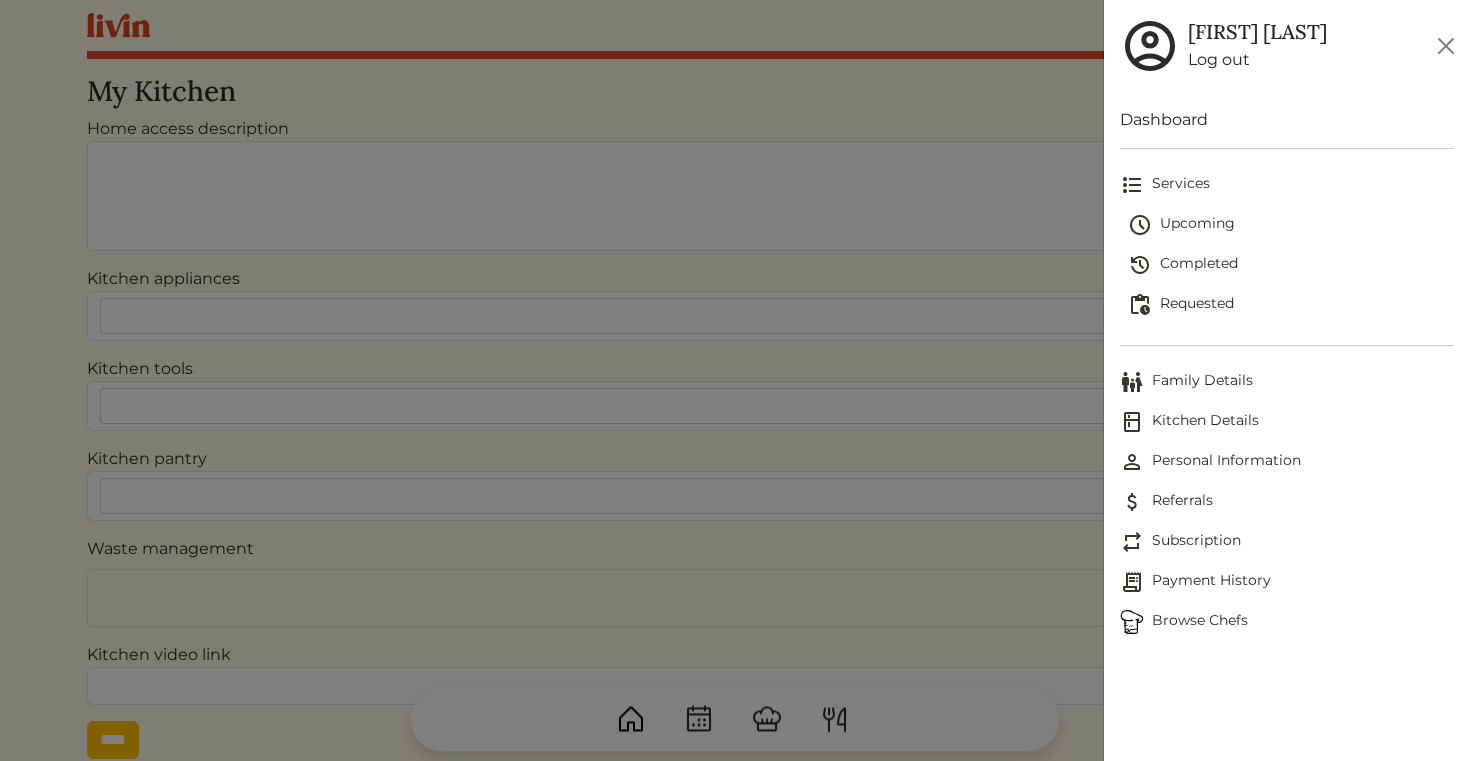 click on "Family Details" at bounding box center [1287, 382] 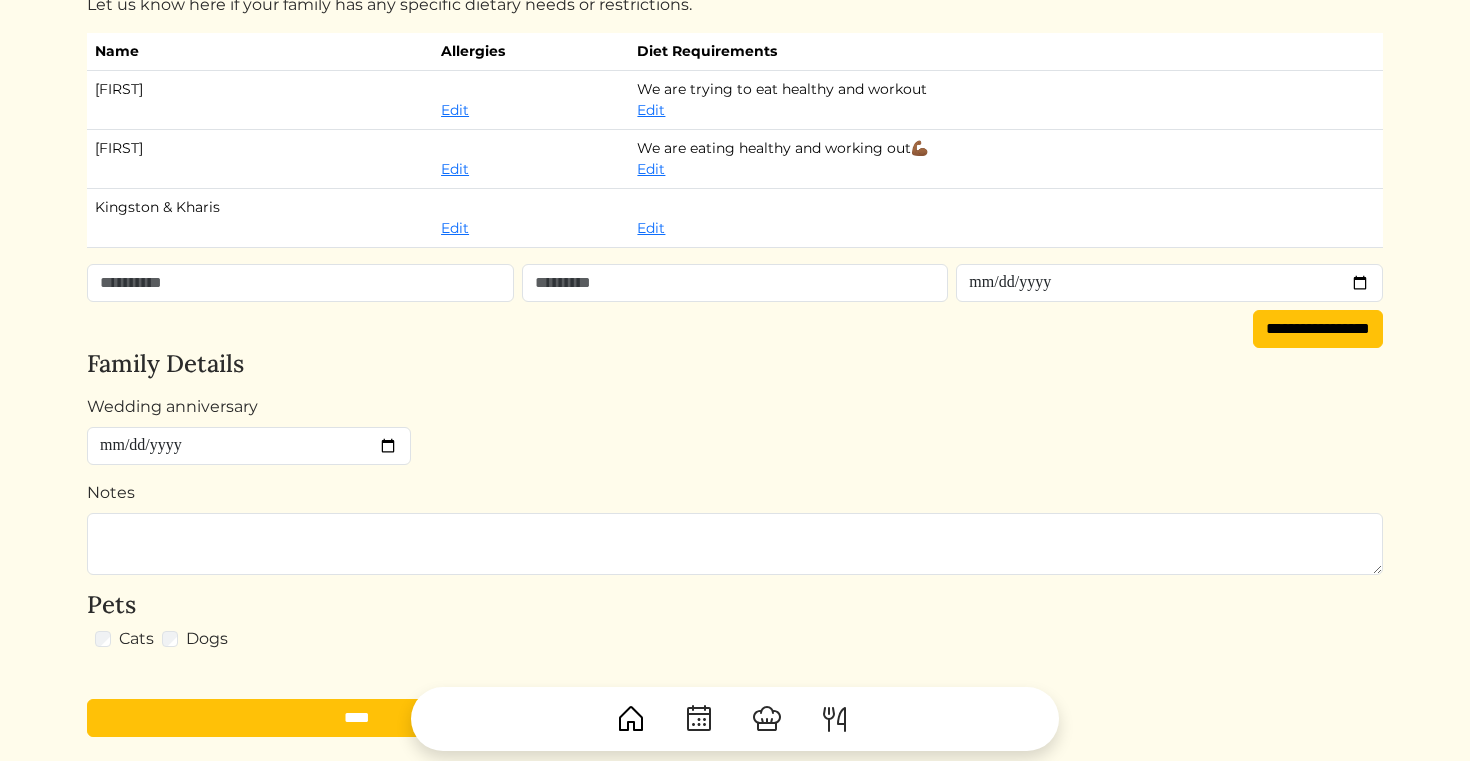 scroll, scrollTop: 0, scrollLeft: 0, axis: both 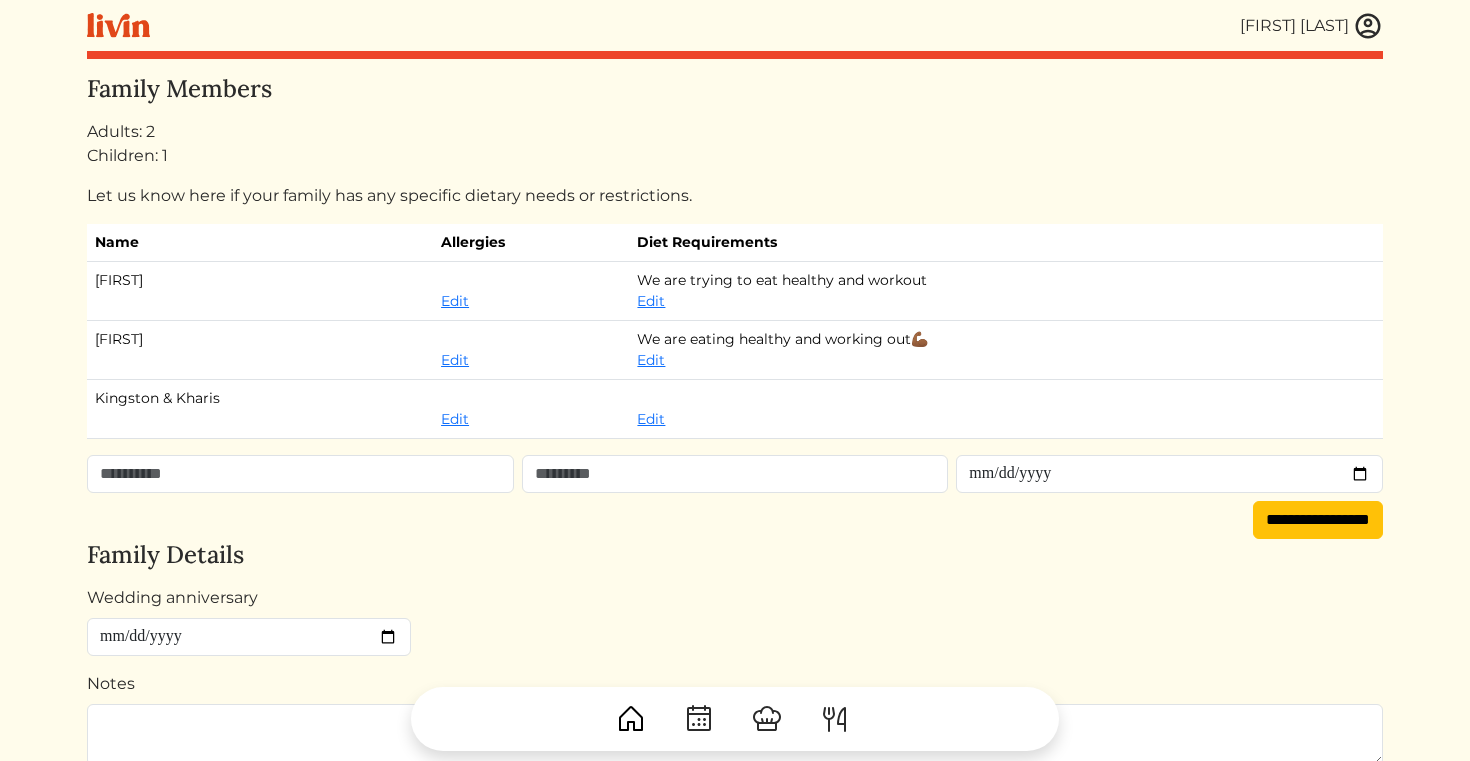 click at bounding box center [1368, 26] 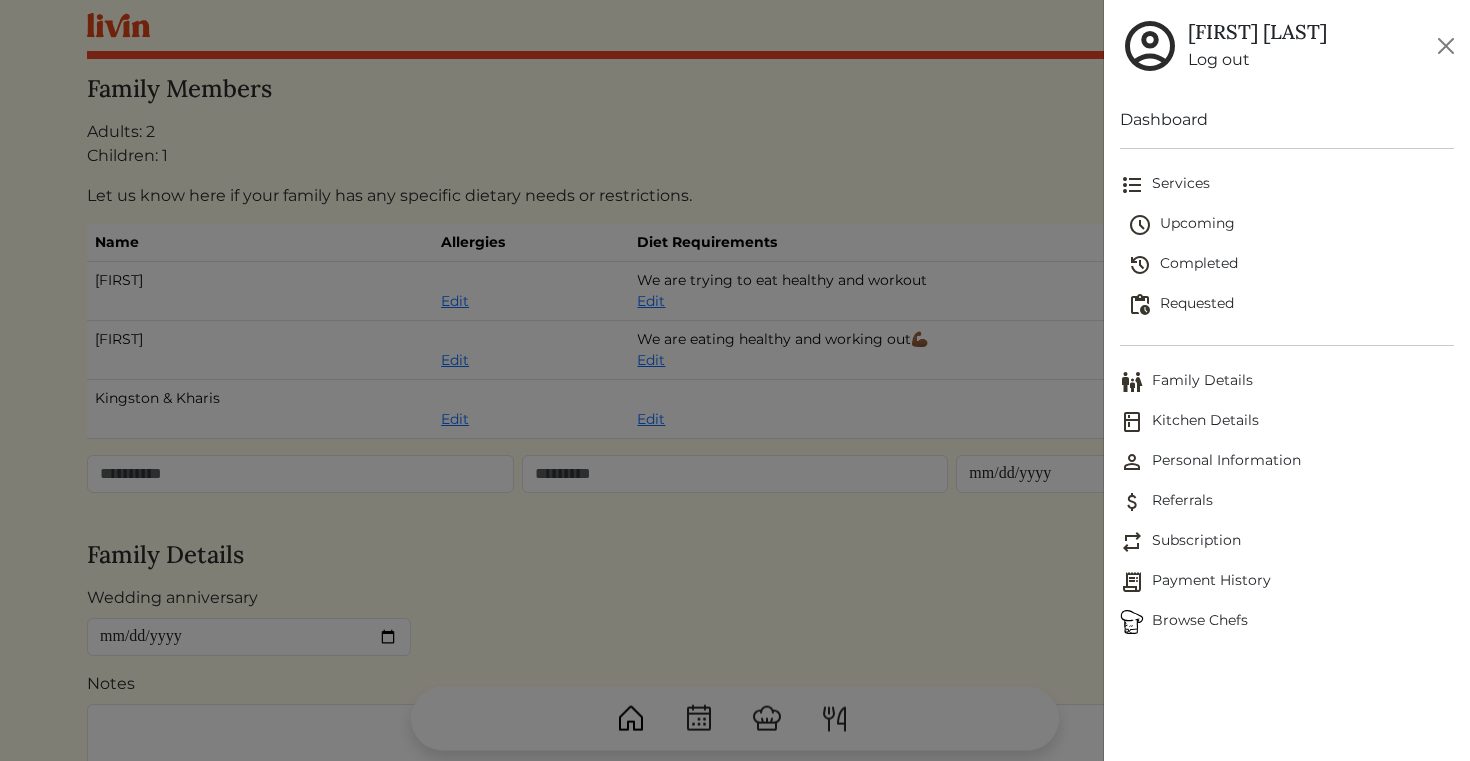 click on "Services" at bounding box center (1287, 185) 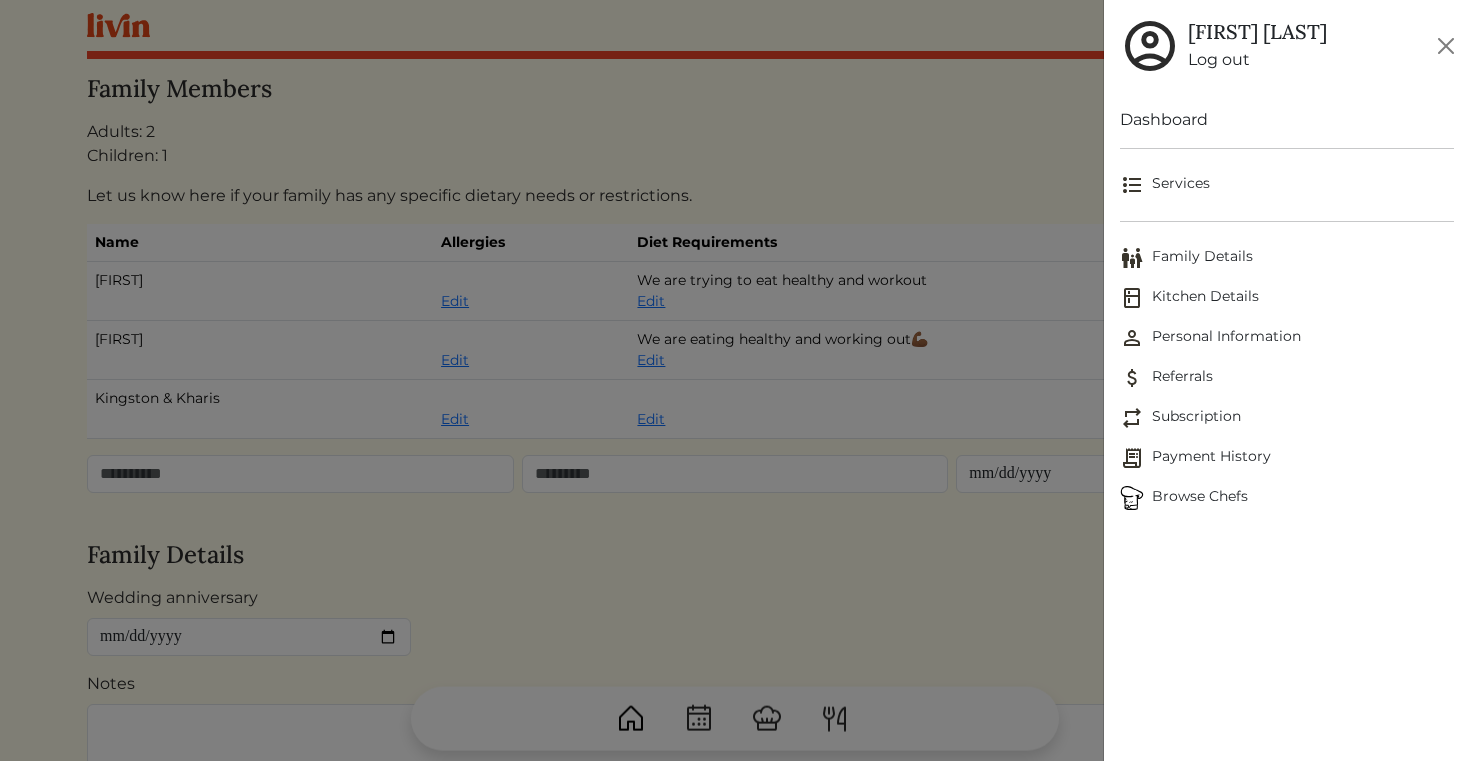 click on "Services" at bounding box center [1287, 185] 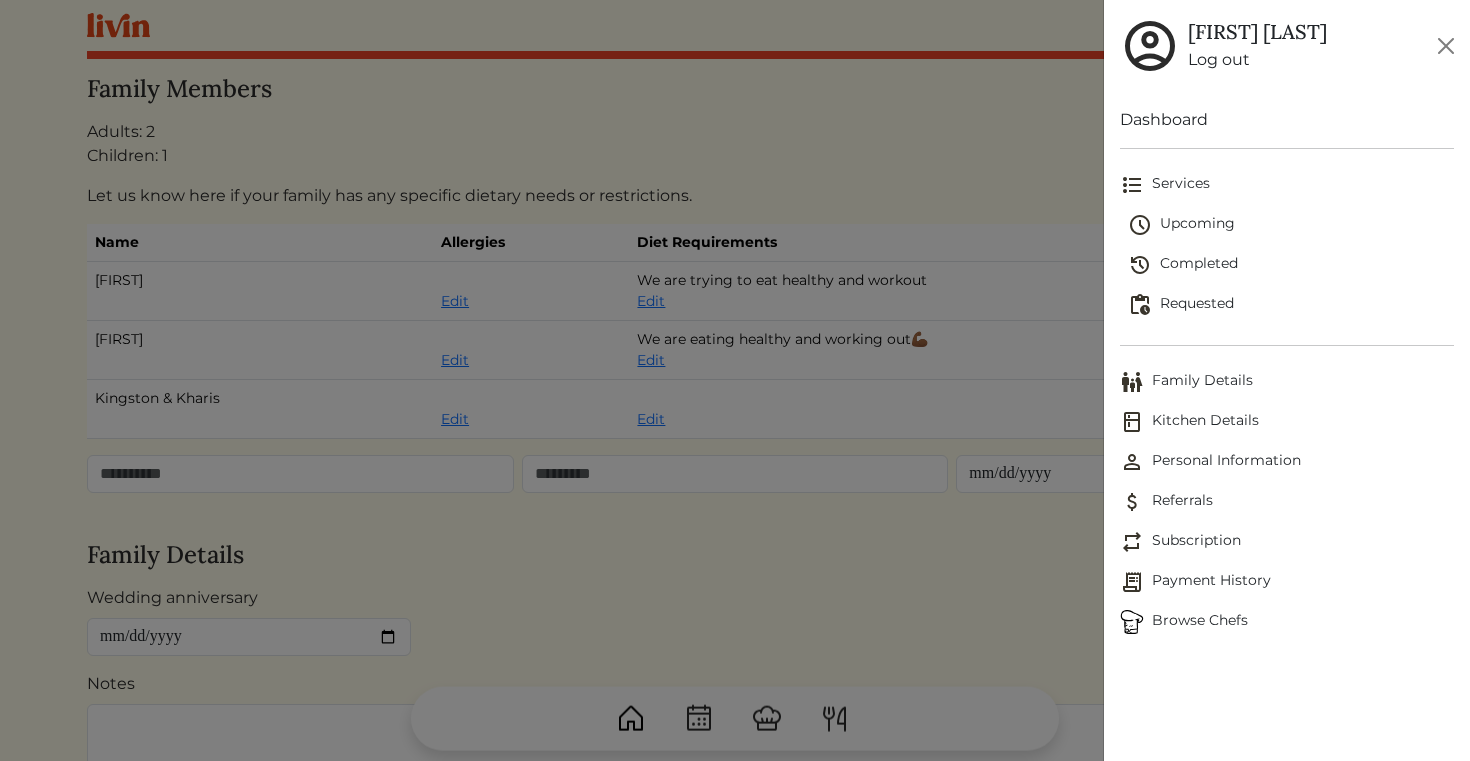 click on "Upcoming" at bounding box center (1291, 225) 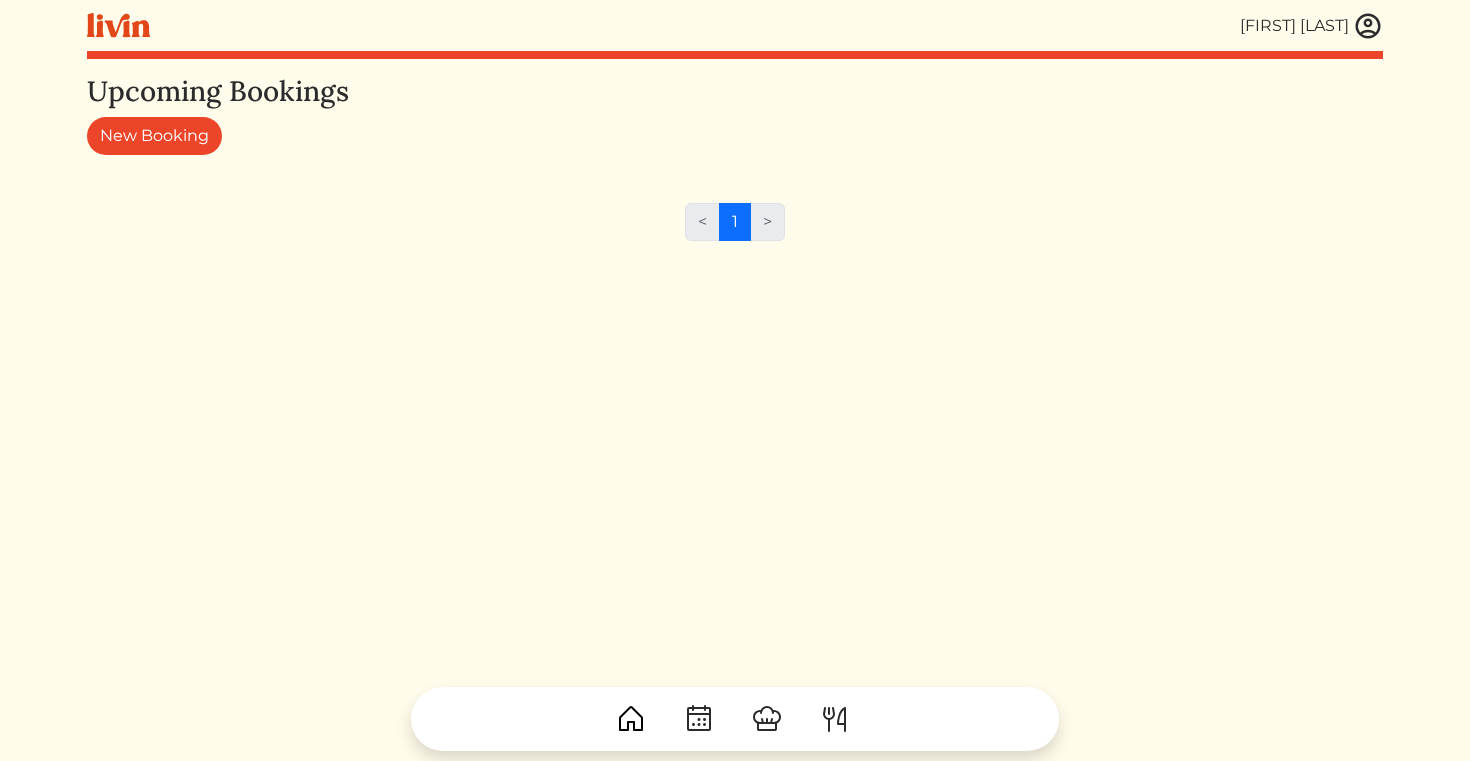 click on "1" at bounding box center [735, 222] 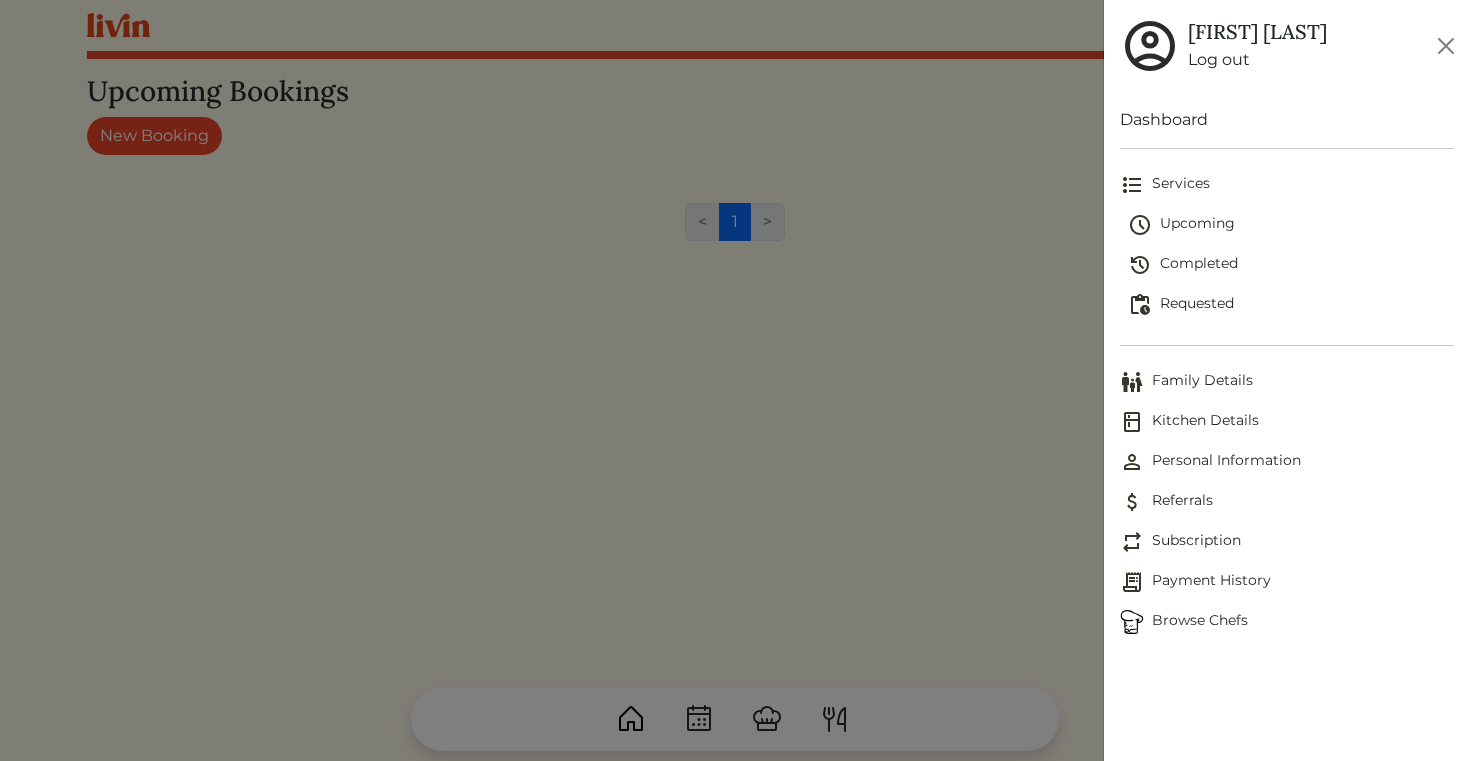 click on "Requested" at bounding box center [1291, 305] 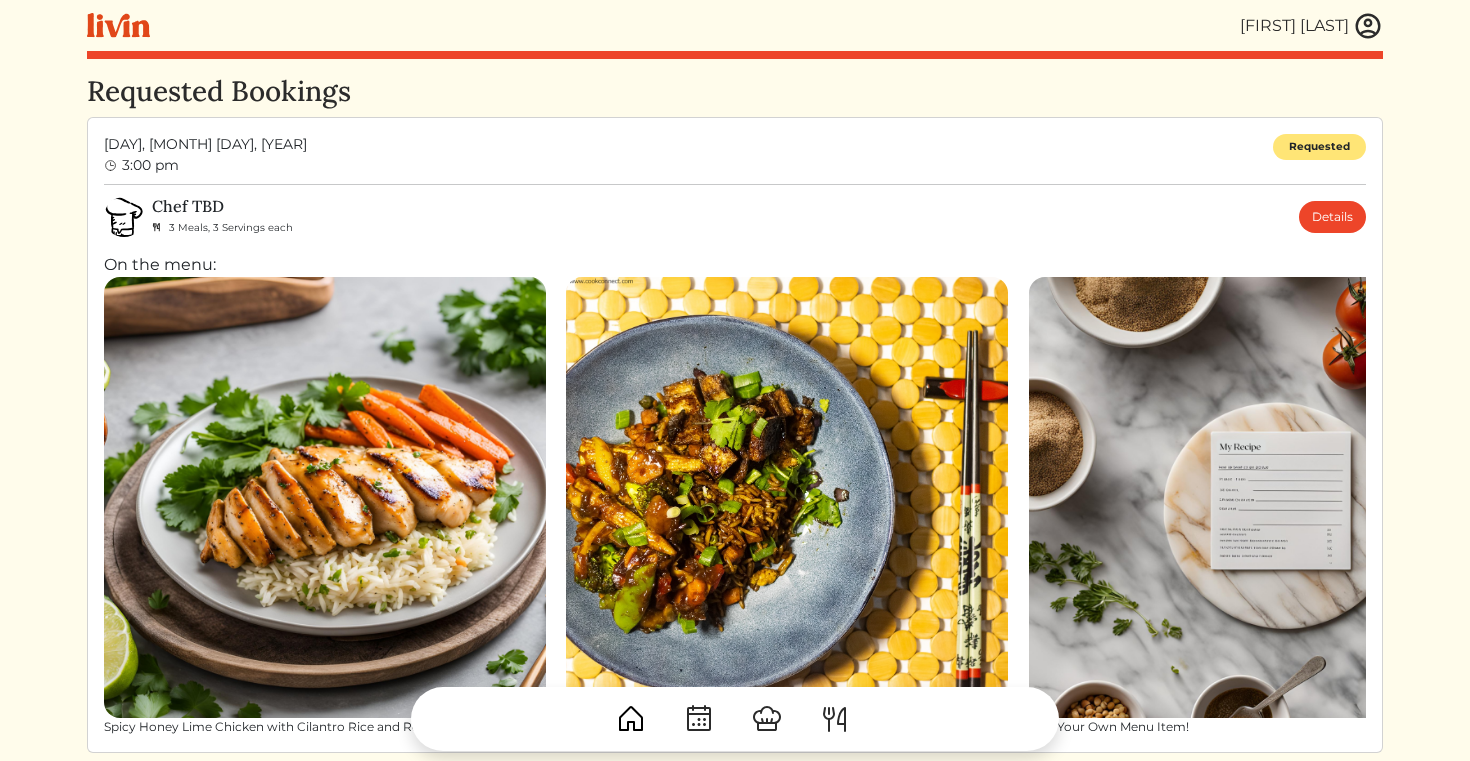 scroll, scrollTop: 383, scrollLeft: 0, axis: vertical 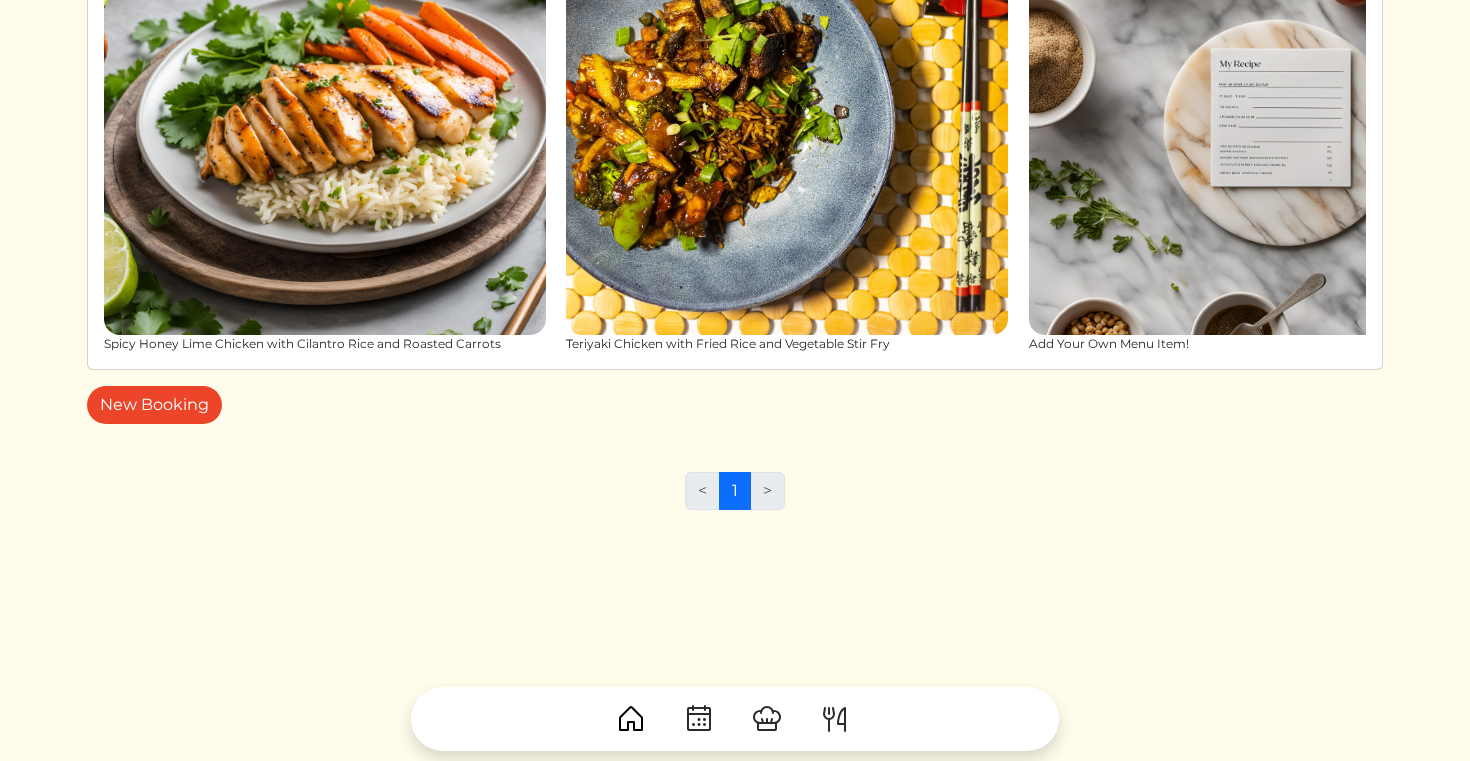click on ">" at bounding box center (768, 491) 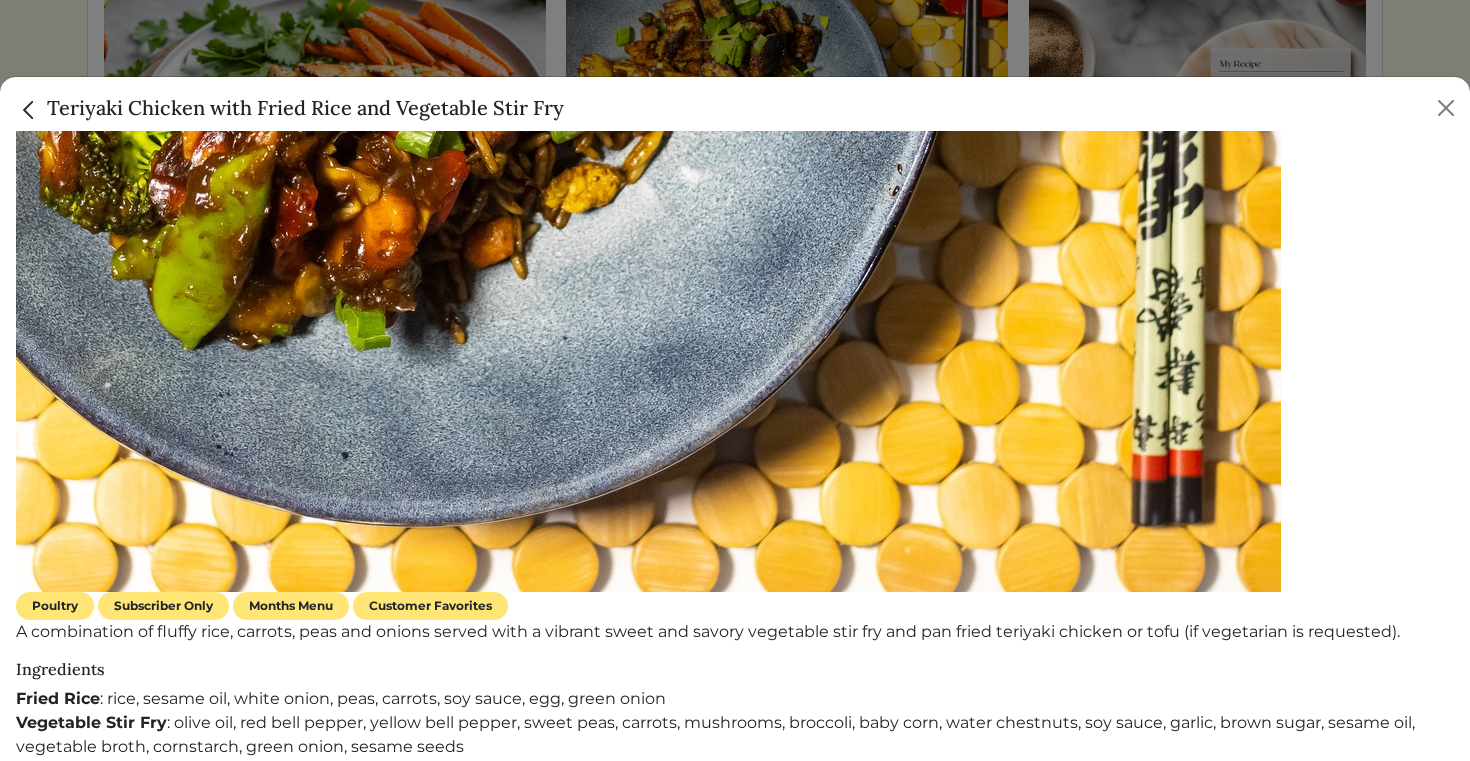 scroll, scrollTop: 1021, scrollLeft: 0, axis: vertical 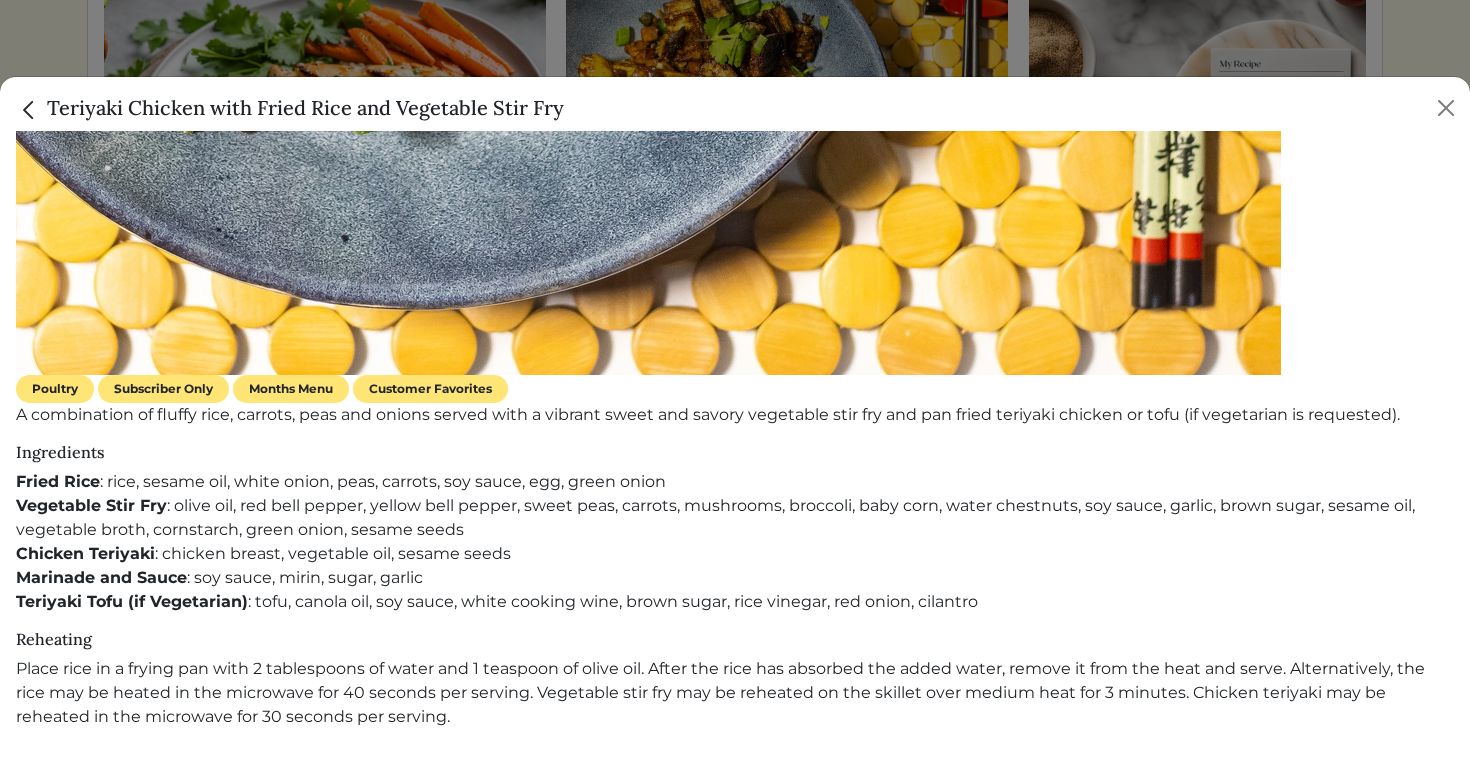 click on "Months Menu" at bounding box center (291, 389) 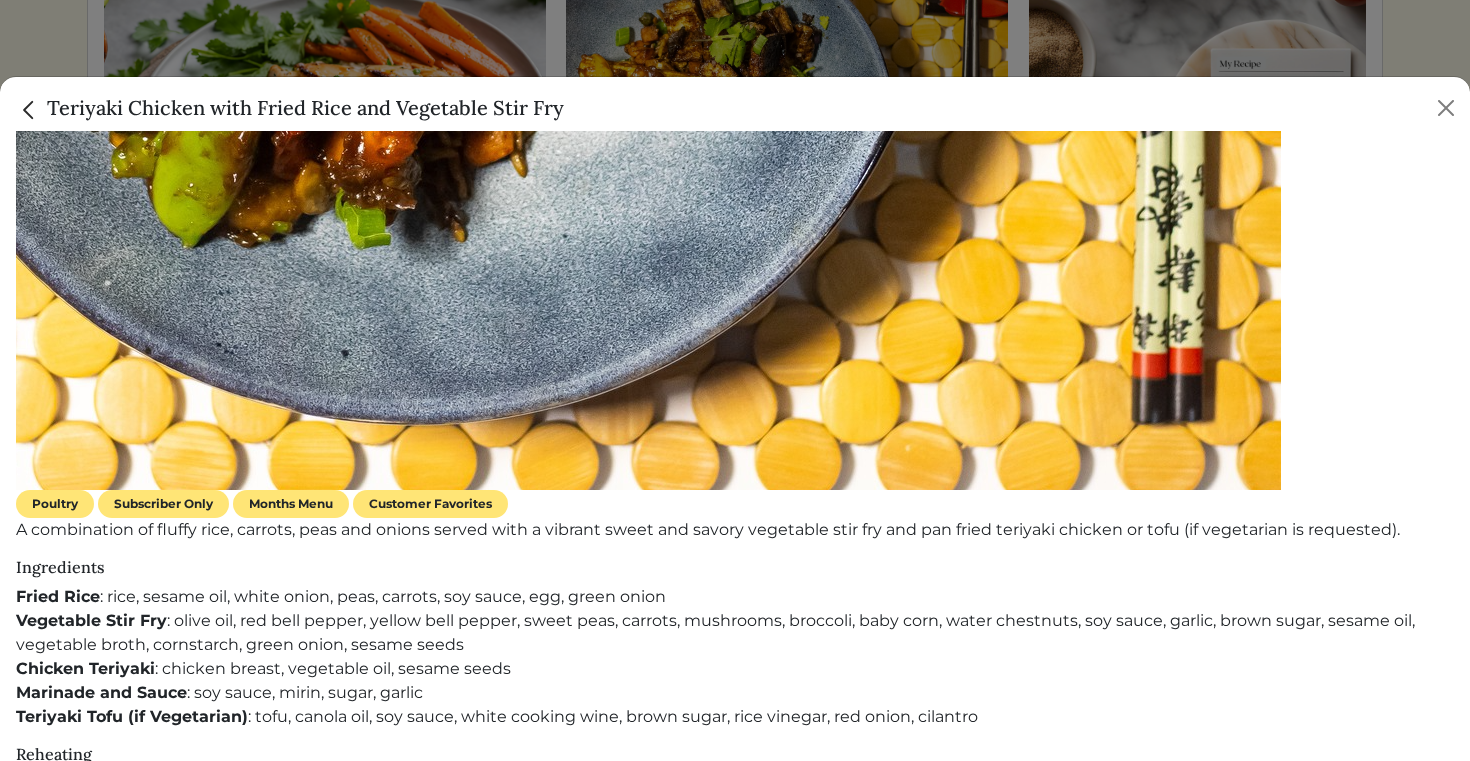 scroll, scrollTop: 1021, scrollLeft: 0, axis: vertical 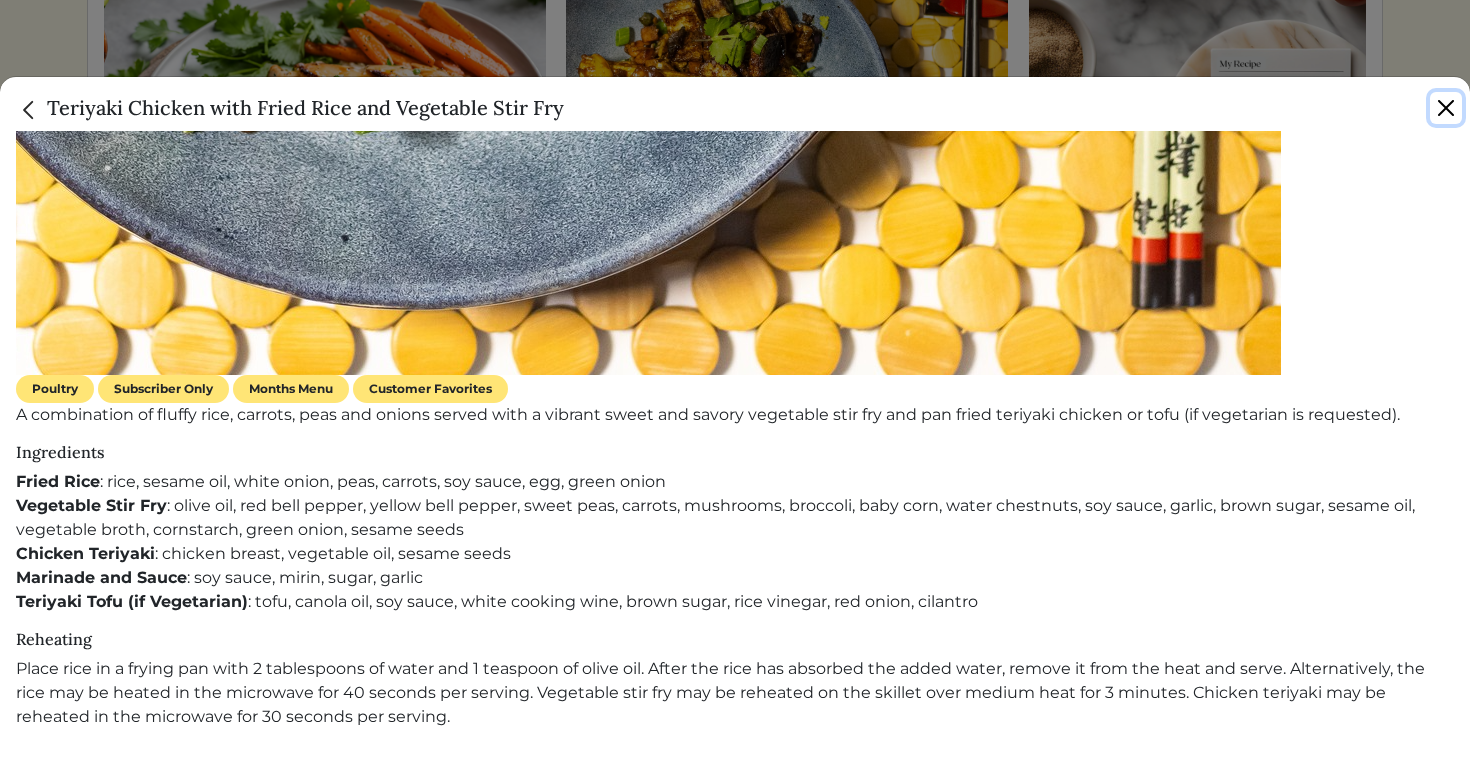 click at bounding box center [1446, 108] 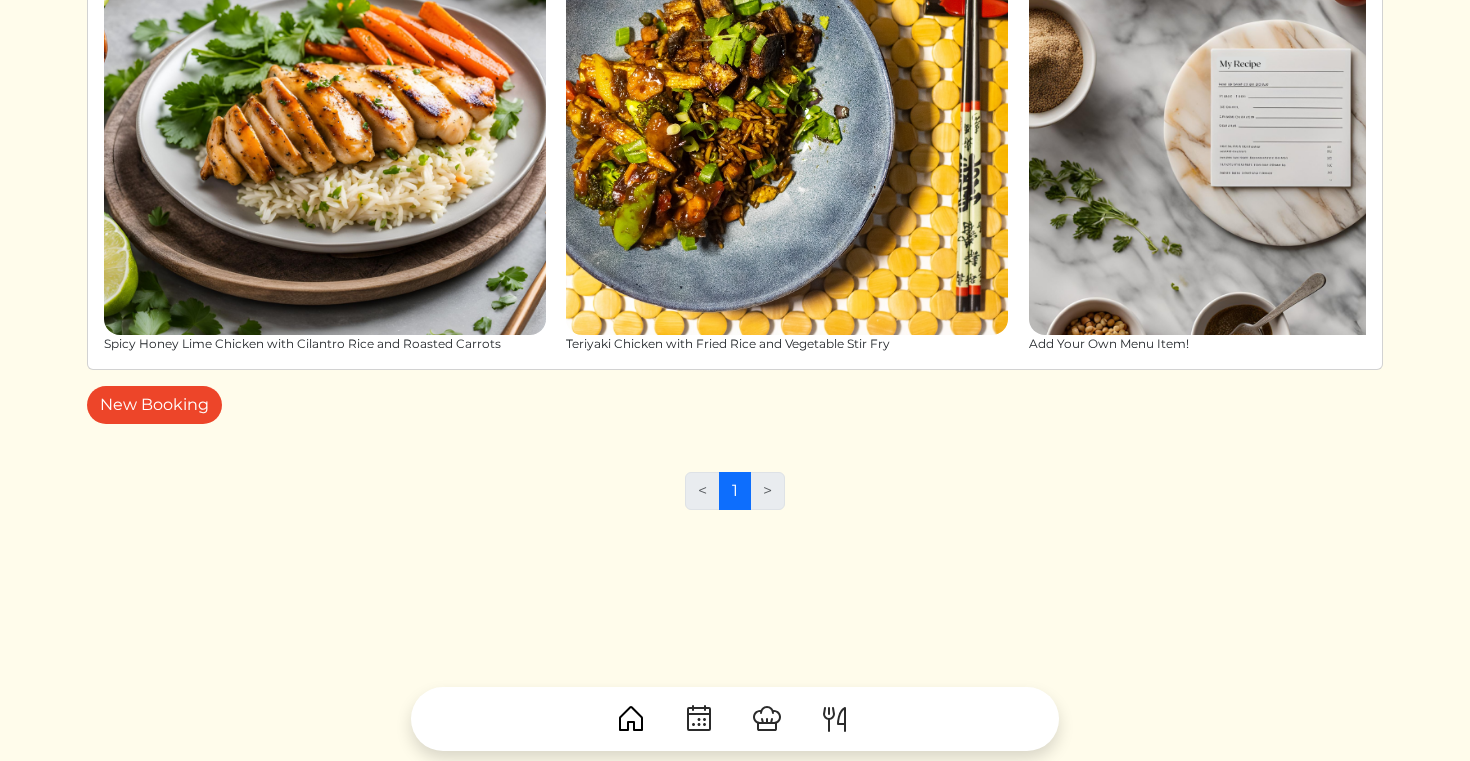 scroll, scrollTop: 0, scrollLeft: 0, axis: both 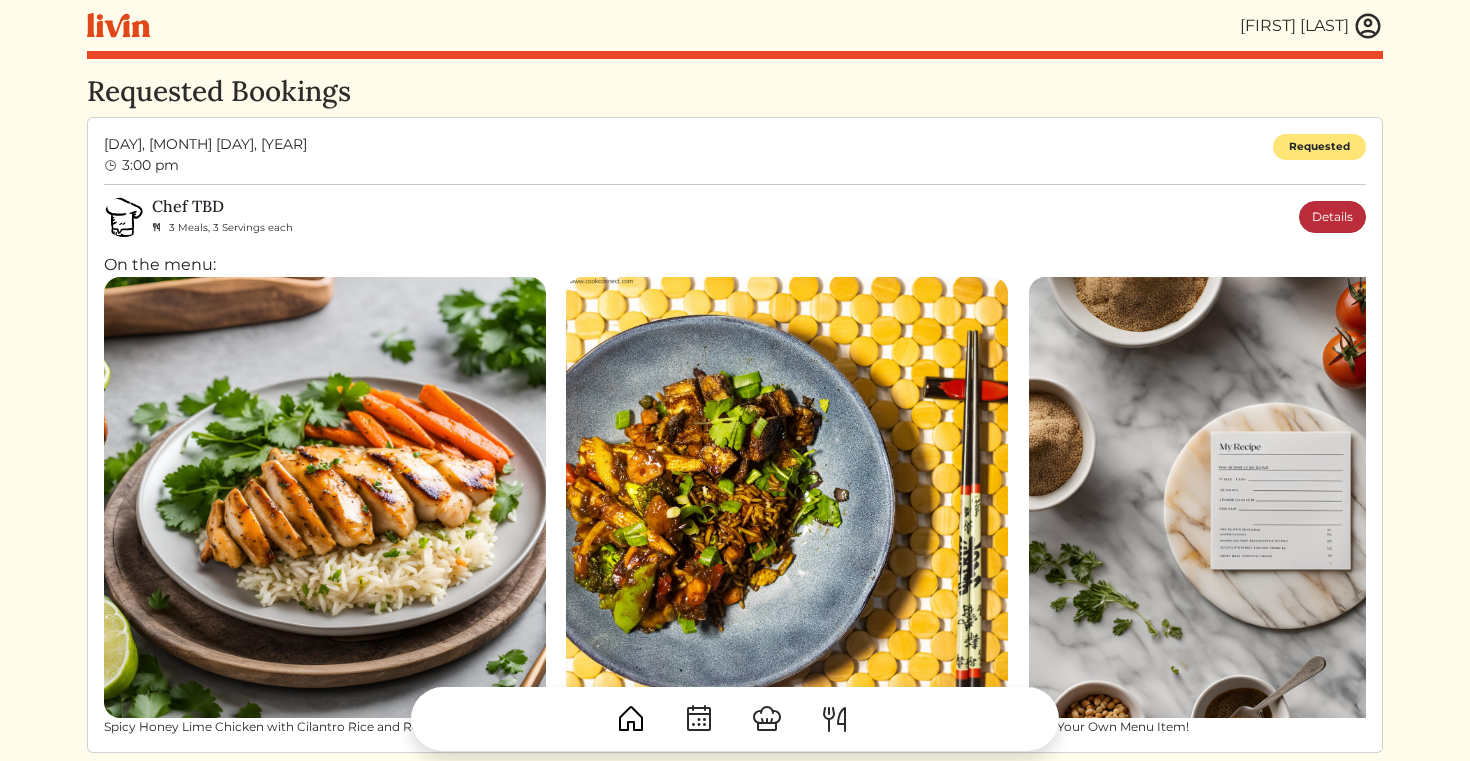 click on "Details" at bounding box center (1332, 217) 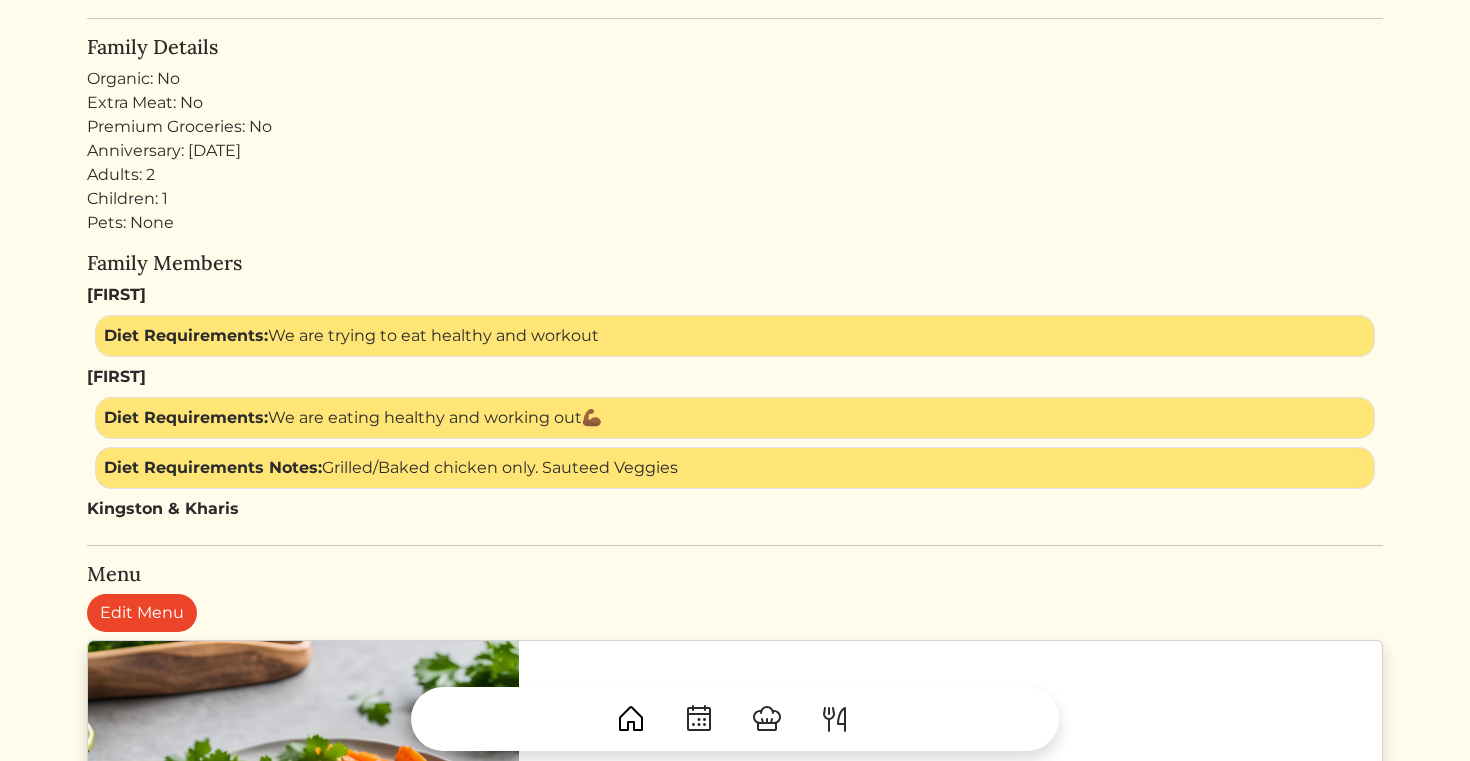 scroll, scrollTop: 648, scrollLeft: 0, axis: vertical 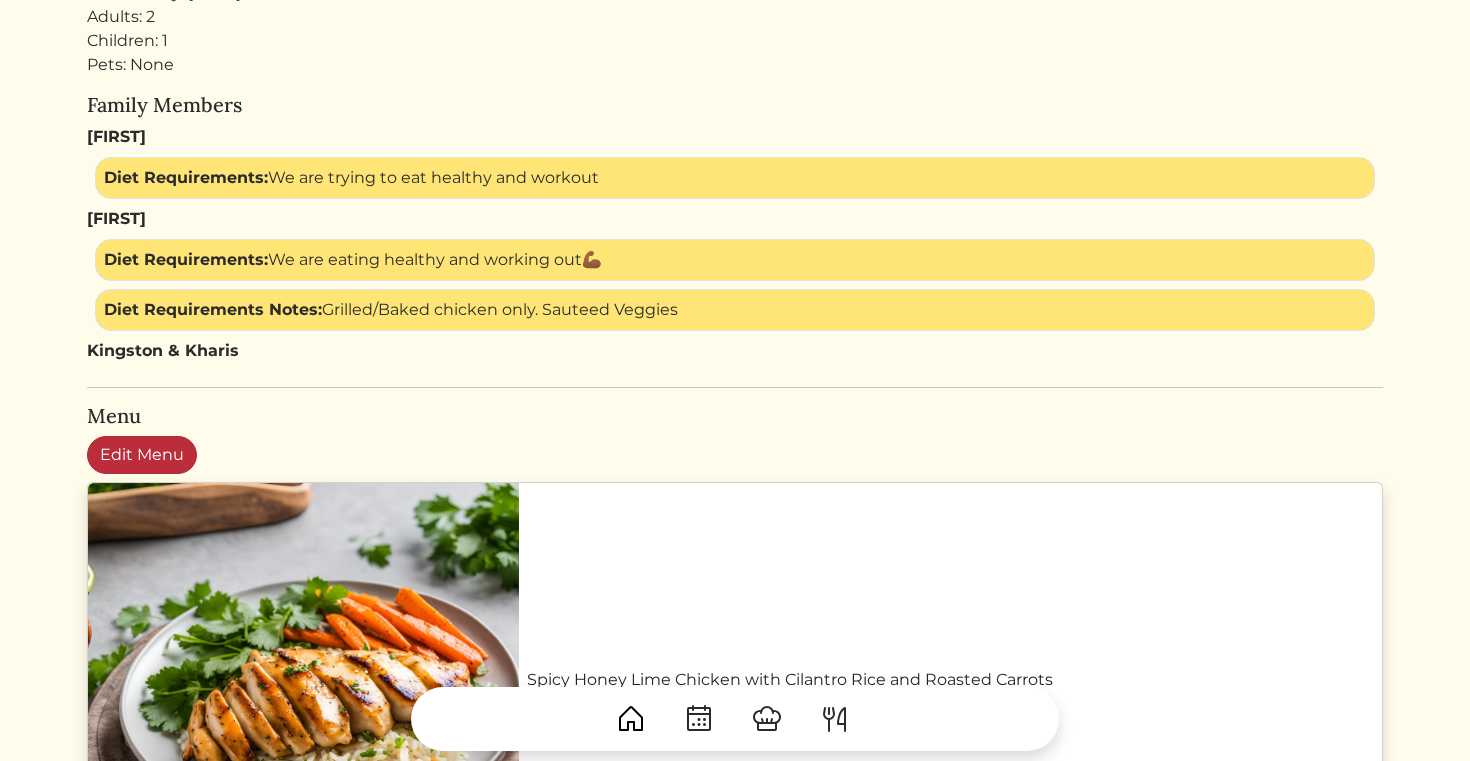 click on "Edit Menu" at bounding box center [142, 455] 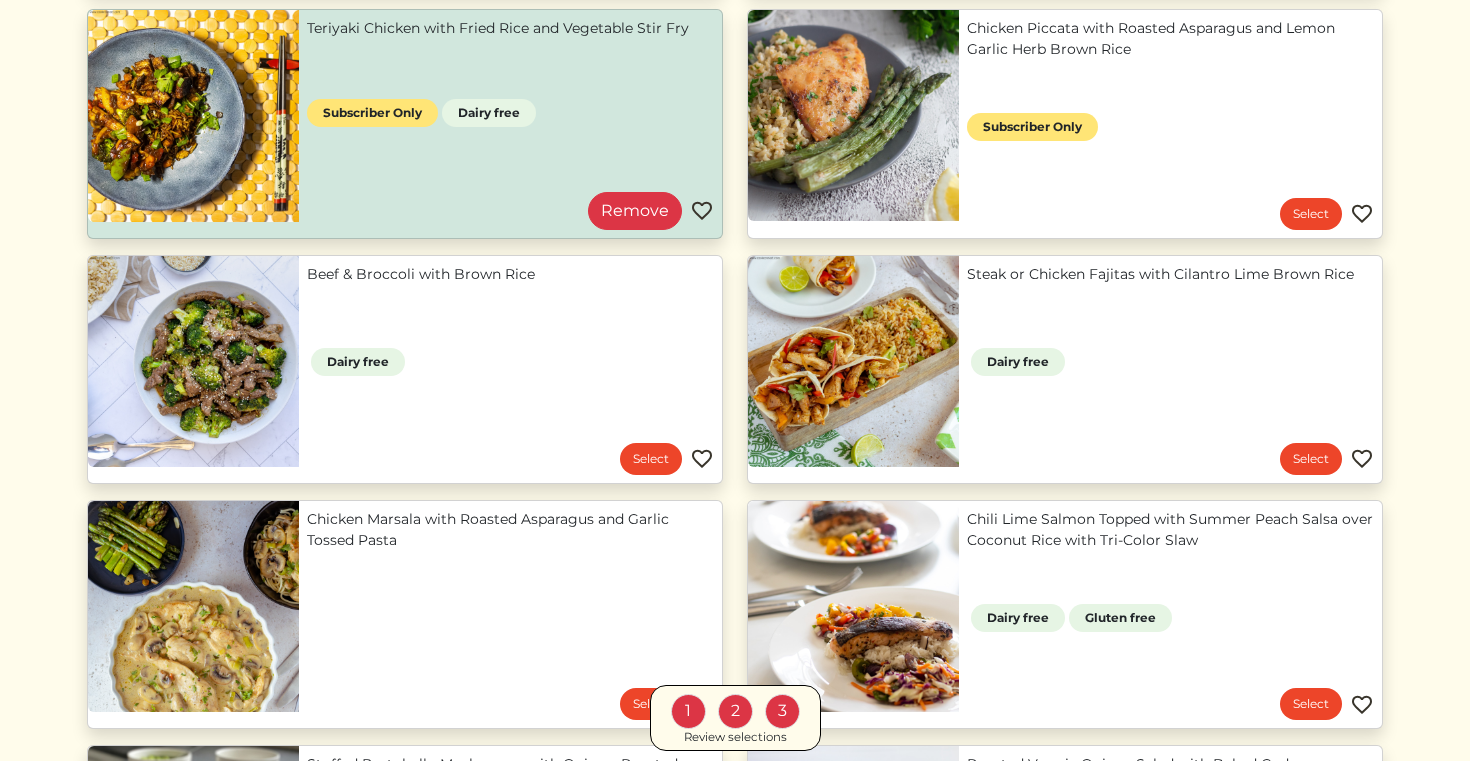 scroll, scrollTop: 0, scrollLeft: 0, axis: both 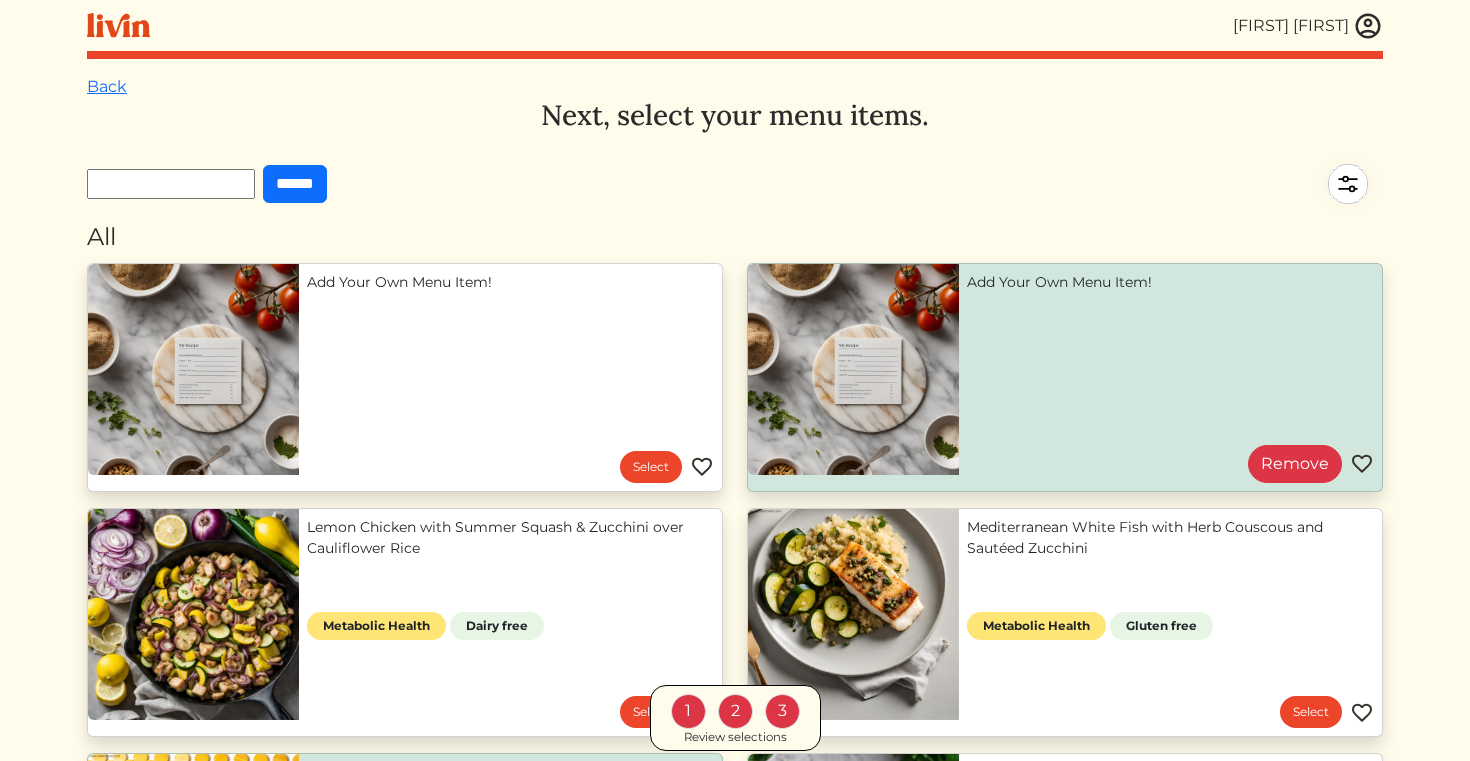 click on "Back
Next, select your menu items.
******
All
Add Your Own Menu Item!
Select
Add Your Own Menu Item!
Remove
Lemon Chicken with Summer Squash & Zucchini over Cauliflower Rice" at bounding box center (735, 1410) 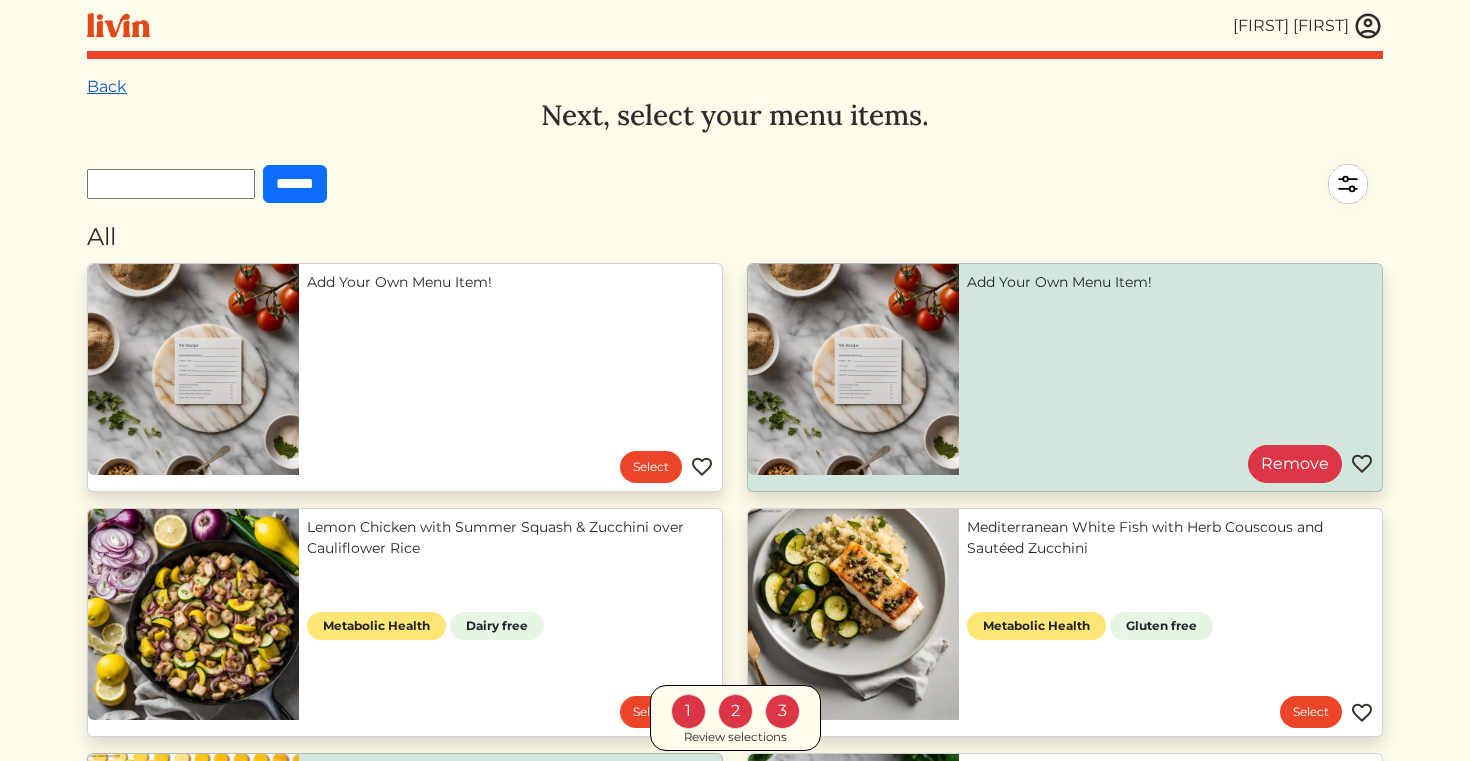 click on "Back" at bounding box center (107, 86) 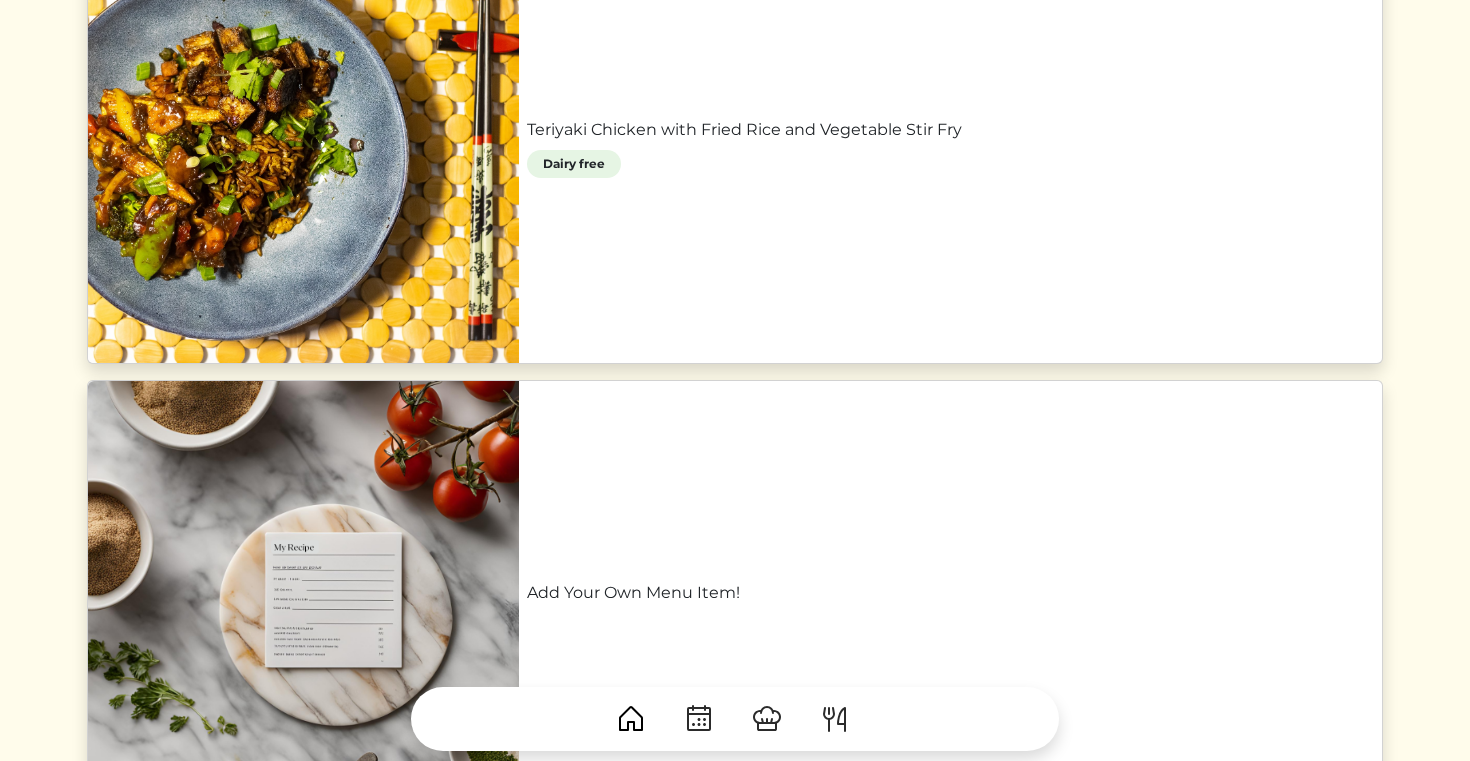 scroll, scrollTop: 2021, scrollLeft: 0, axis: vertical 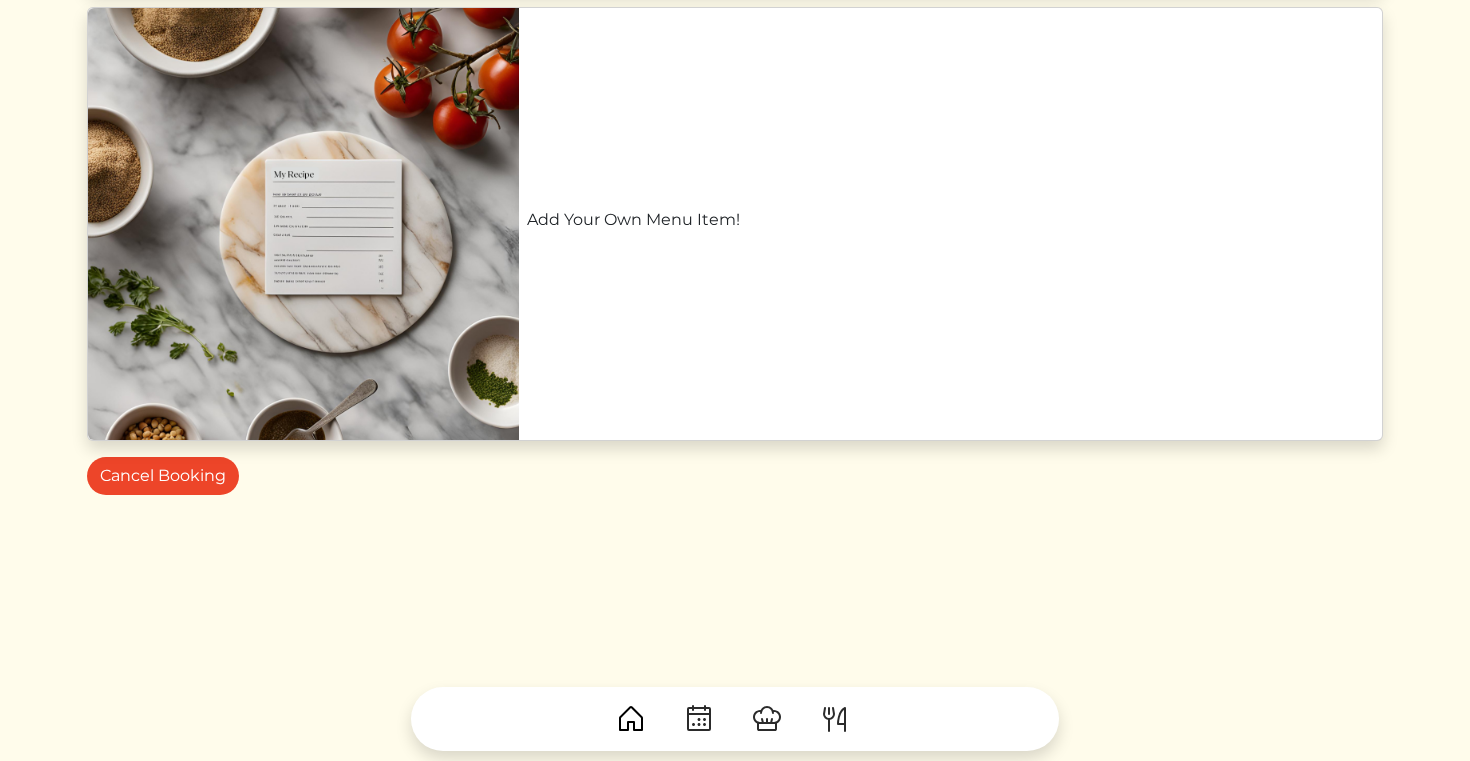 click on "Add Your Own Menu Item!" at bounding box center (950, 220) 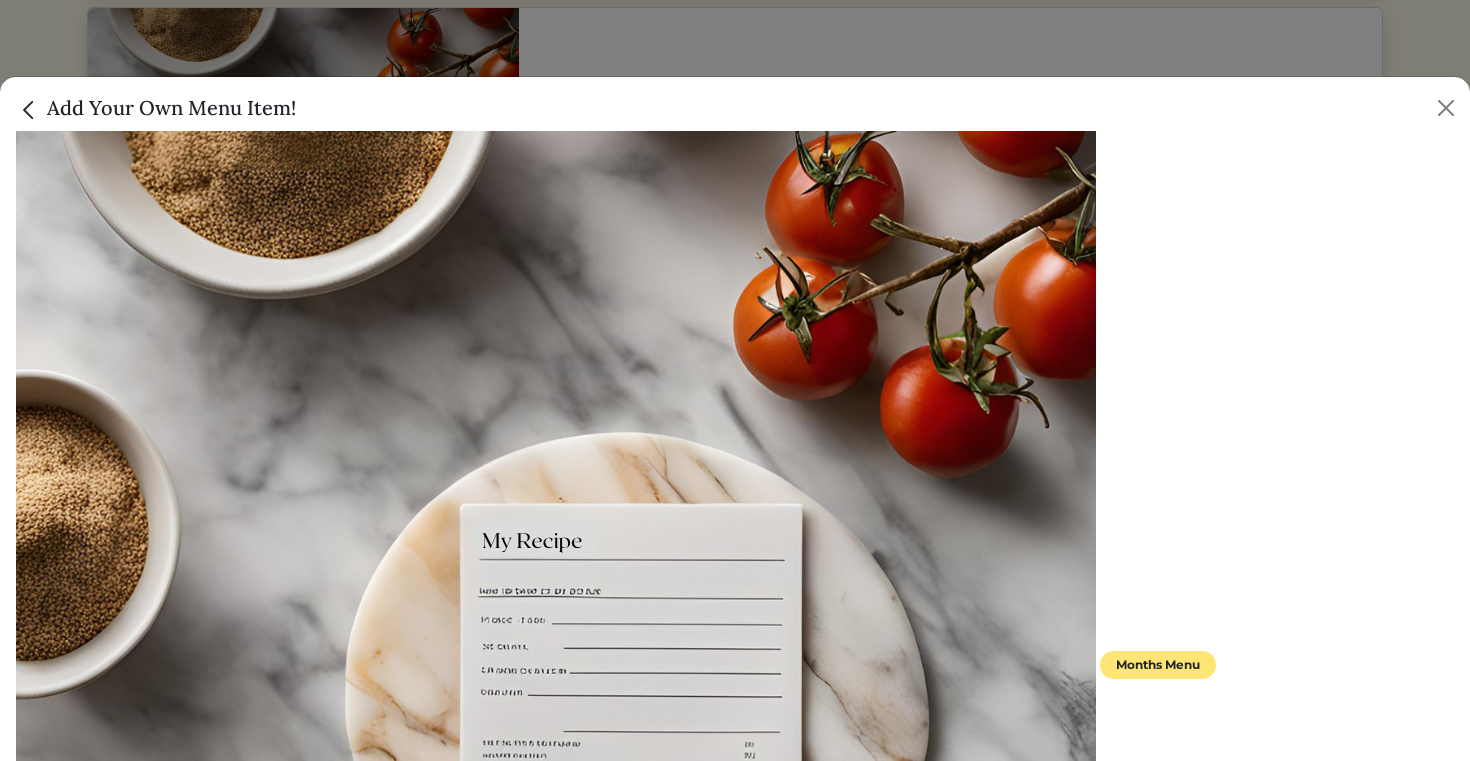 click on "Months Menu" at bounding box center (1158, 665) 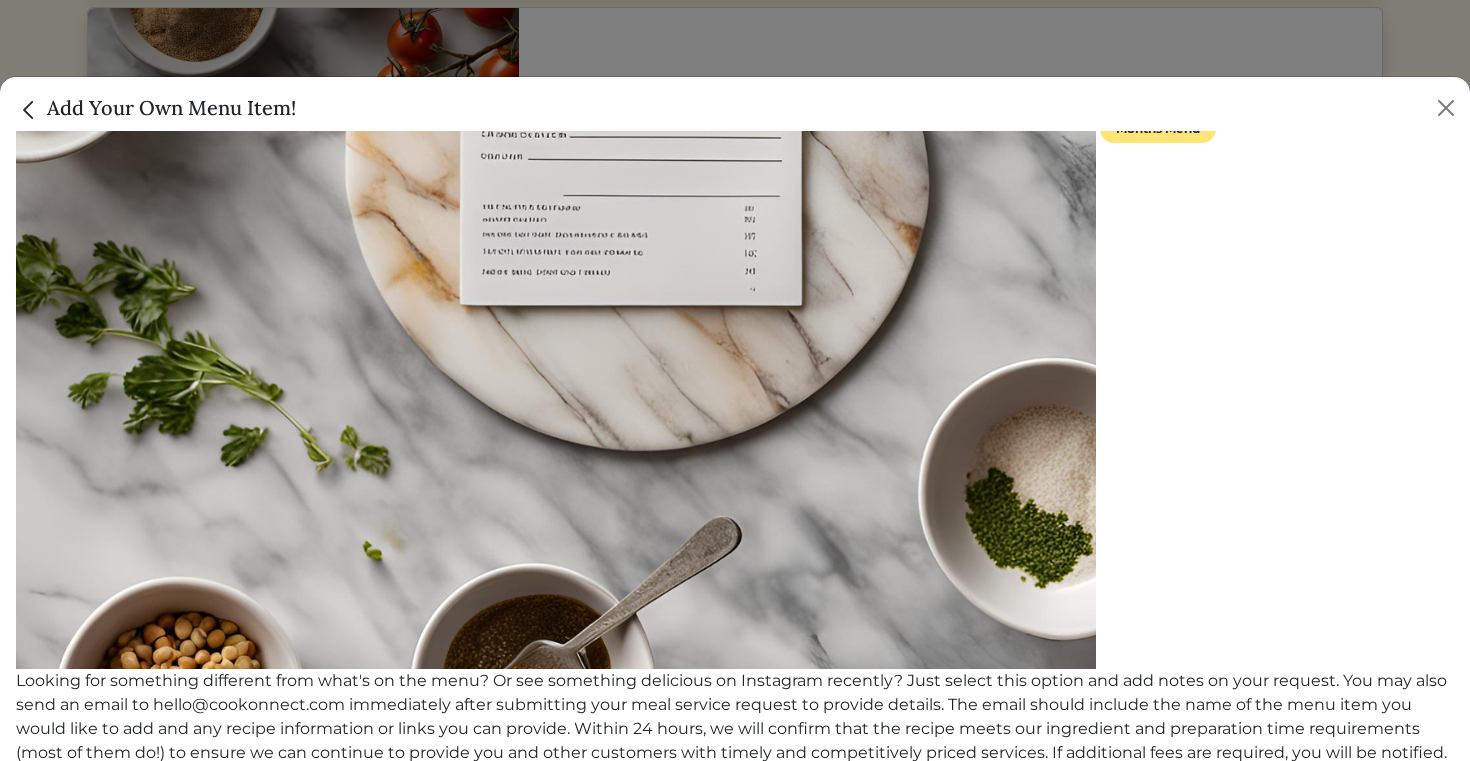 scroll, scrollTop: 648, scrollLeft: 0, axis: vertical 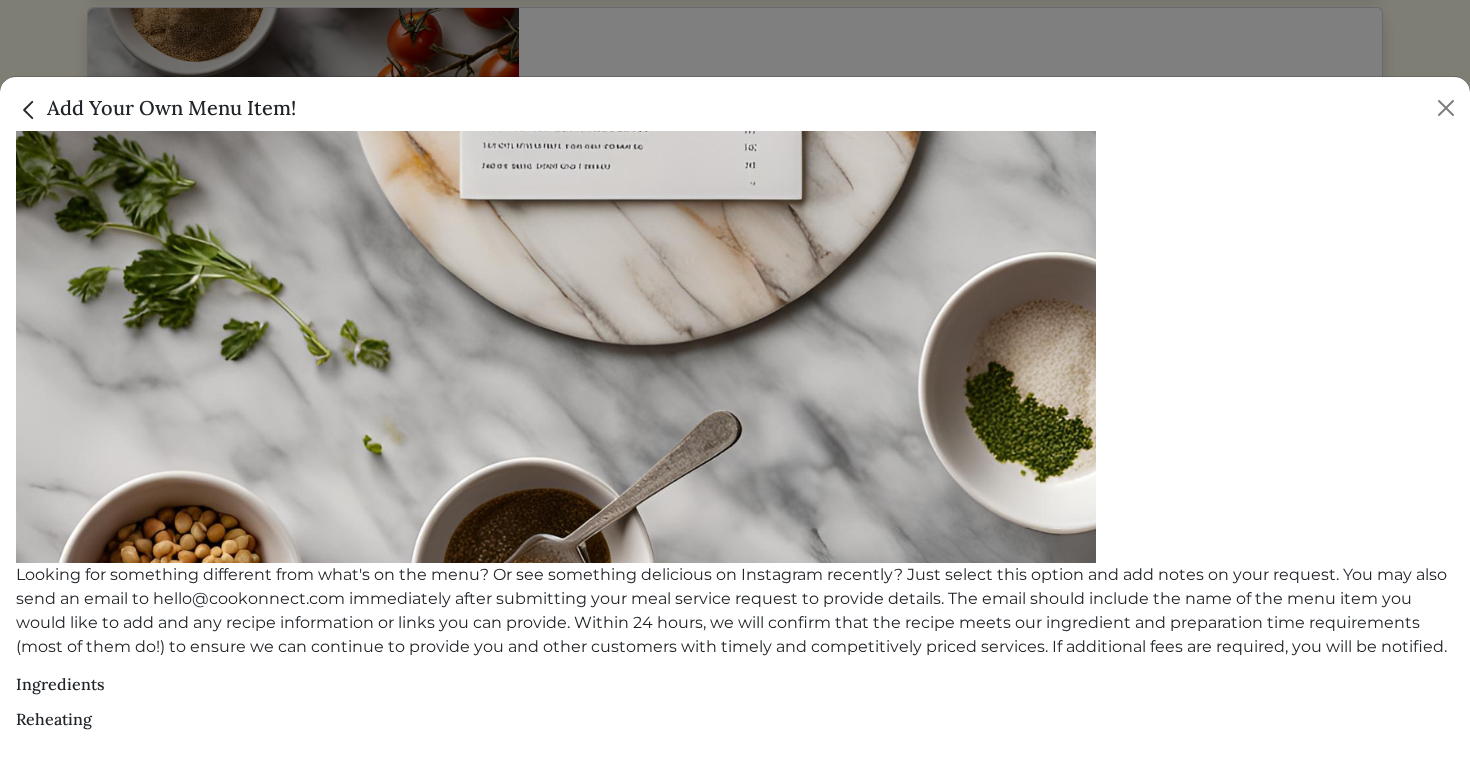 click on "Months Menu
Looking for something different from what's on the menu?  Or see something delicious on Instagram recently?  Just select this option and add notes on your request.
You may also send an email to [EMAIL] immediately after submitting your meal service request to provide details.  The email should include the name of the menu item you would like to add and any recipe information or links you can provide.
Within 24 hours, we will confirm that the recipe meets our ingredient and preparation time requirements (most of them do!) to ensure we can continue to provide you and other customers with timely and competitively priced services.  If additional fees are required, you will be notified.
Ingredients
Reheating" at bounding box center (735, 106) 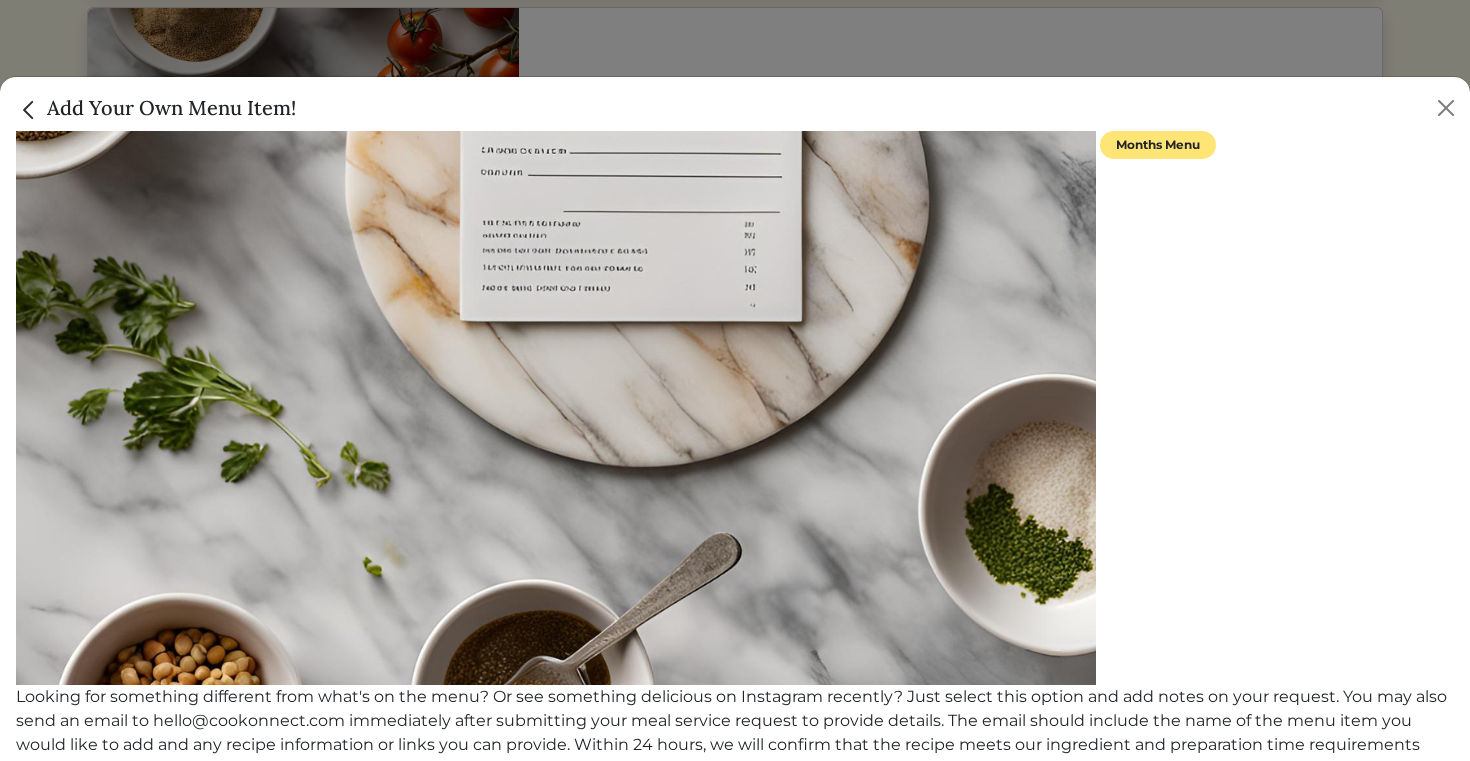 scroll, scrollTop: 250, scrollLeft: 0, axis: vertical 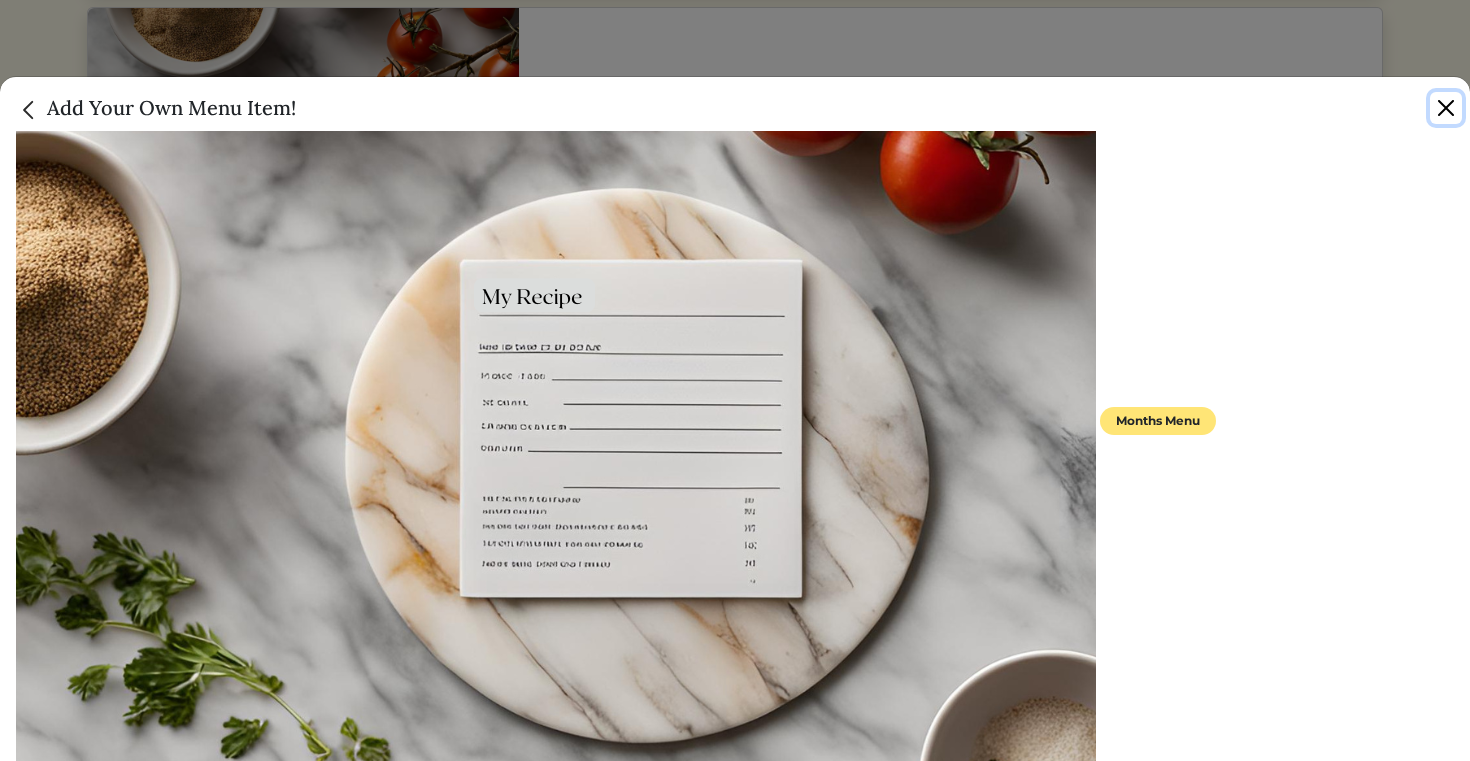 click at bounding box center (1446, 108) 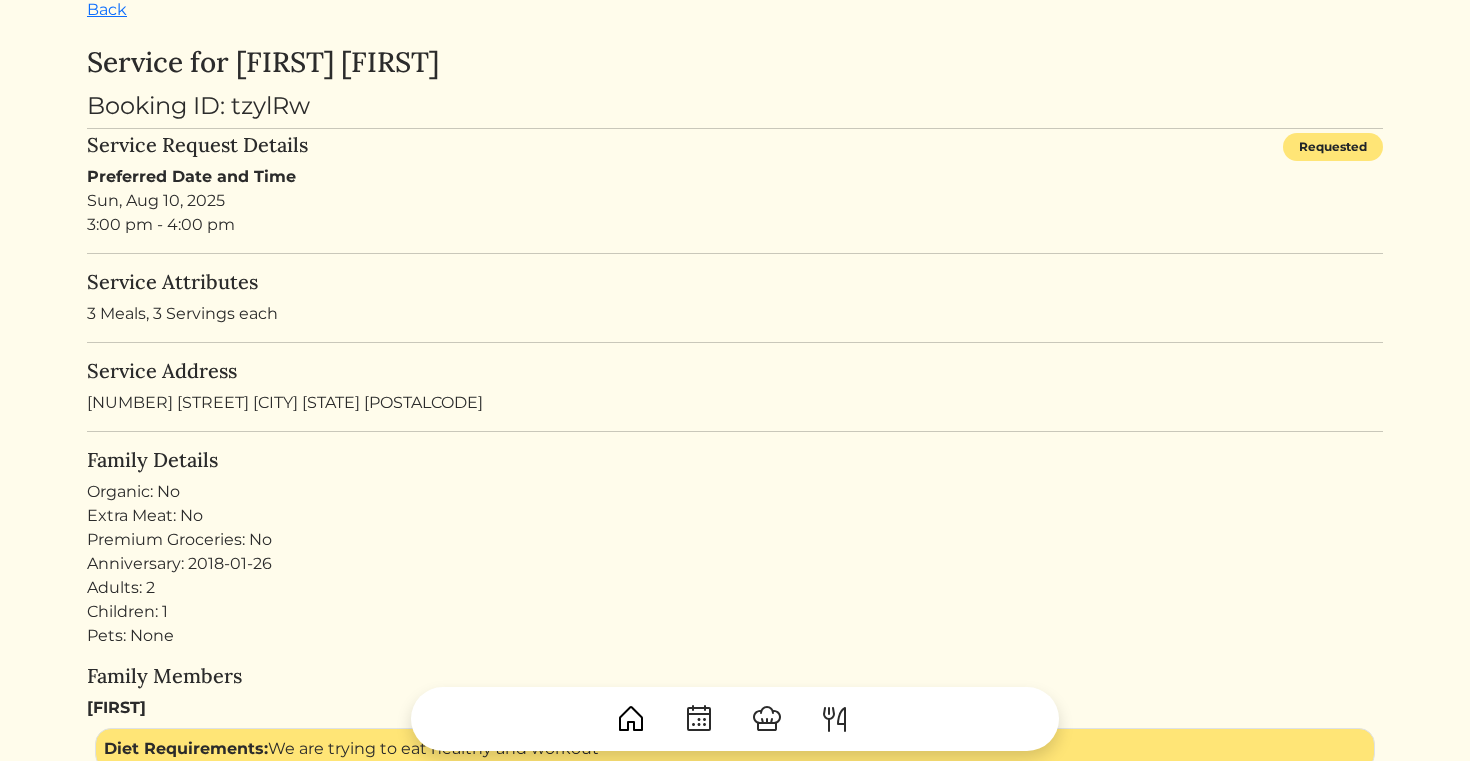 scroll, scrollTop: 0, scrollLeft: 0, axis: both 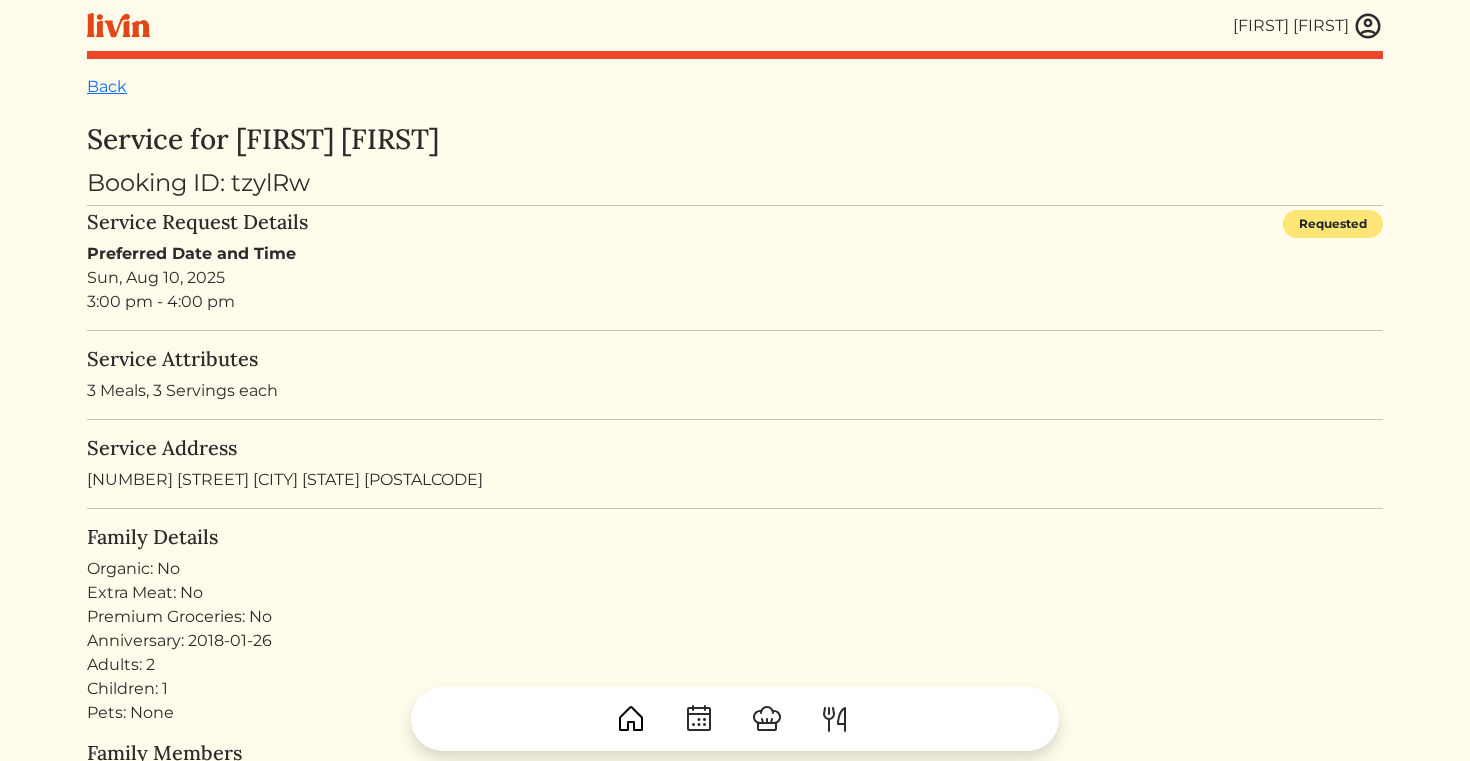 drag, startPoint x: 1363, startPoint y: 192, endPoint x: 1354, endPoint y: 211, distance: 21.023796 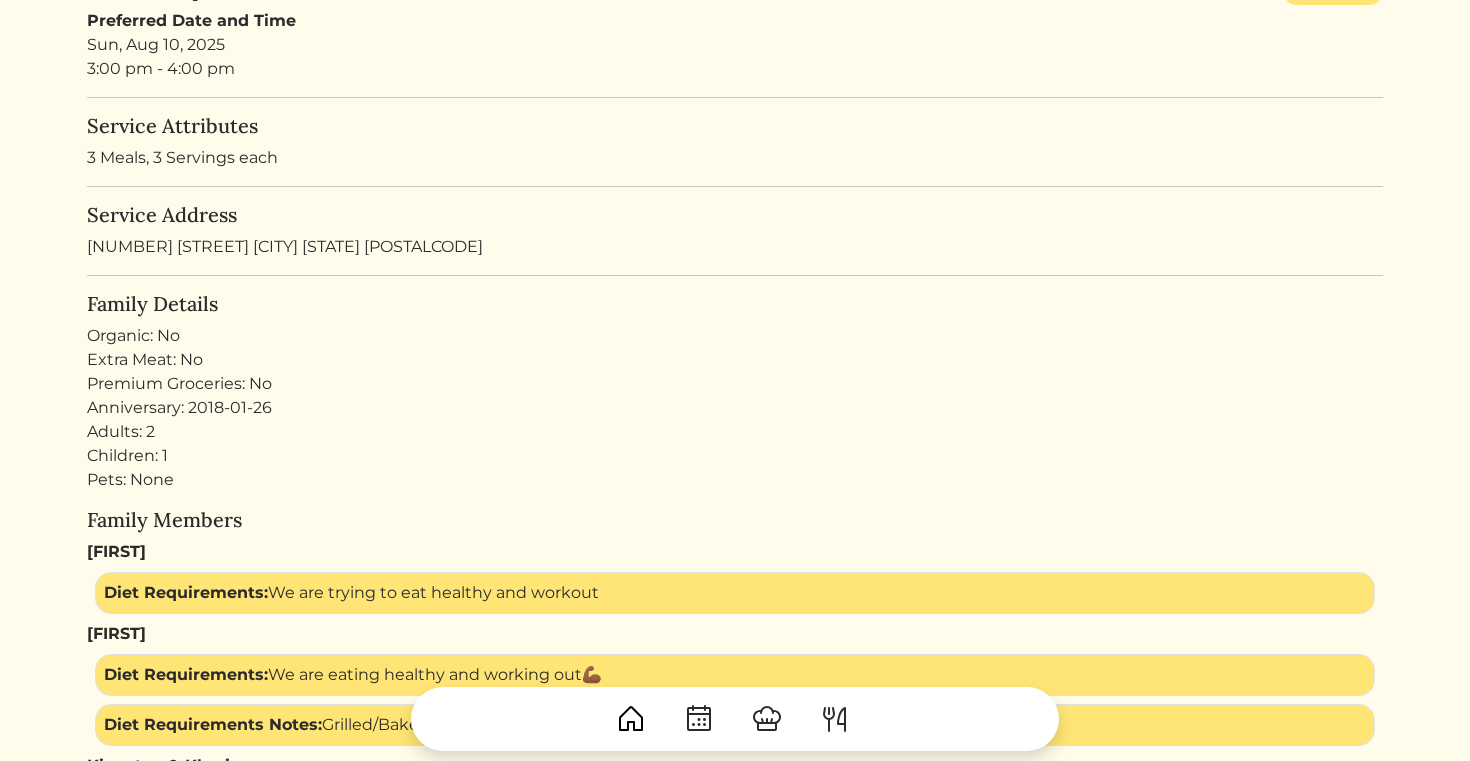 scroll, scrollTop: 235, scrollLeft: 0, axis: vertical 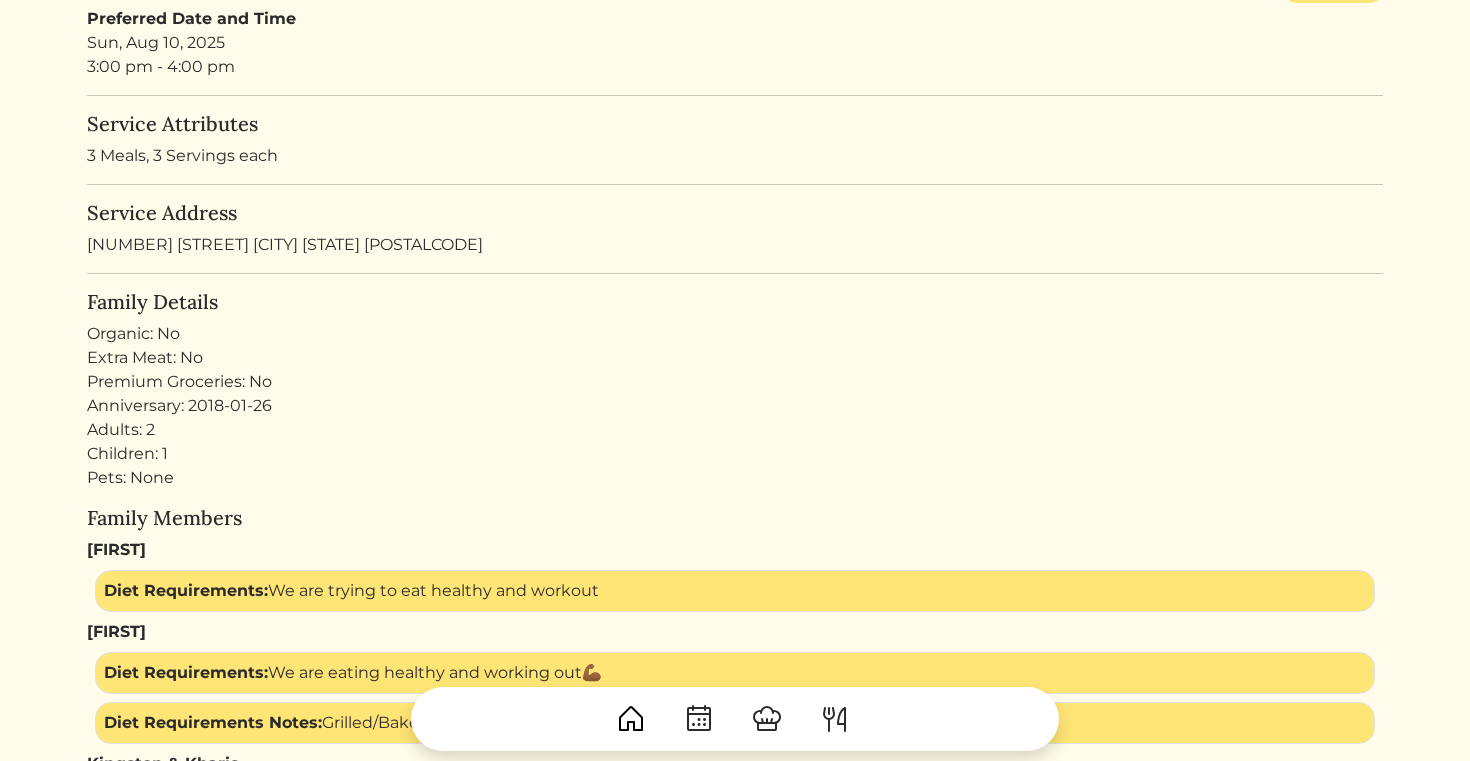 click at bounding box center [835, 719] 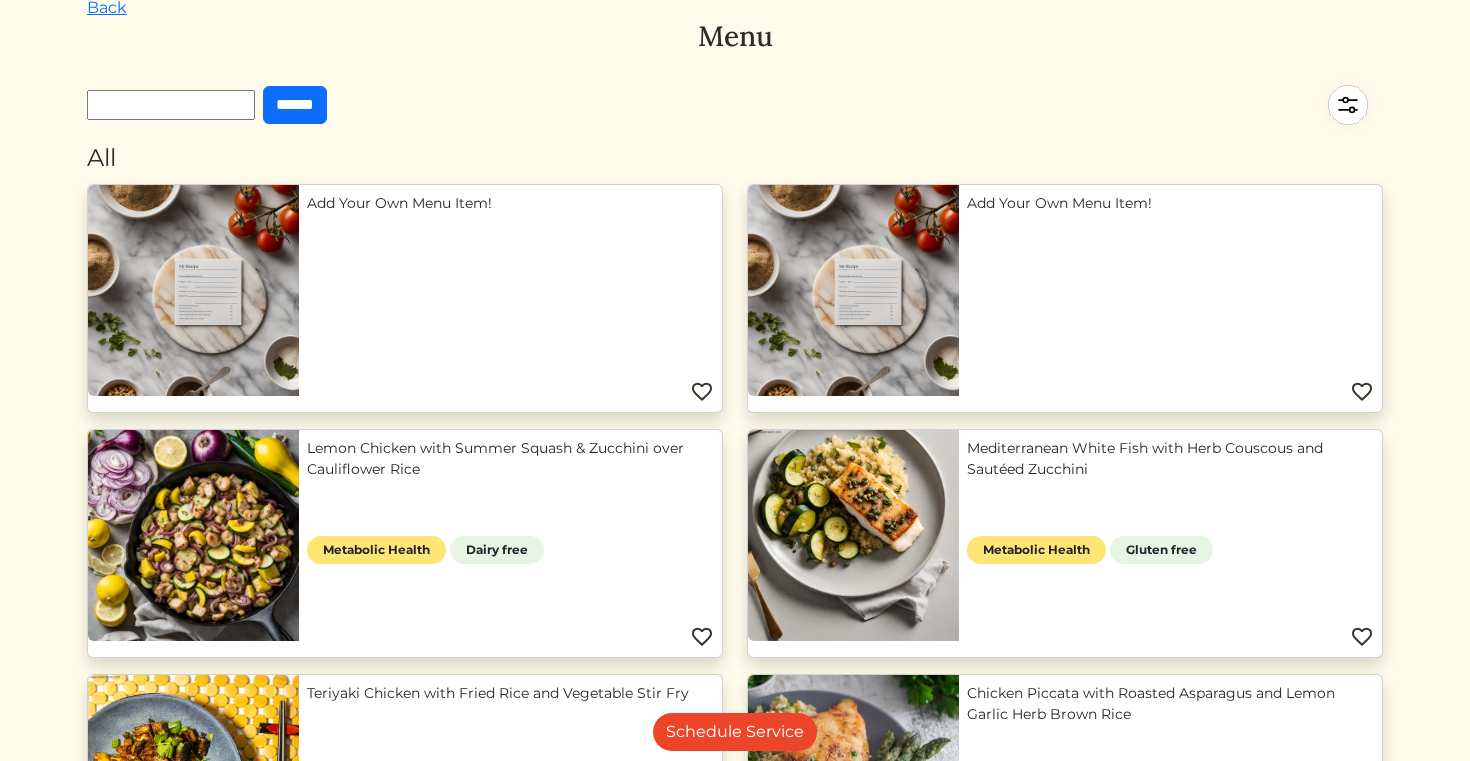 scroll, scrollTop: 0, scrollLeft: 0, axis: both 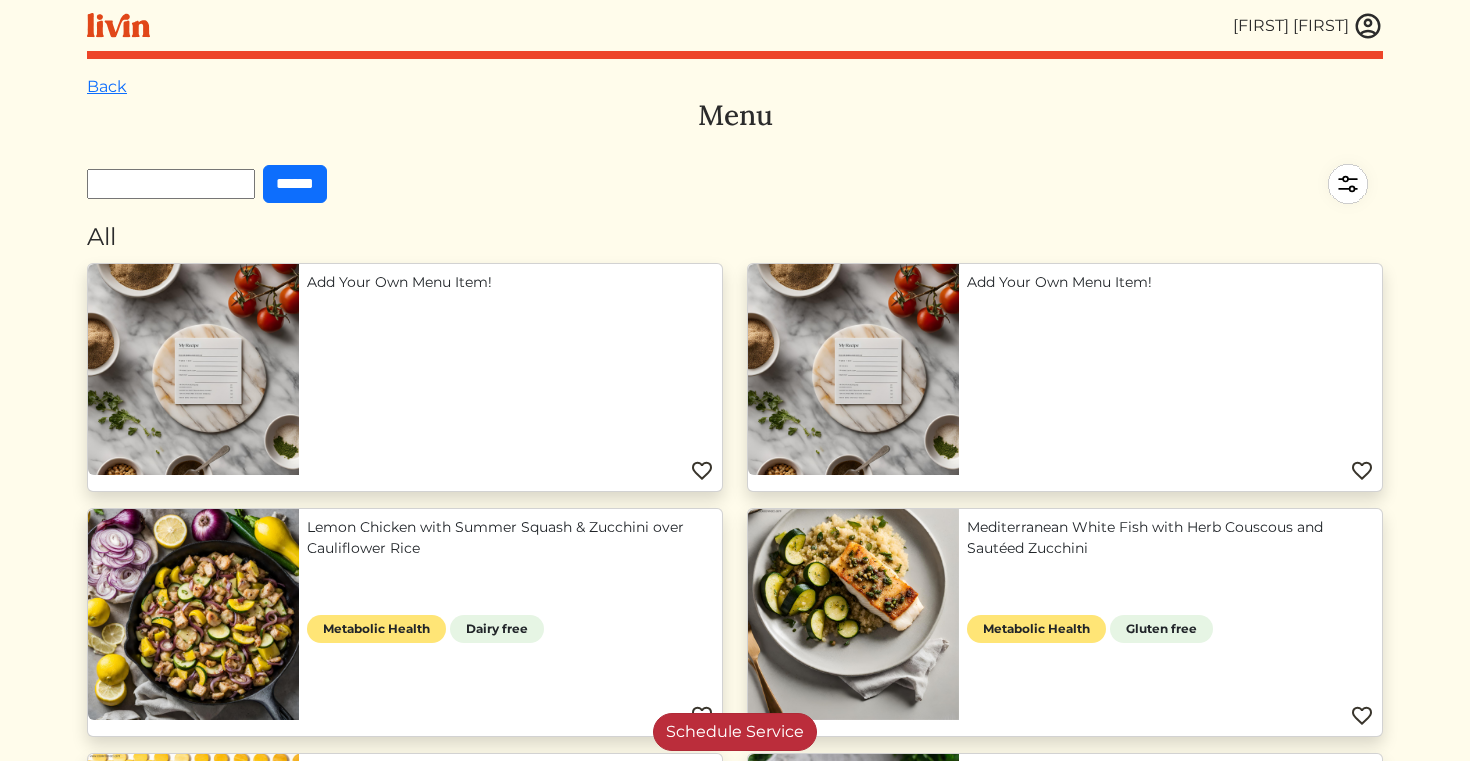 click on "Schedule Service" at bounding box center (735, 732) 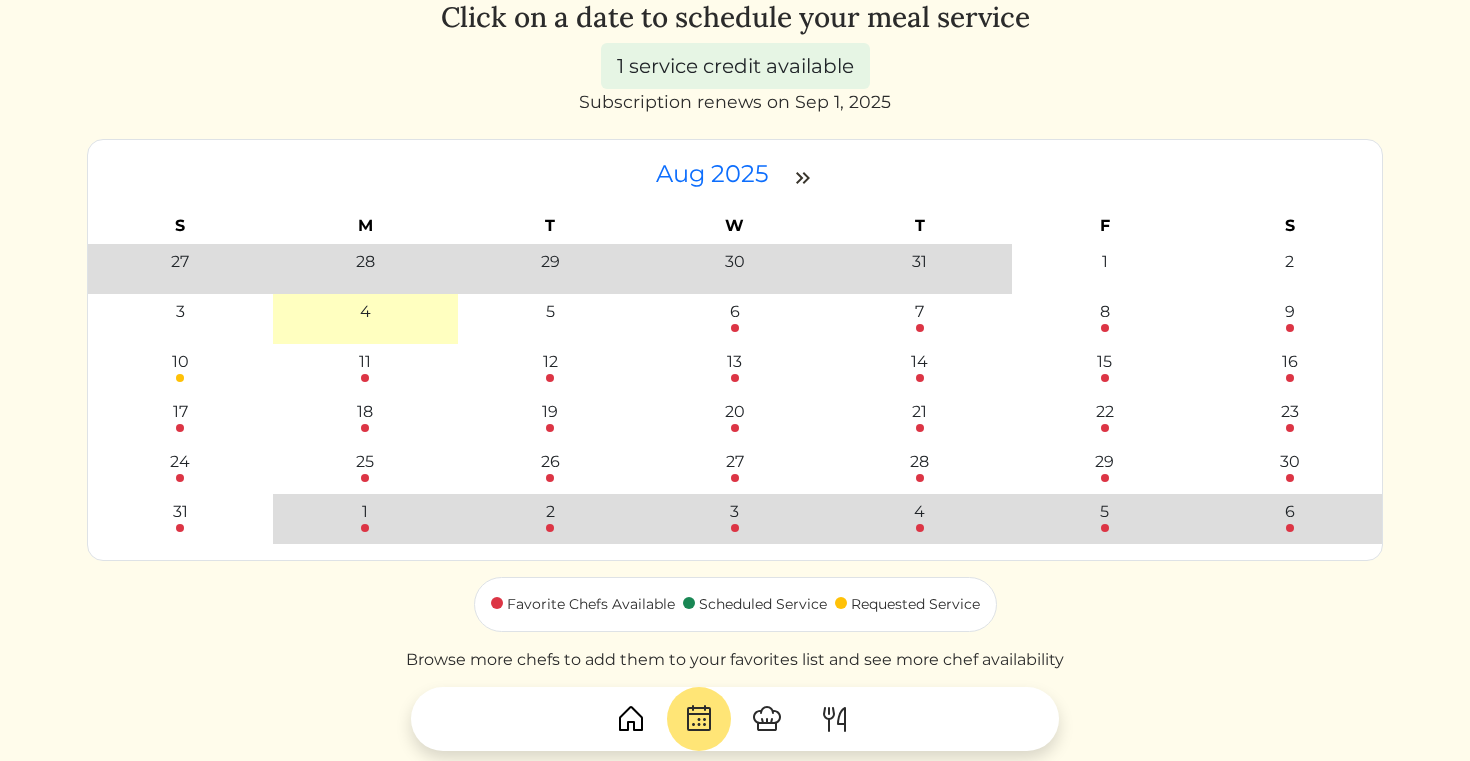 scroll, scrollTop: 82, scrollLeft: 0, axis: vertical 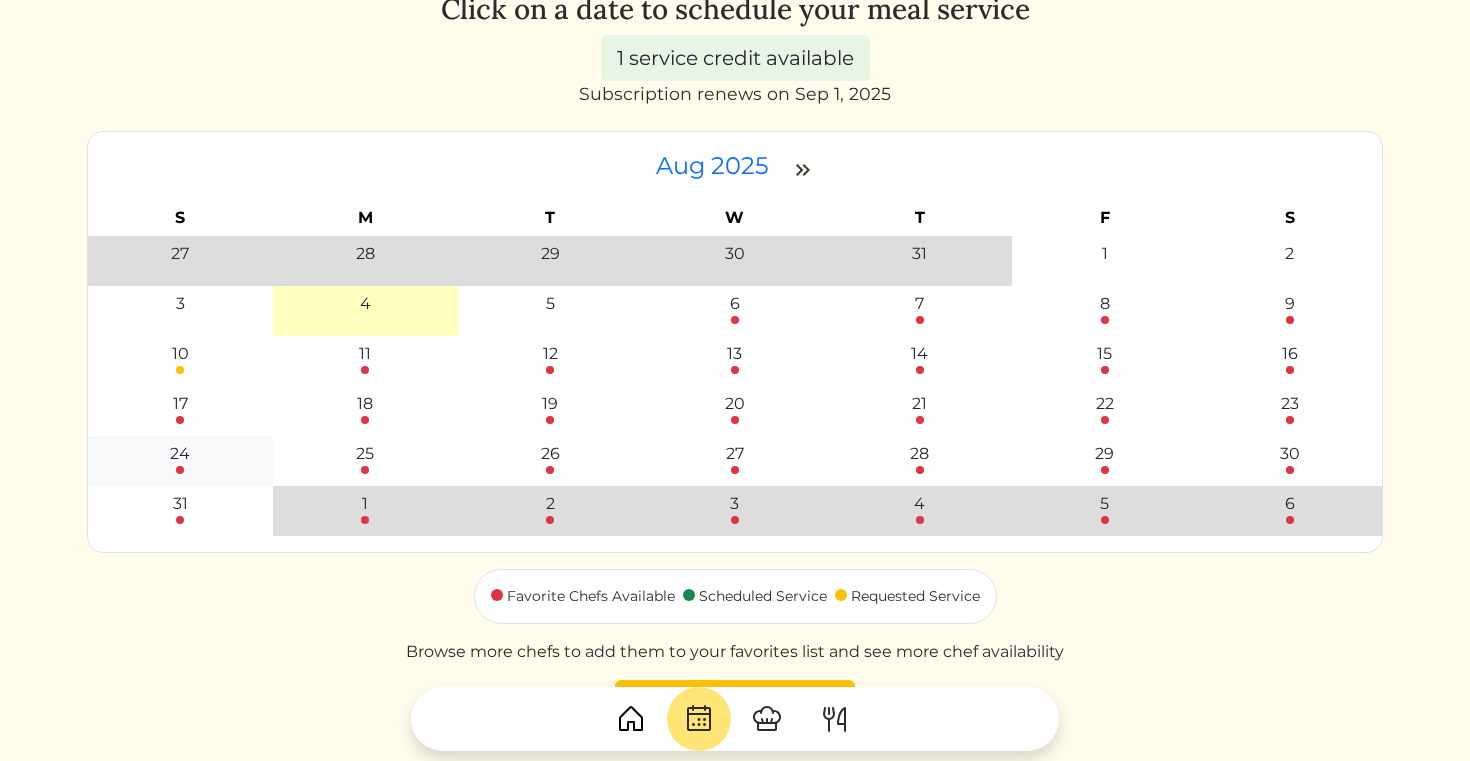 click at bounding box center (180, 470) 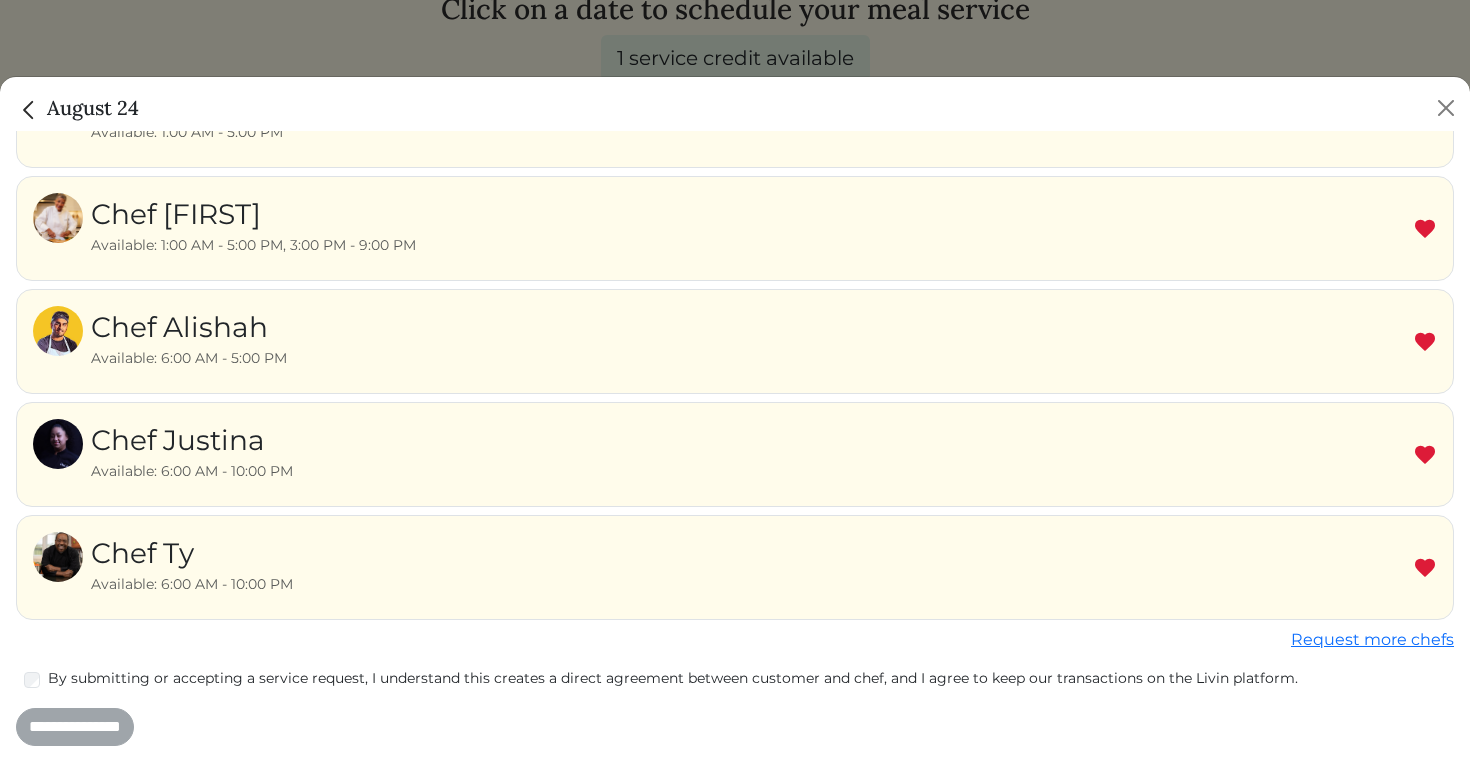 scroll, scrollTop: 537, scrollLeft: 0, axis: vertical 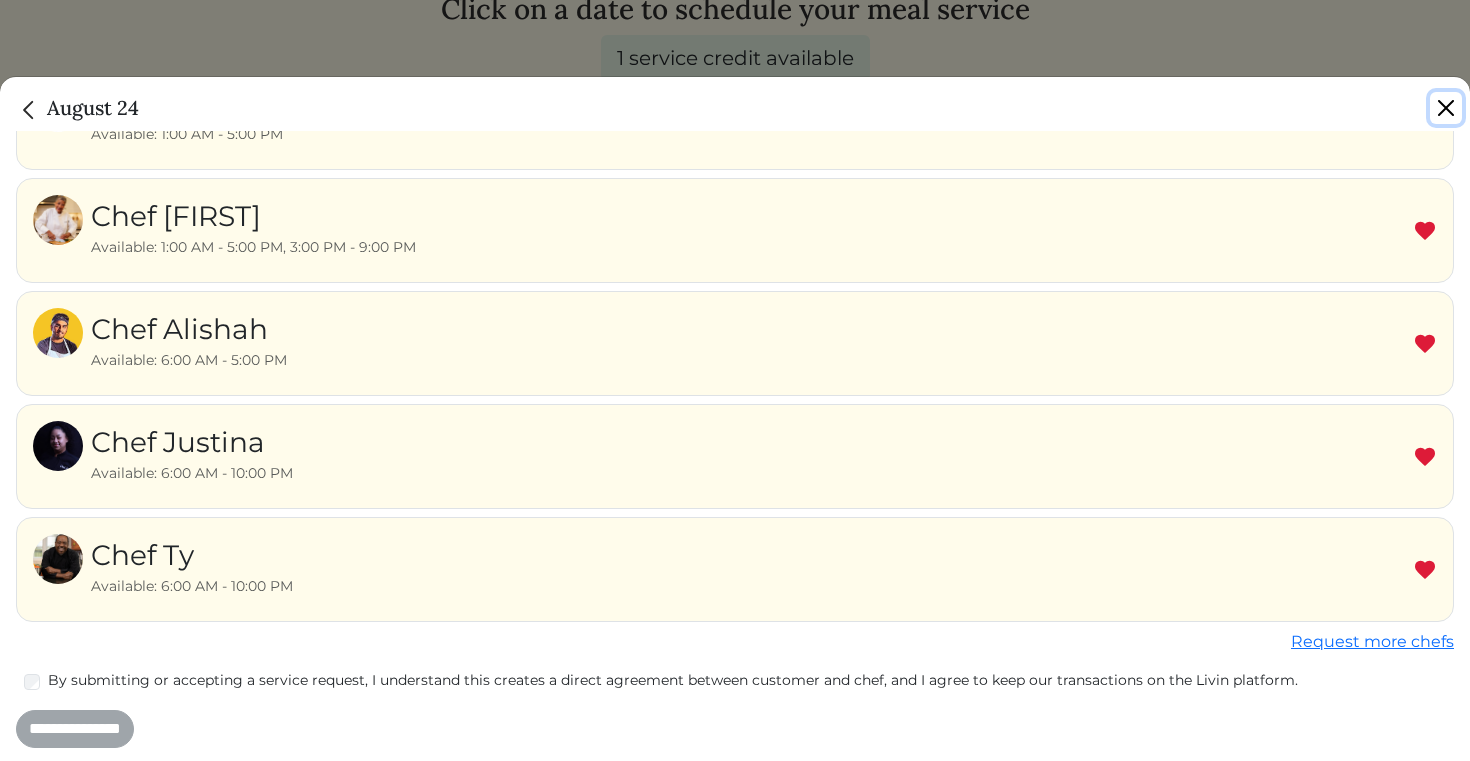 click at bounding box center (1446, 108) 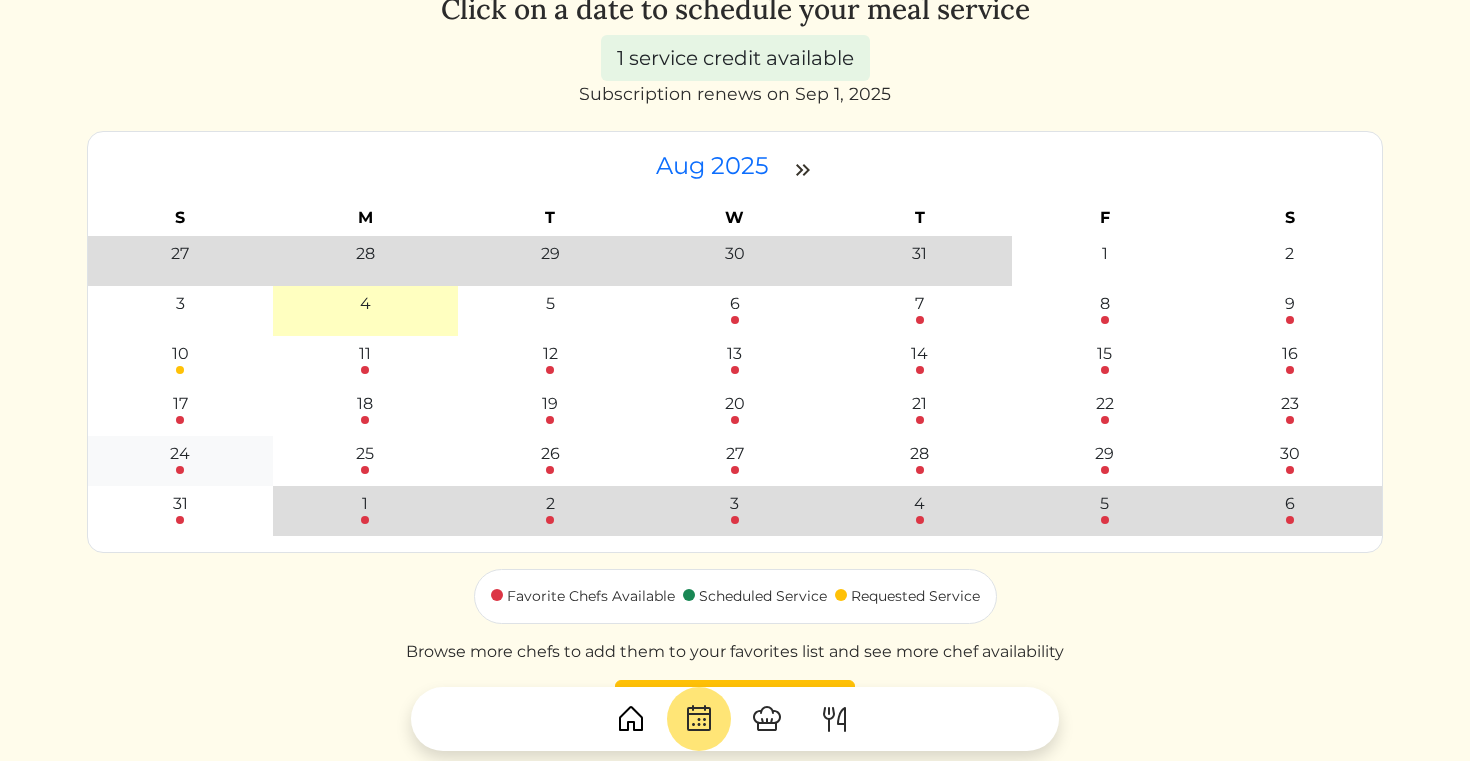 click at bounding box center [180, 470] 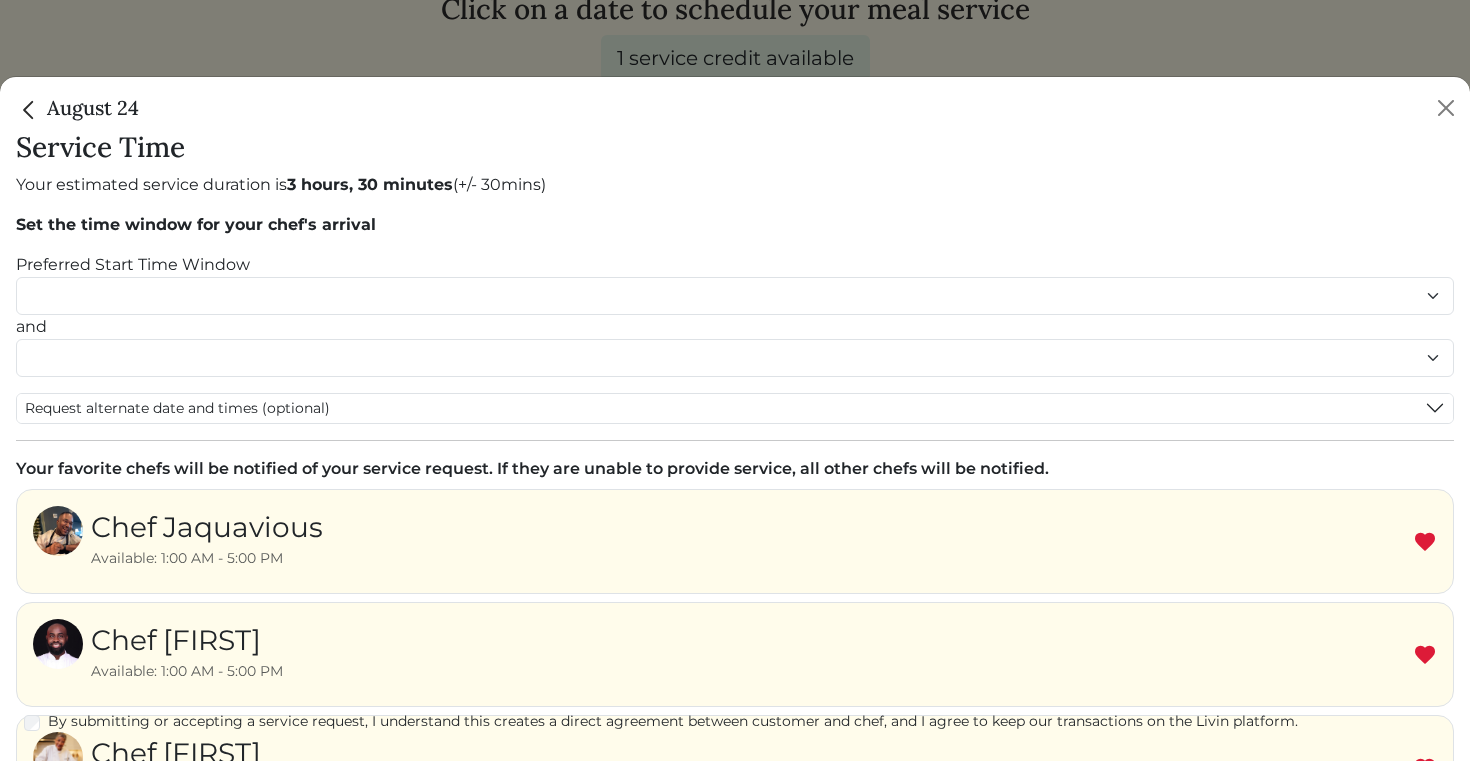 click on "Preferred Start Time Window
*******
*******
*******
*******
*******
*******
********
********
********
********
********
********
*******
*******
*******
*******
*******
*******
*******
*******
*******
*******
*******
*******
*******
*******
*******
*******
*******
*******
********
and
*******
*******
*******
*******
*******
*******
********
********
********
********
********
********
*******
*******
*******
*******
*******
*******
*******
*******
*******
*******
*******
*******
*******
*******
*******
*******
*******
*******
********" at bounding box center [735, 315] 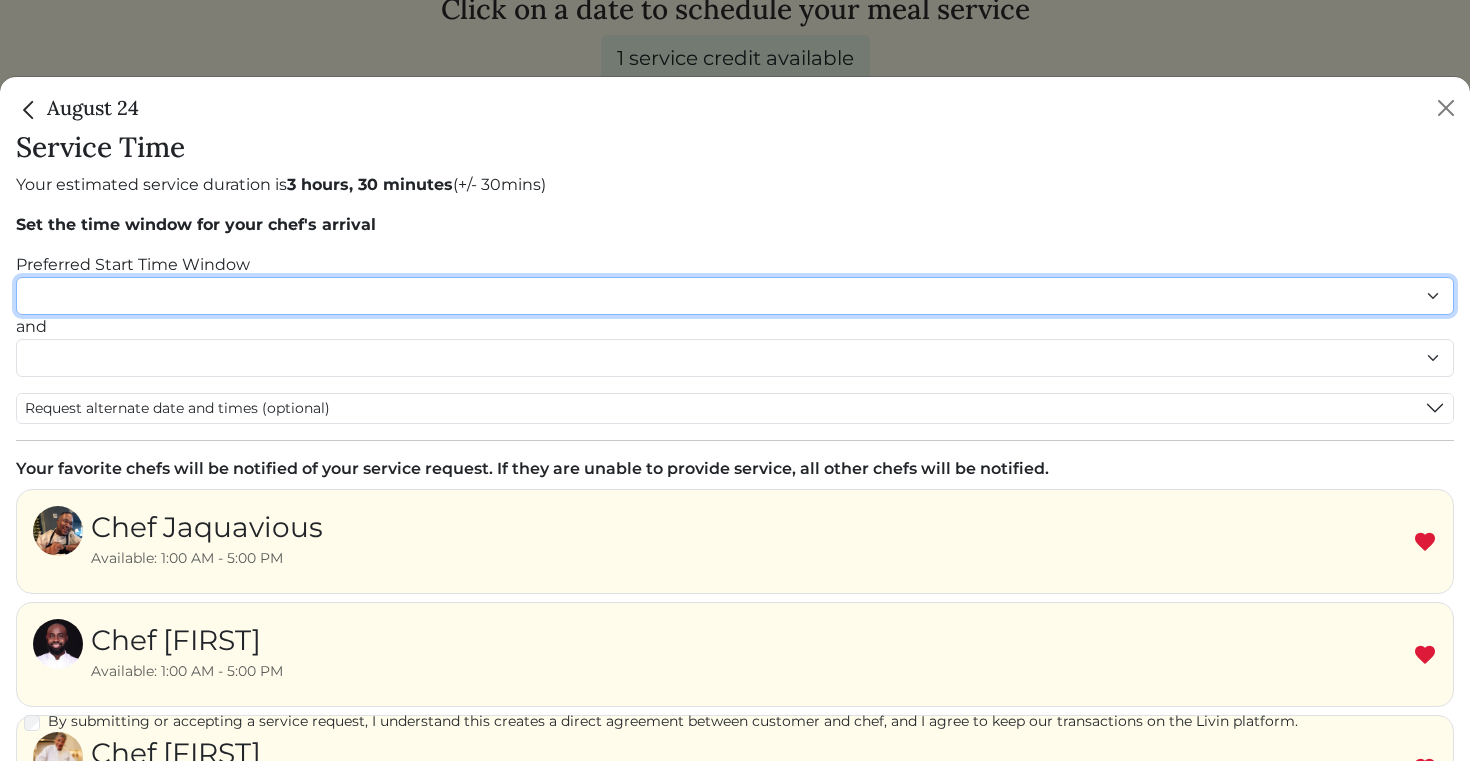 click on "*******
*******
*******
*******
*******
*******
********
********
********
********
********
********
*******
*******
*******
*******
*******
*******
*******
*******
*******
*******
*******
*******
*******
*******
*******
*******
*******
*******
********" at bounding box center [735, 296] 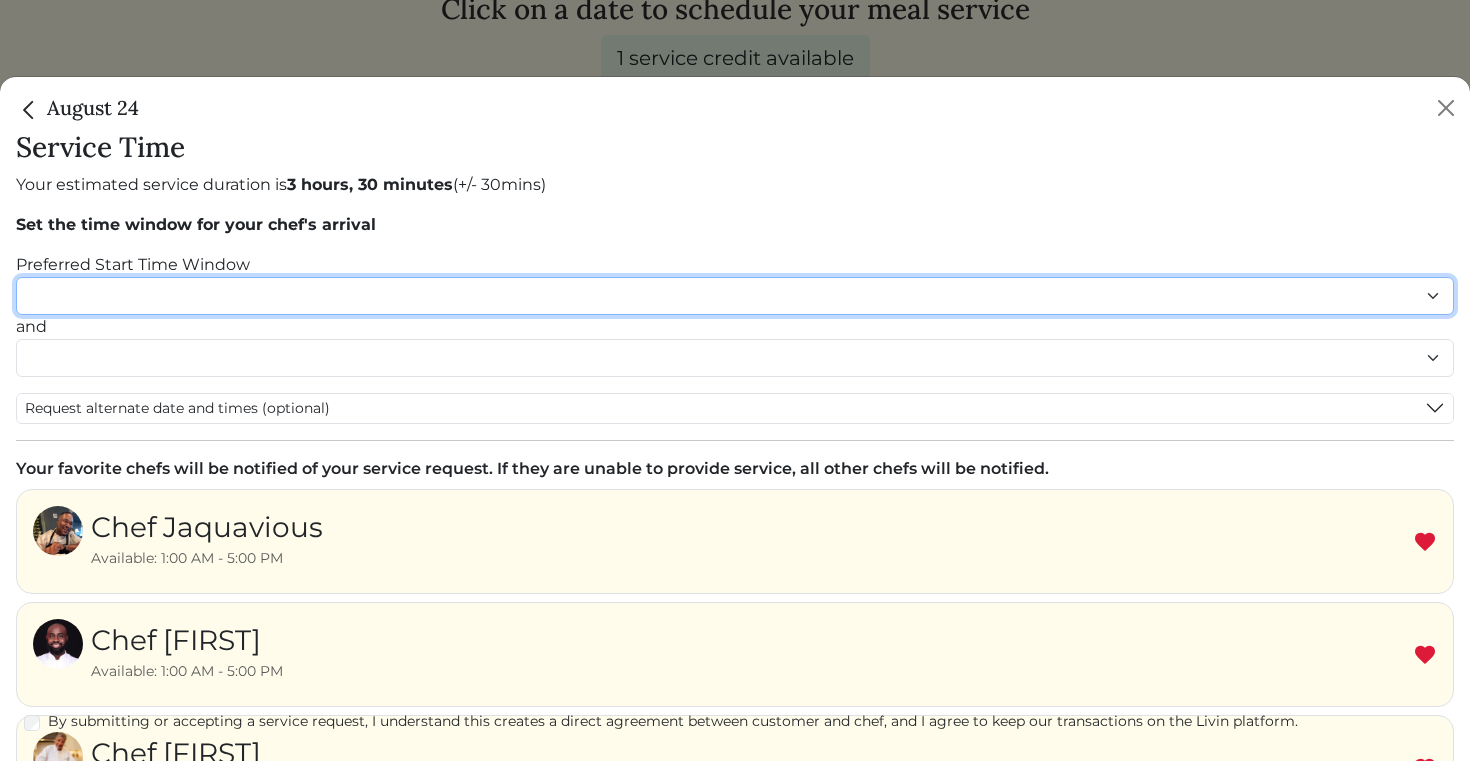 select on "********" 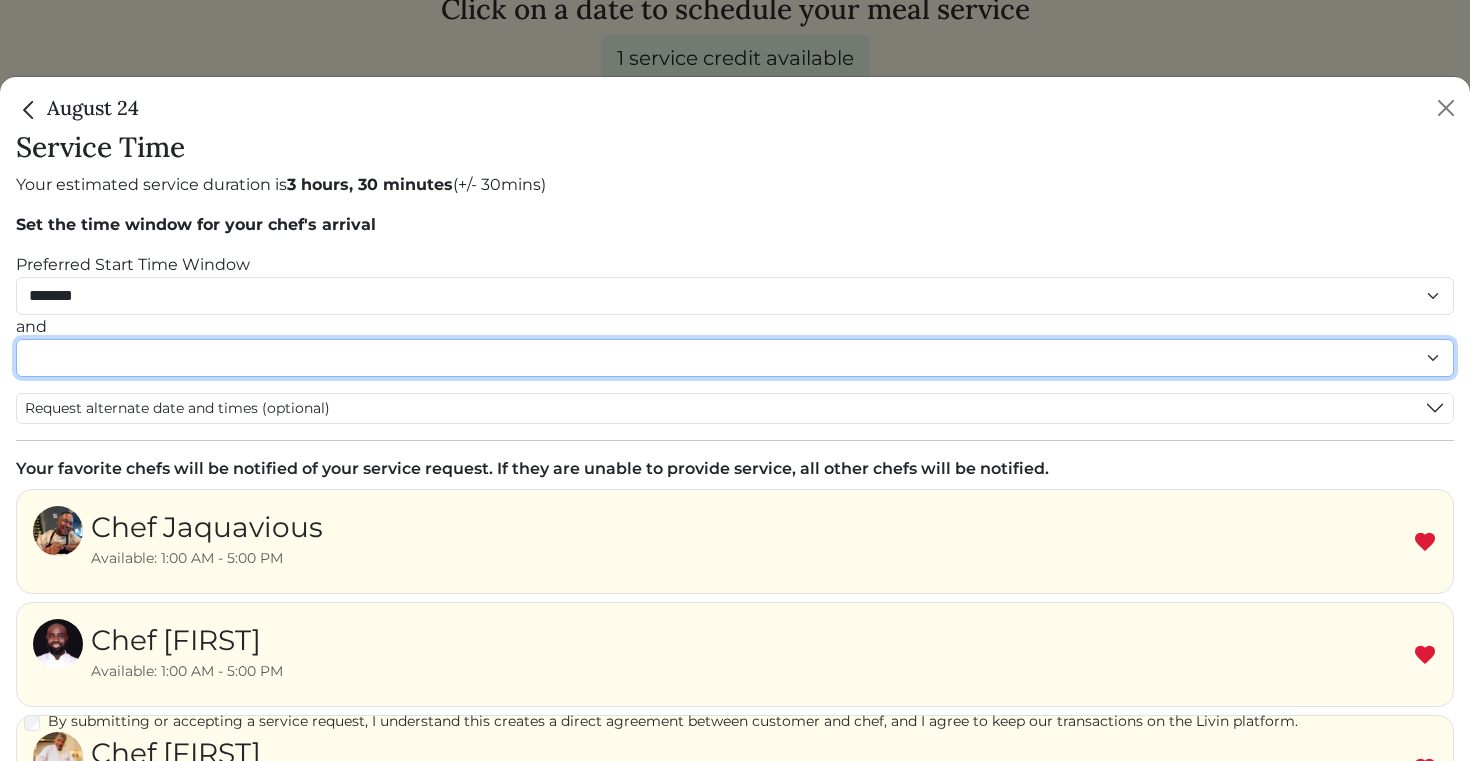 click on "*******
*******
*******
*******
*******
*******
********
********
********
********
********
********
*******
*******
*******
*******
*******
*******
*******
*******
*******
*******
*******
*******
*******
*******
*******
*******
*******
*******
********" at bounding box center [735, 358] 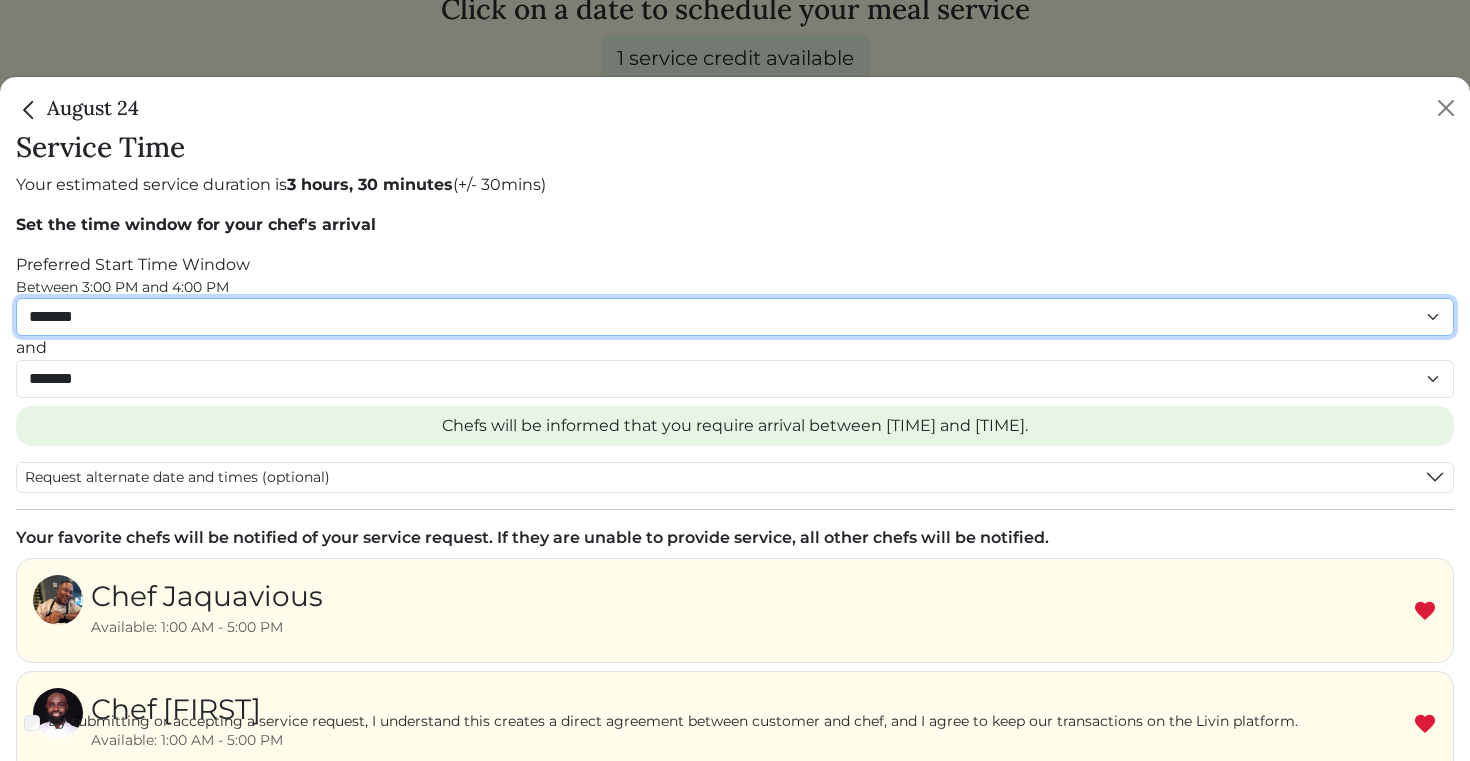click on "*******
*******
*******
*******
*******
*******
********
********
********
********
********
********
*******
*******
*******
*******
*******
*******
*******
*******
*******
*******
*******
*******
*******
*******
*******
*******
*******
*******
********" at bounding box center [735, 317] 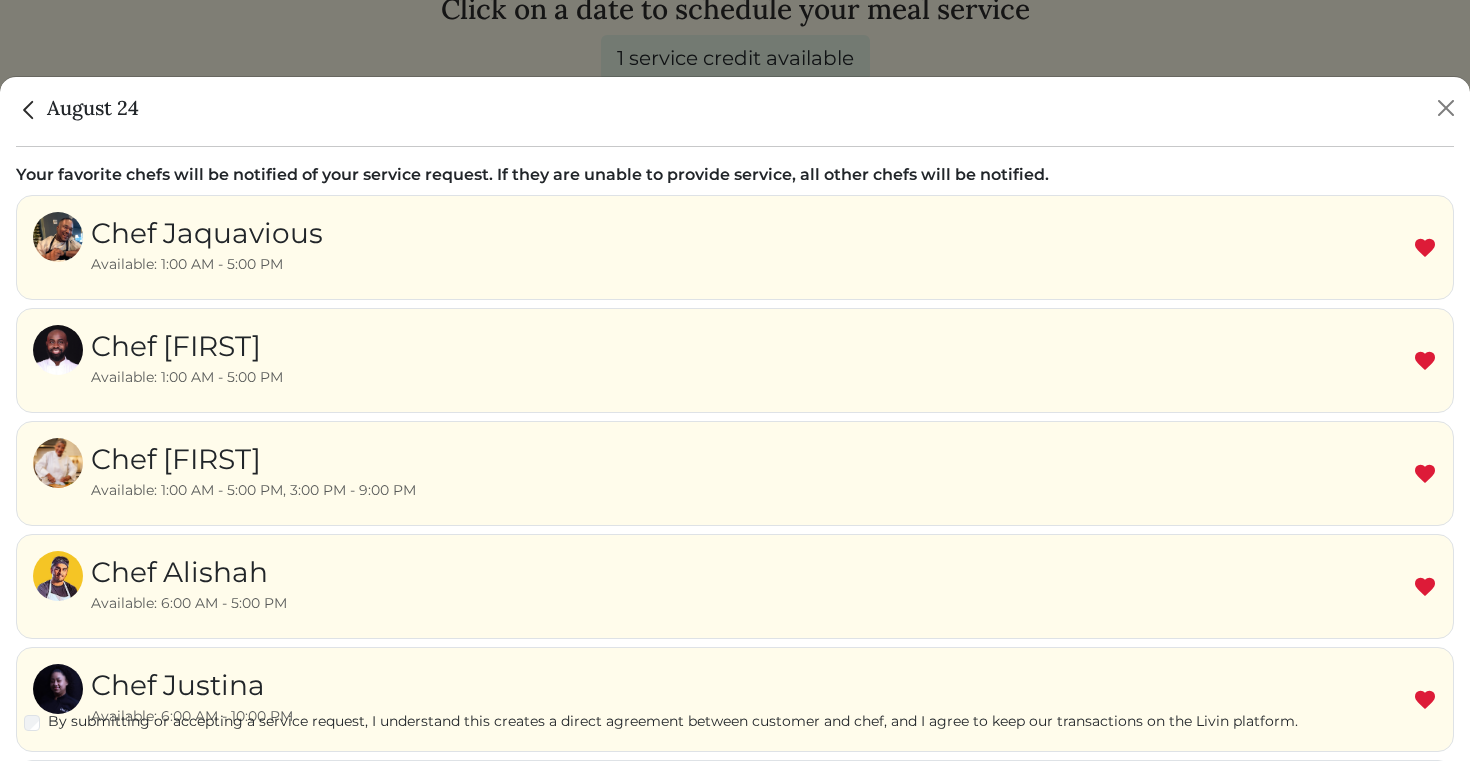 scroll, scrollTop: 608, scrollLeft: 0, axis: vertical 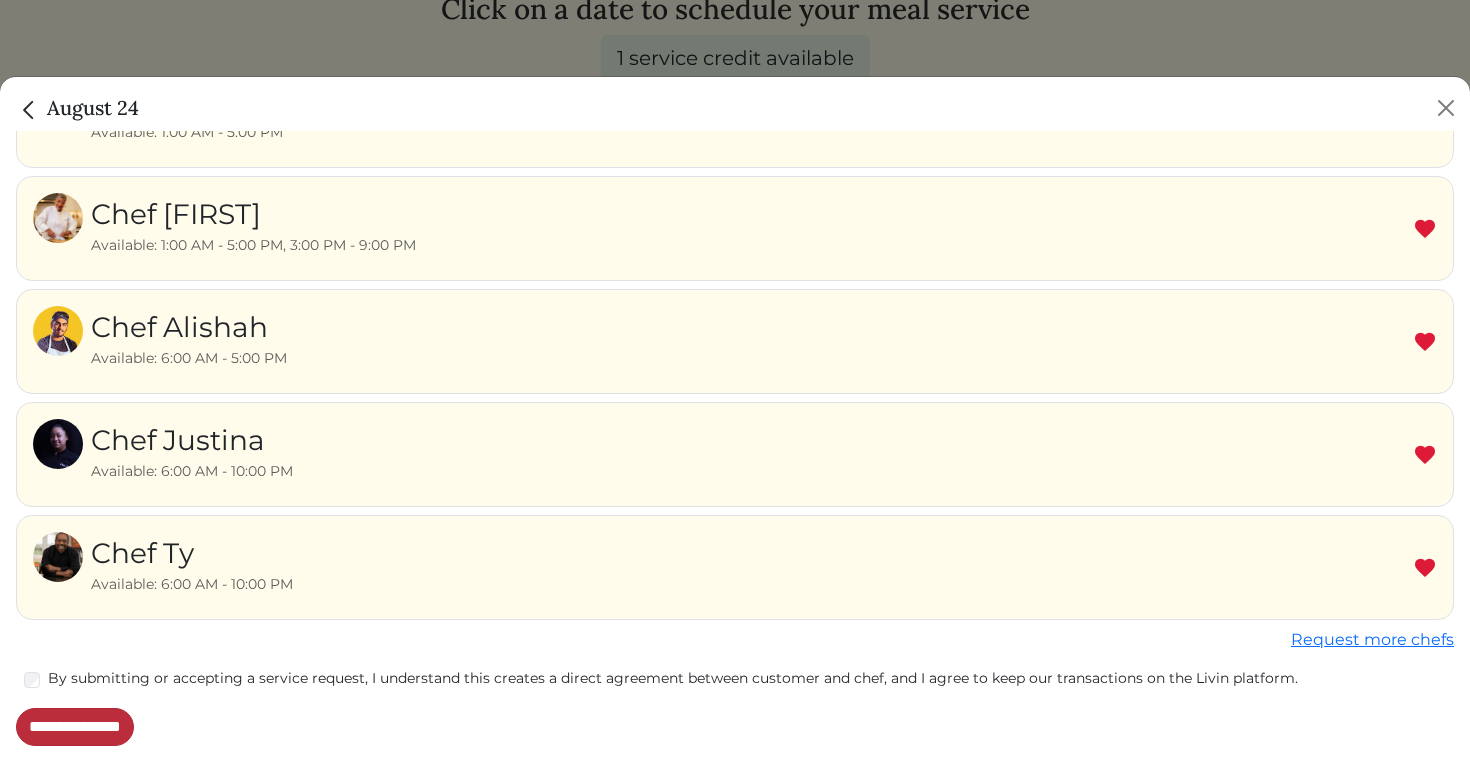 click on "**********" at bounding box center [75, 727] 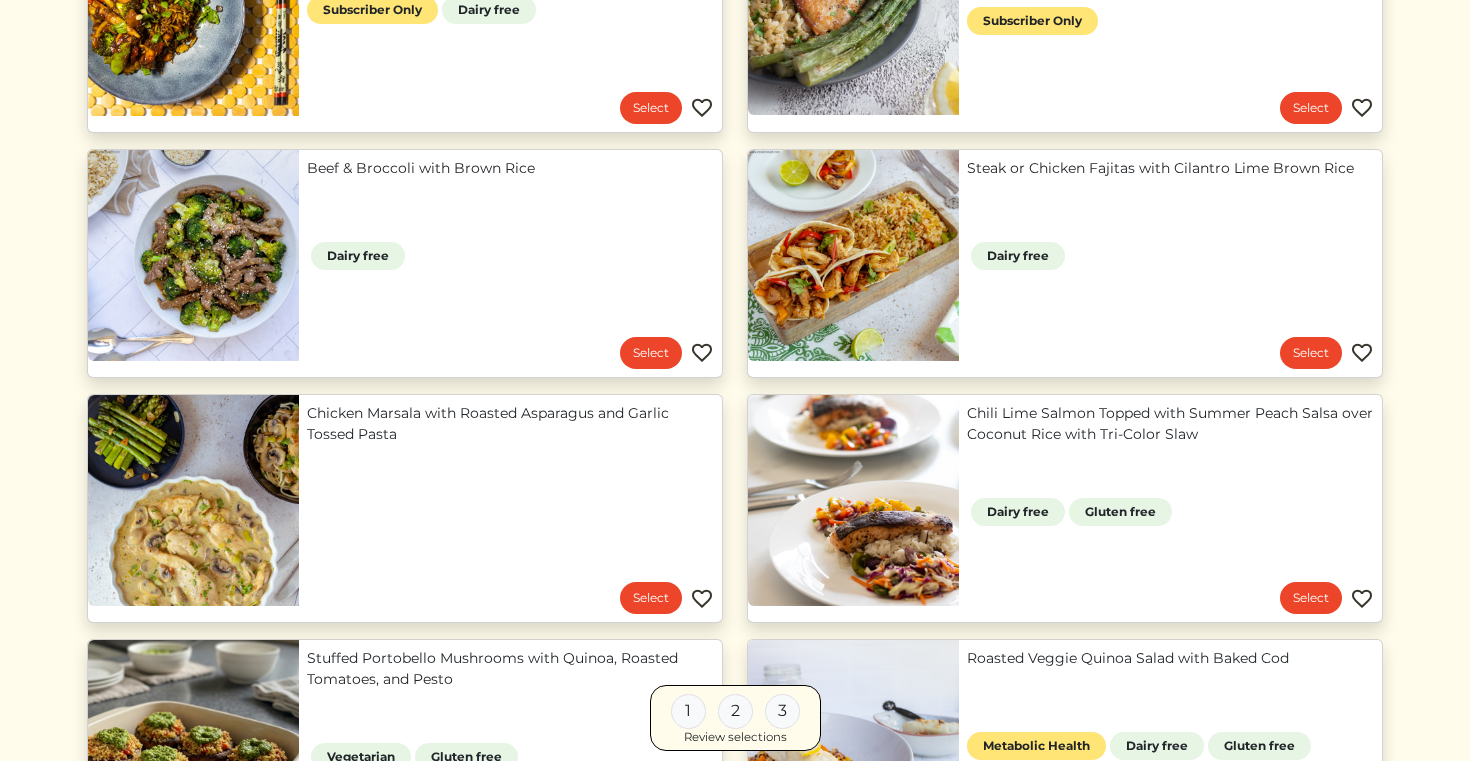 scroll, scrollTop: 889, scrollLeft: 0, axis: vertical 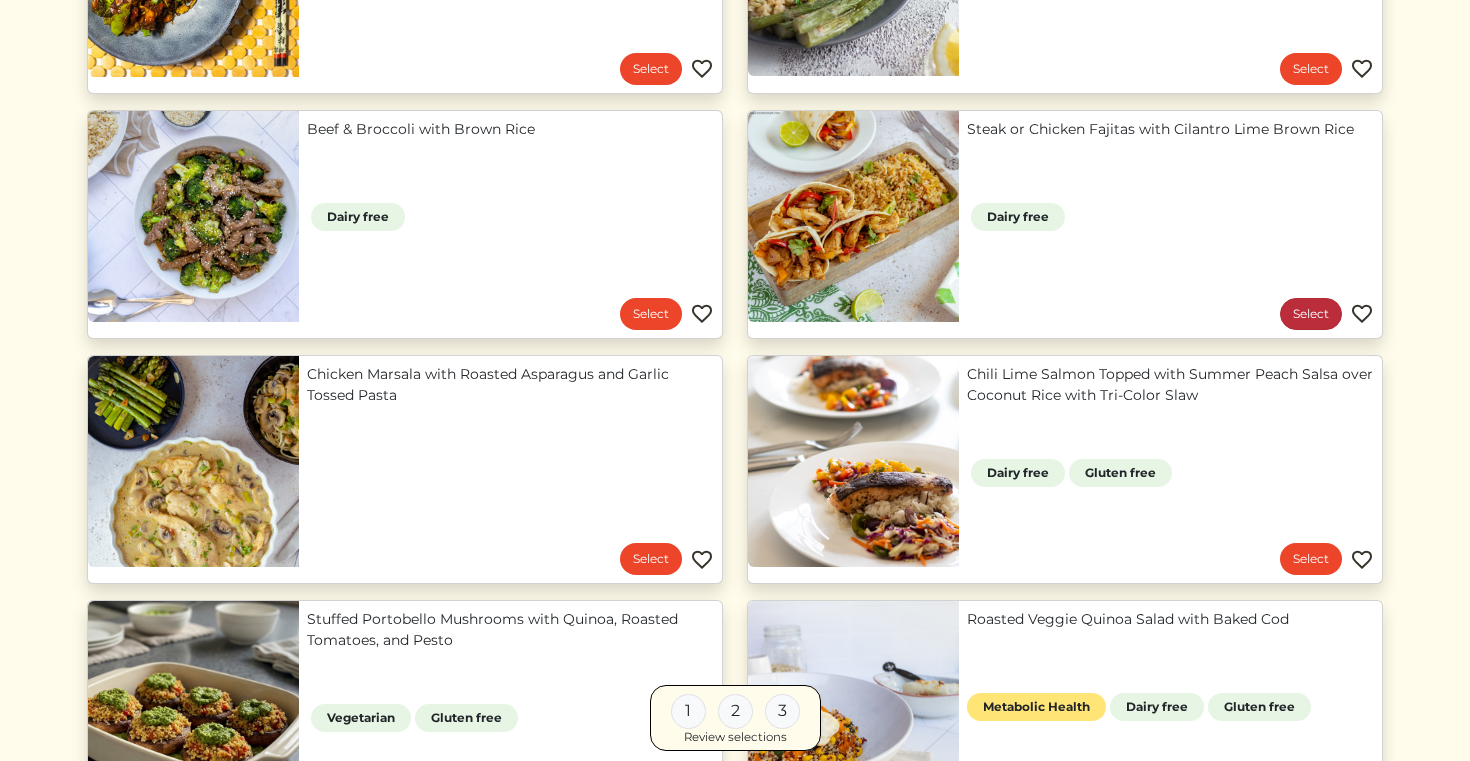 click on "Select" at bounding box center [1311, 314] 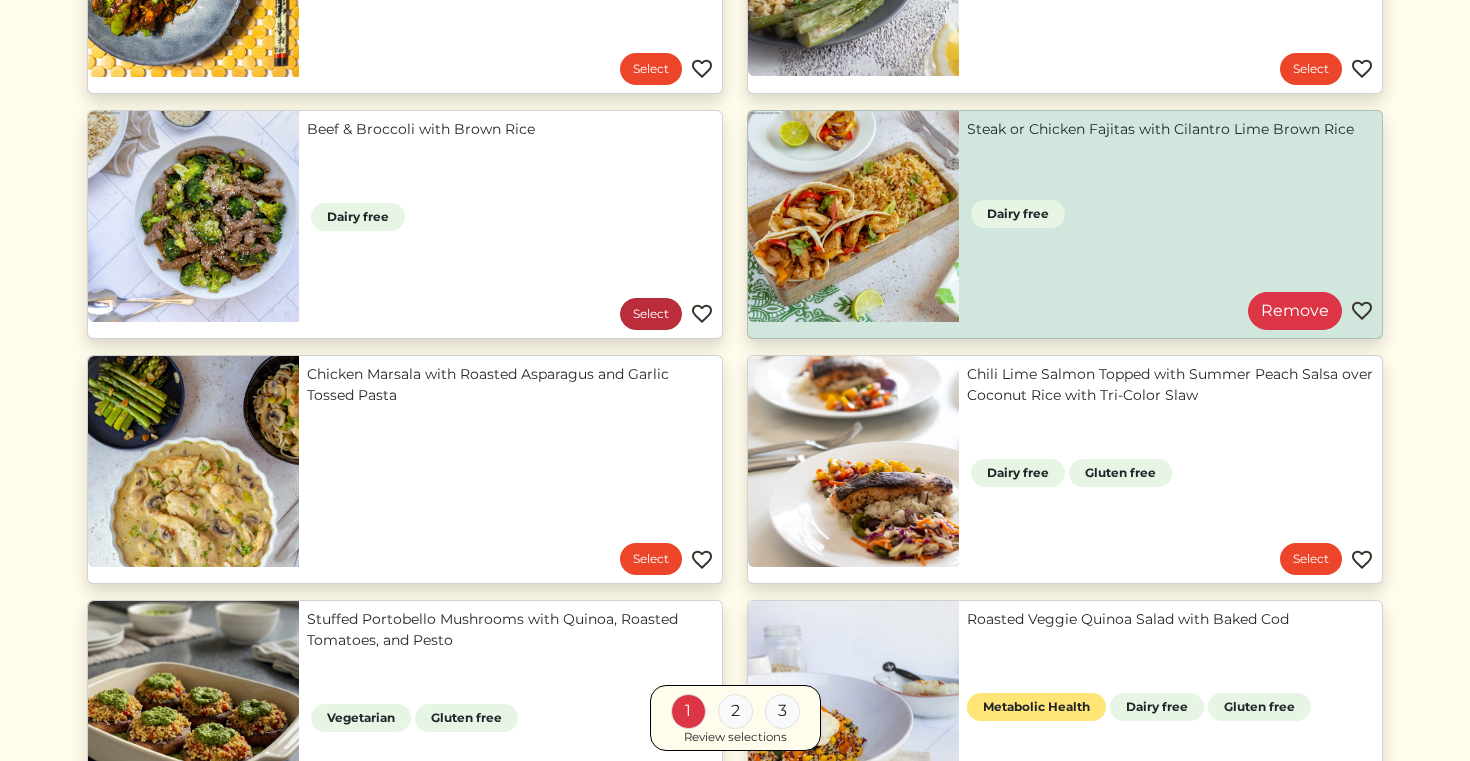 click on "Select" at bounding box center [651, 314] 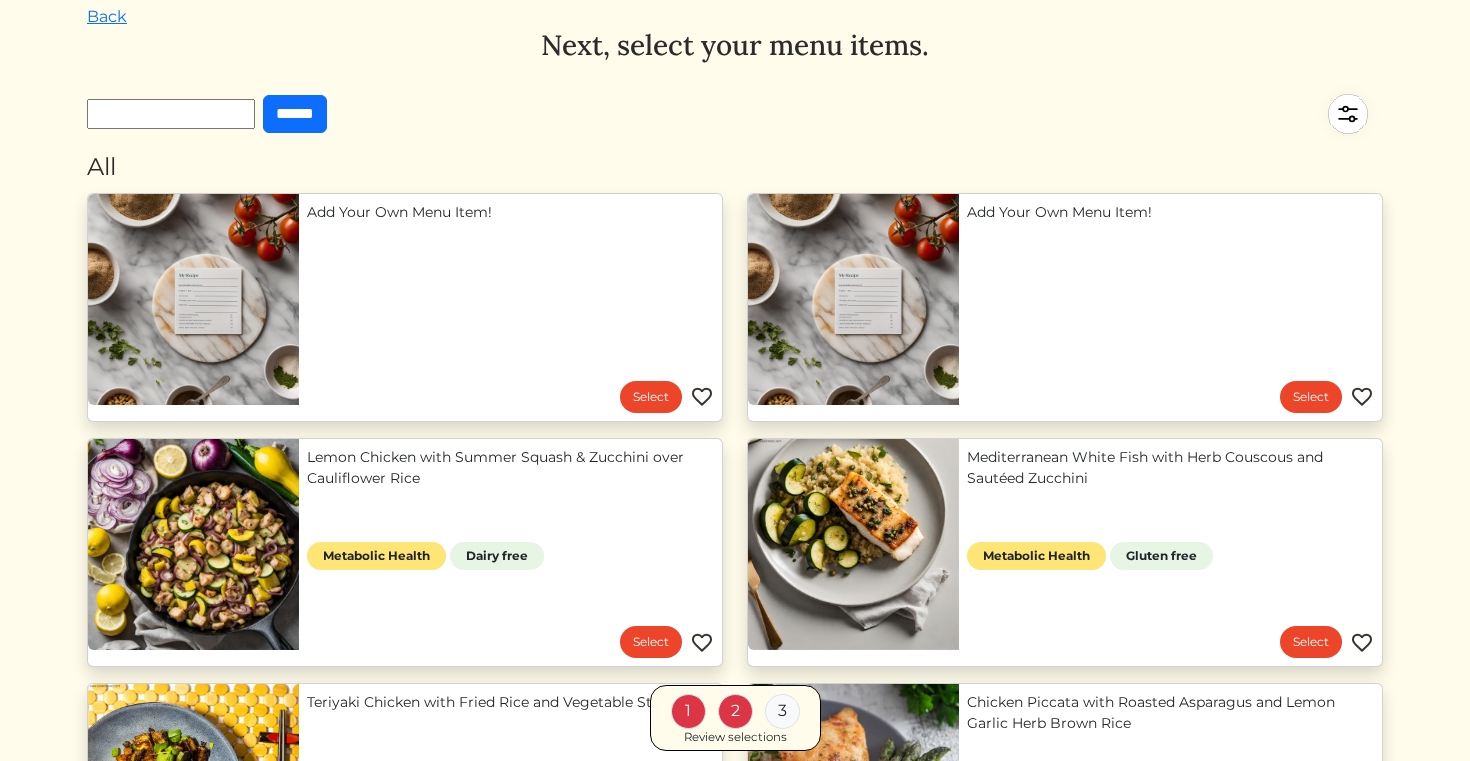 scroll, scrollTop: 0, scrollLeft: 0, axis: both 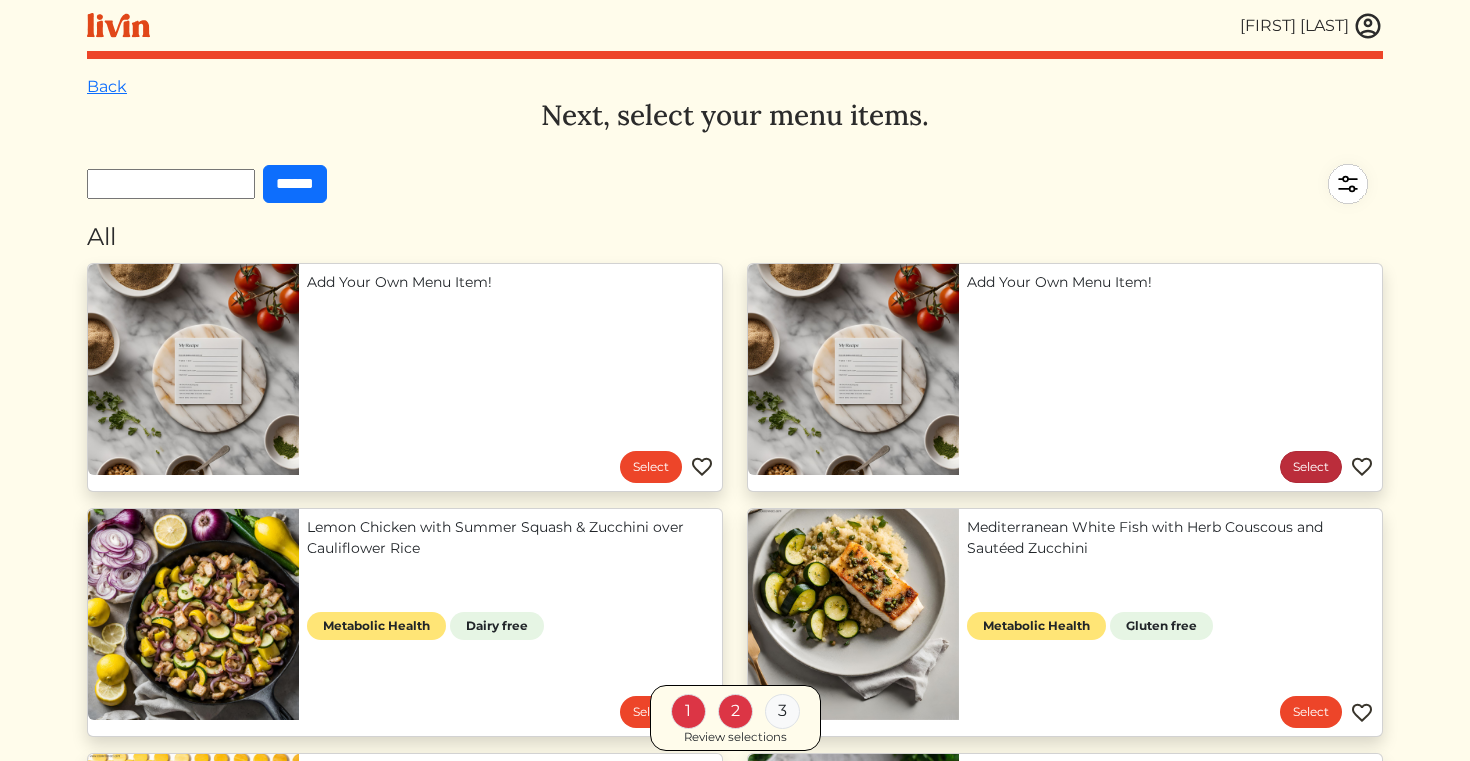 click on "Select" at bounding box center [1311, 467] 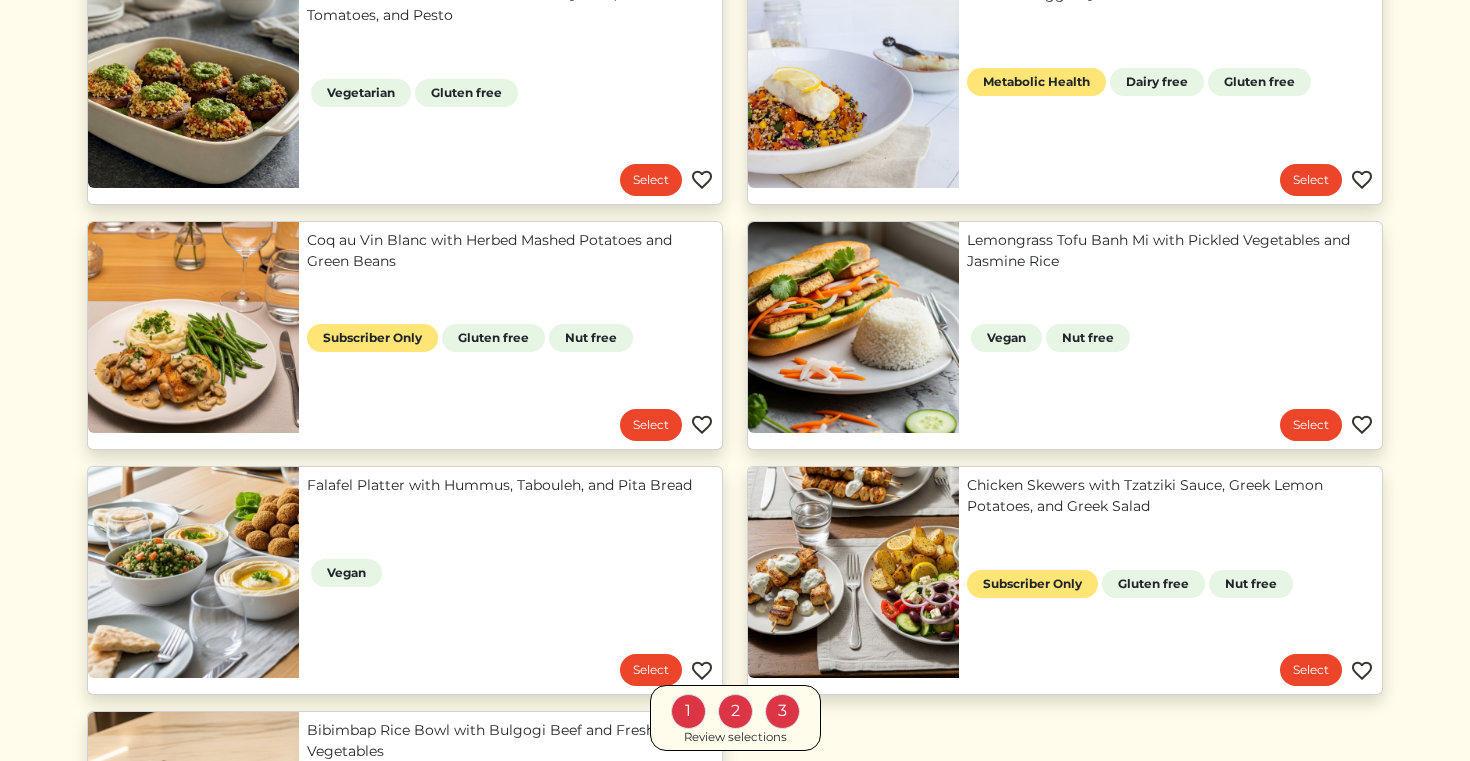 scroll, scrollTop: 1985, scrollLeft: 0, axis: vertical 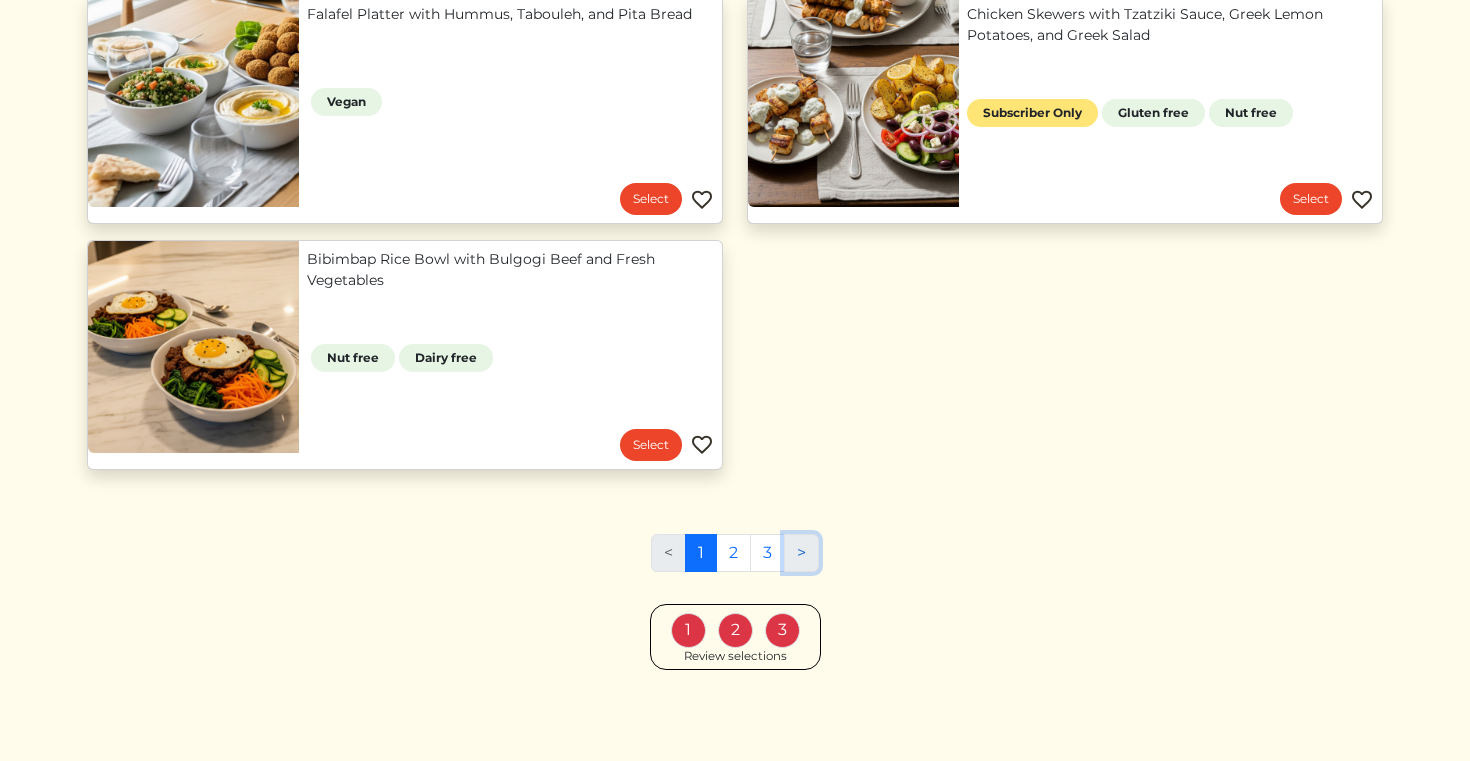 click on ">" at bounding box center (801, 553) 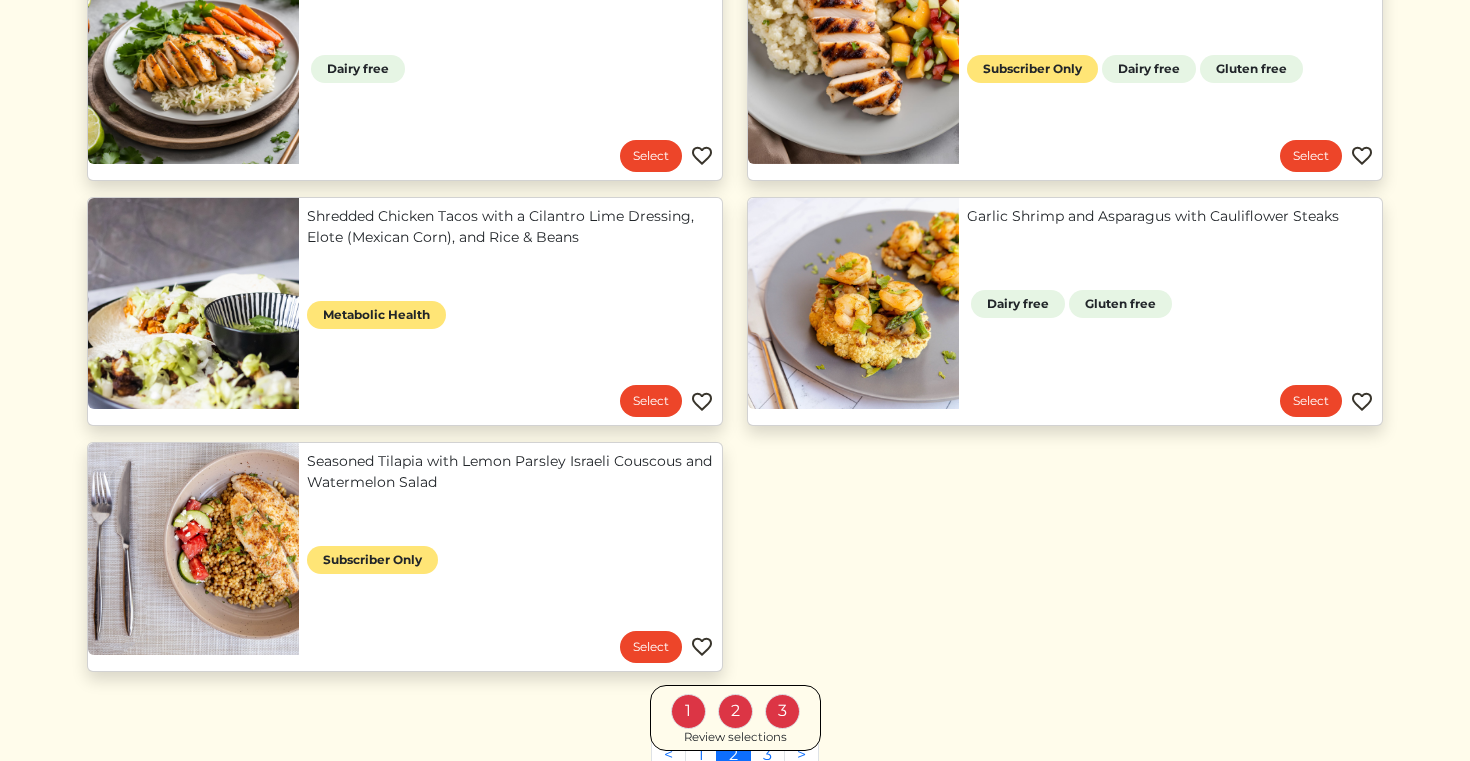 scroll, scrollTop: 1985, scrollLeft: 0, axis: vertical 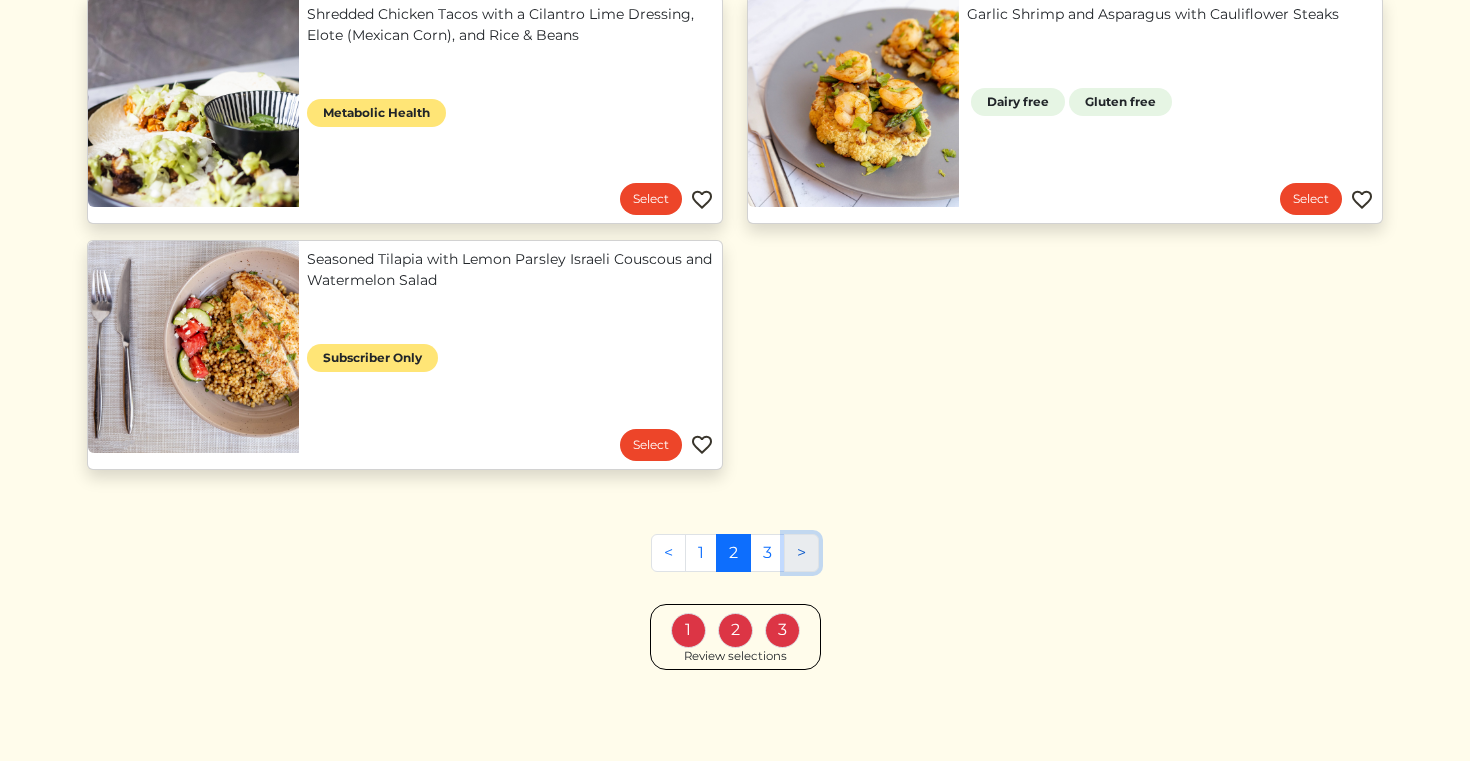 click on ">" at bounding box center [801, 553] 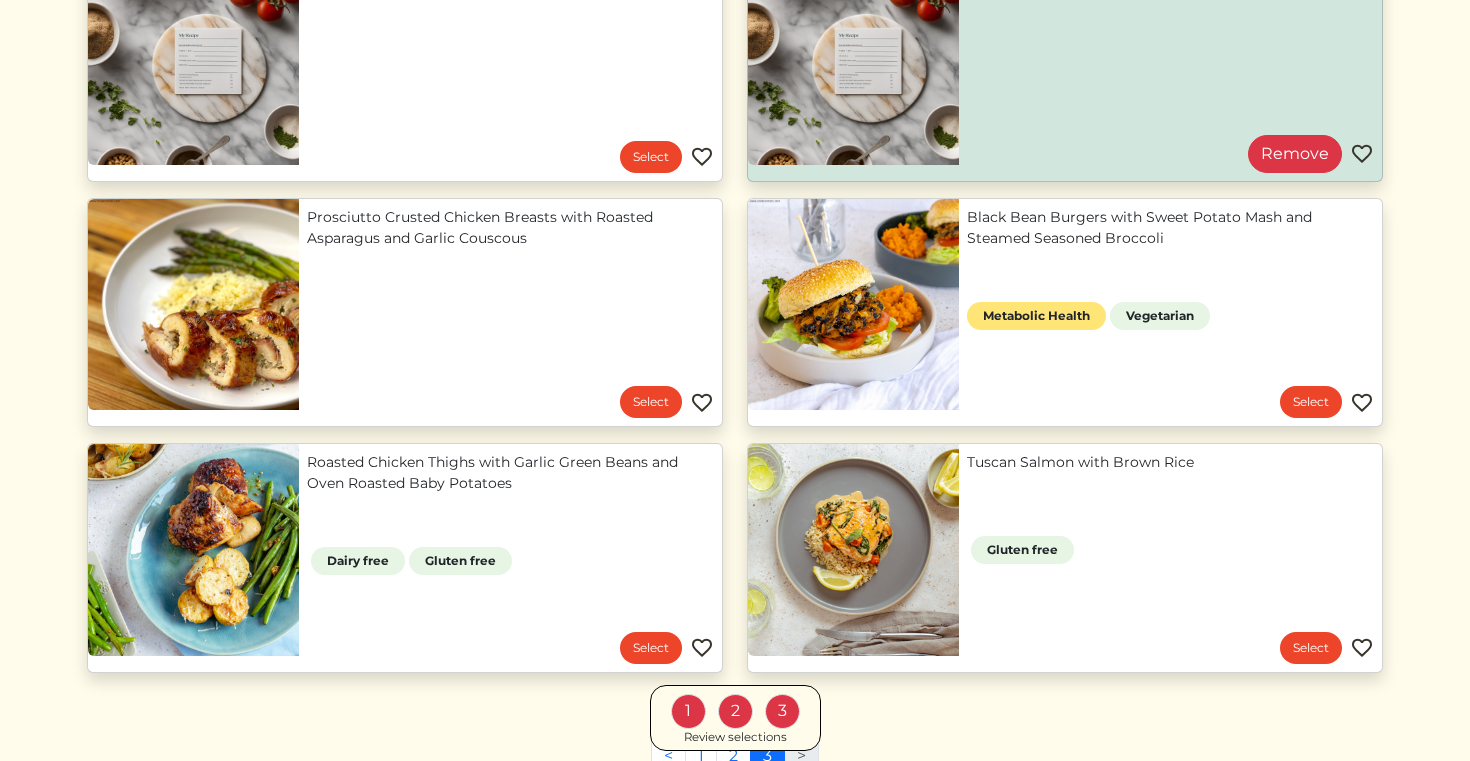 scroll, scrollTop: 513, scrollLeft: 0, axis: vertical 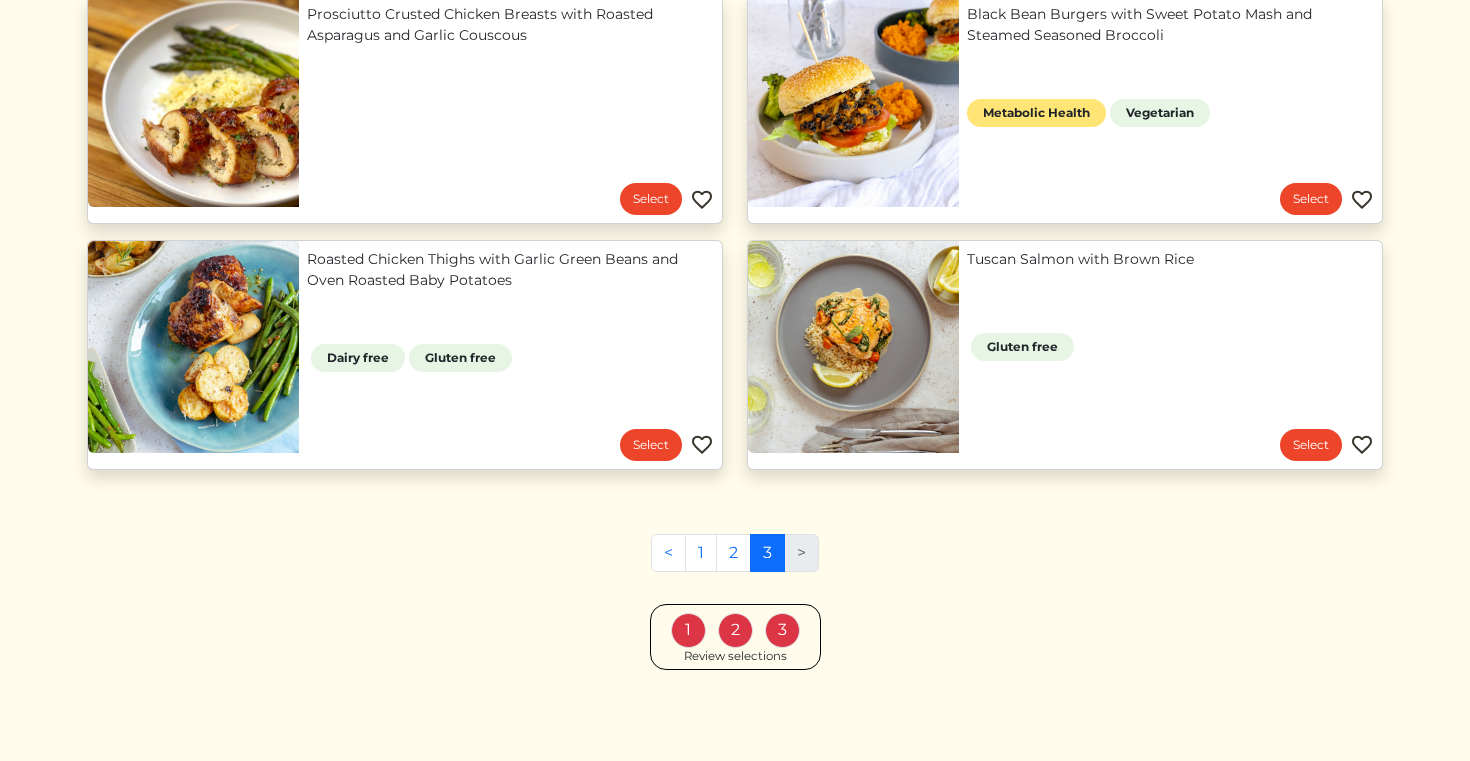 click on "3" at bounding box center [782, 630] 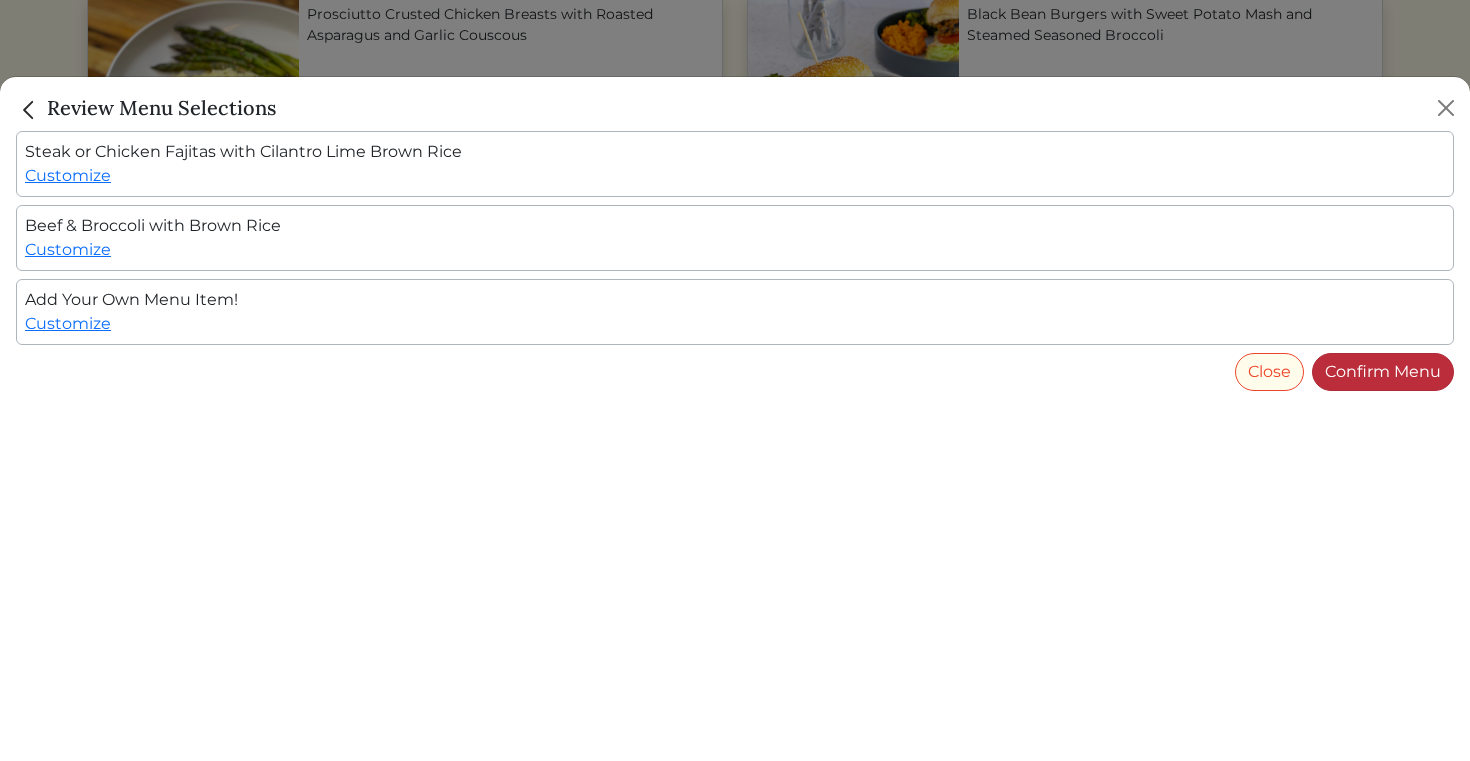 click on "Confirm Menu" at bounding box center (1383, 372) 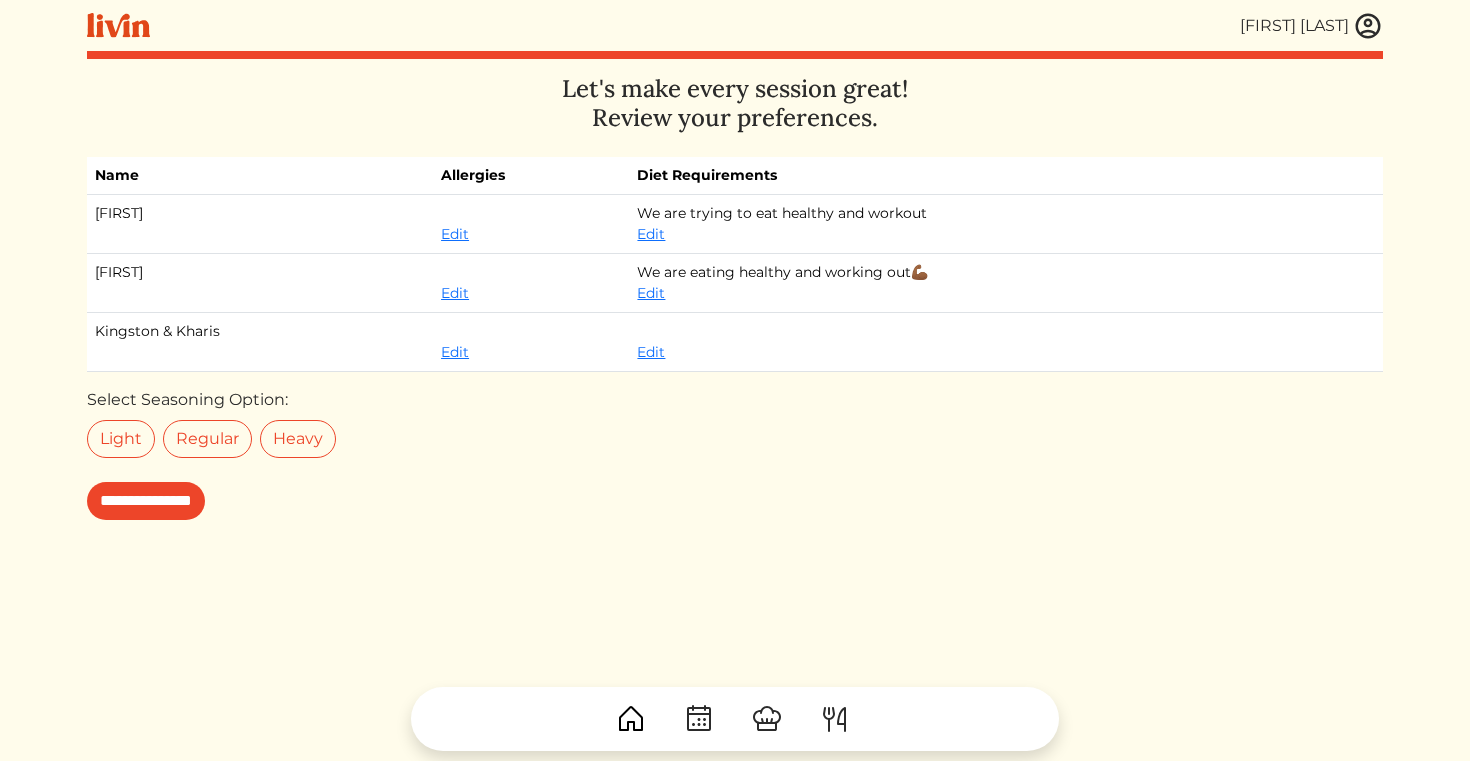 scroll, scrollTop: 0, scrollLeft: 0, axis: both 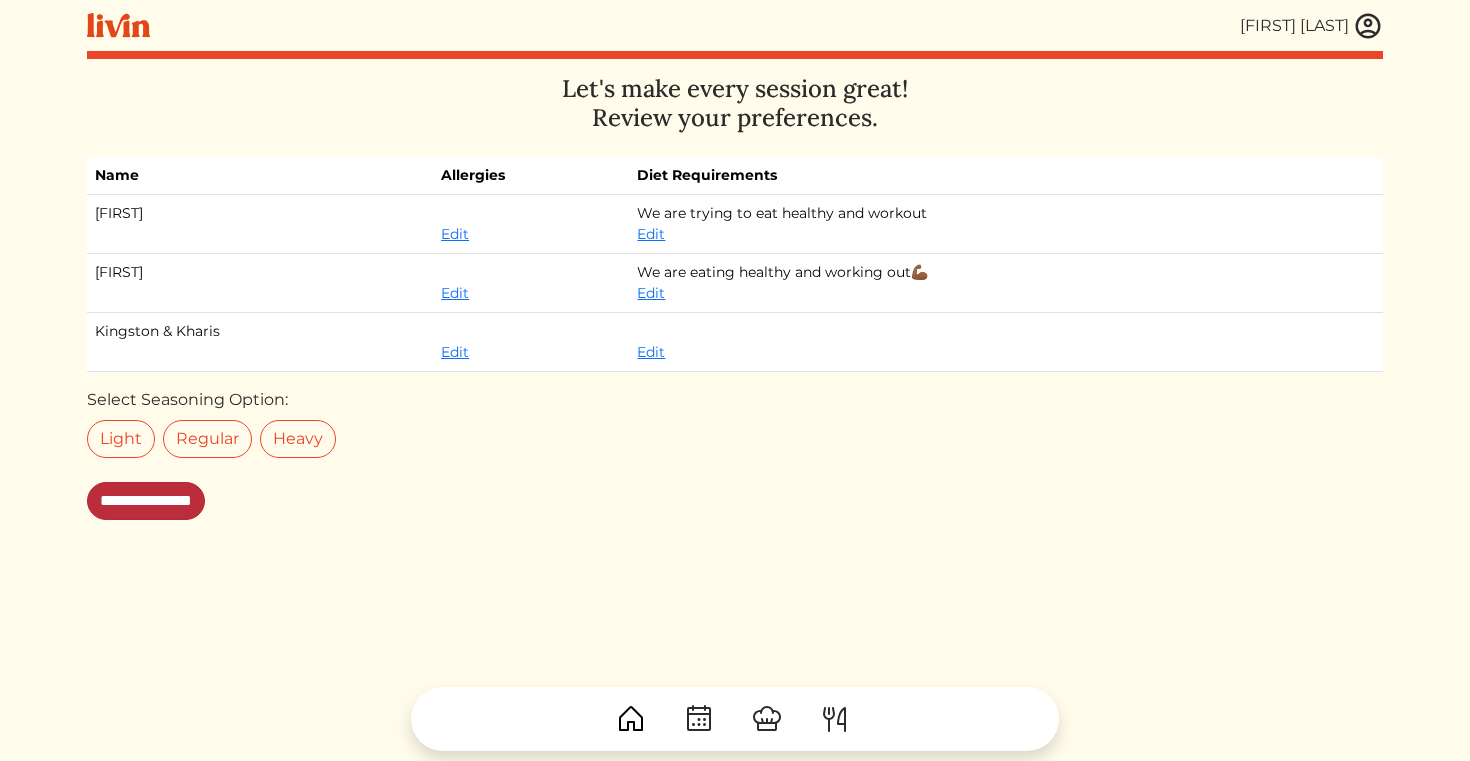 click on "**********" at bounding box center (146, 501) 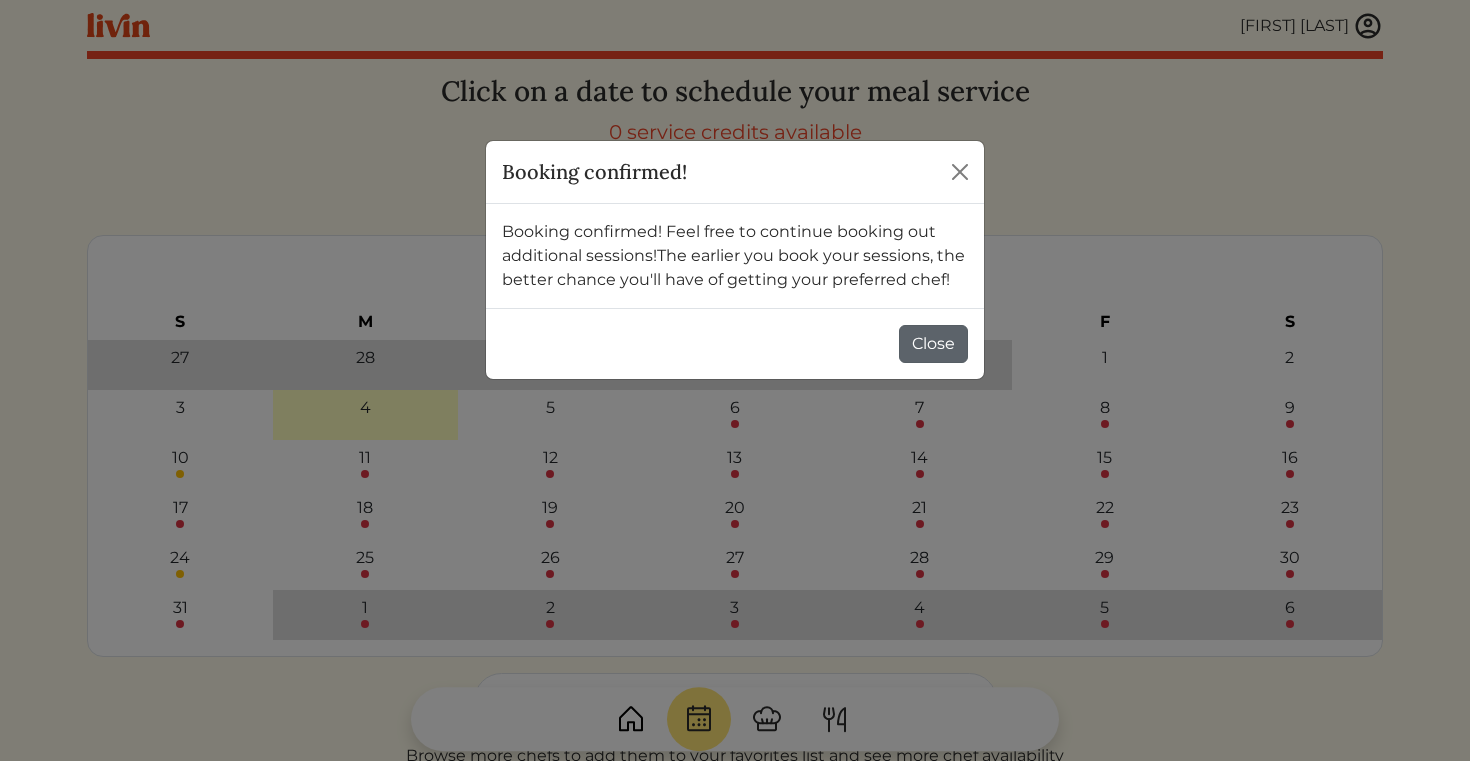 click on "Close" at bounding box center [933, 344] 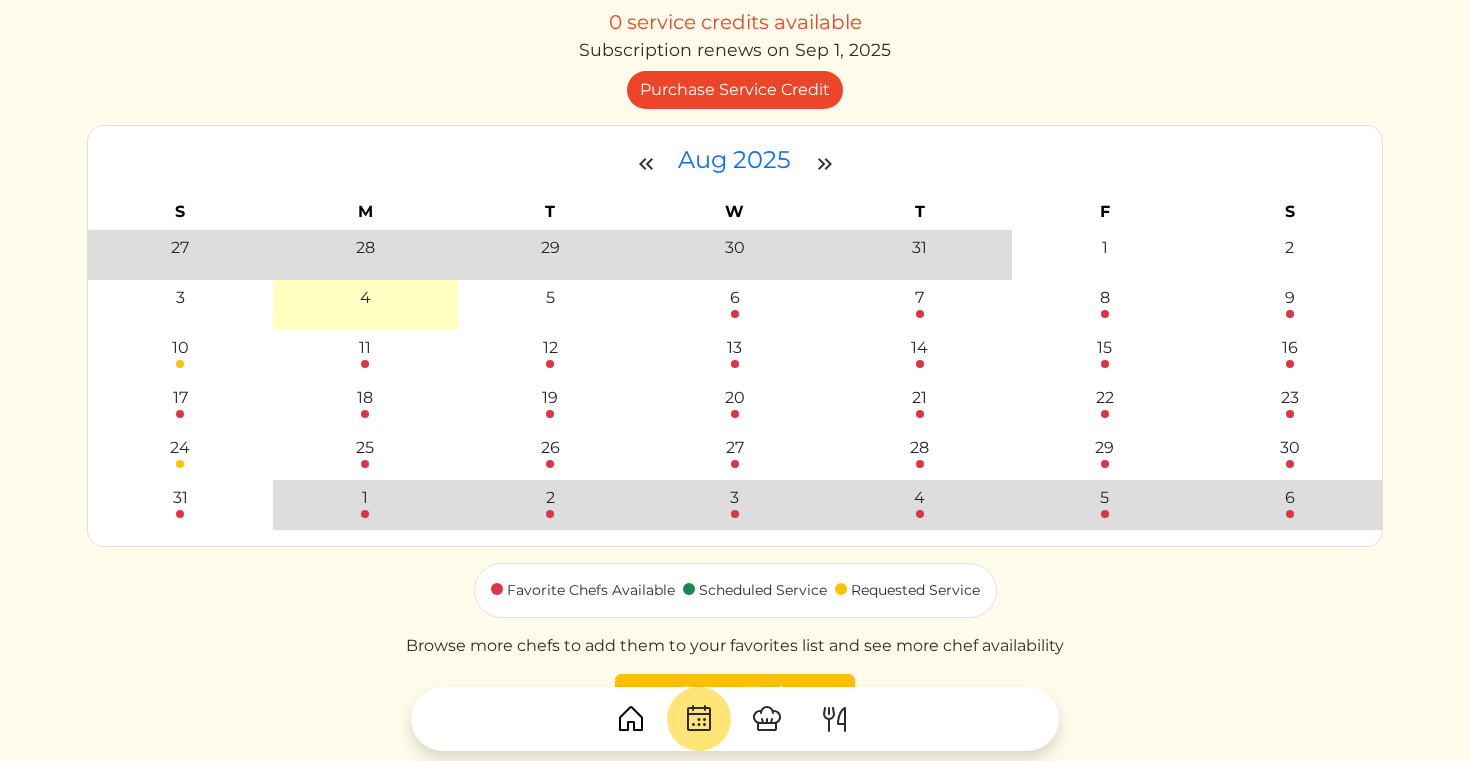 scroll, scrollTop: 0, scrollLeft: 0, axis: both 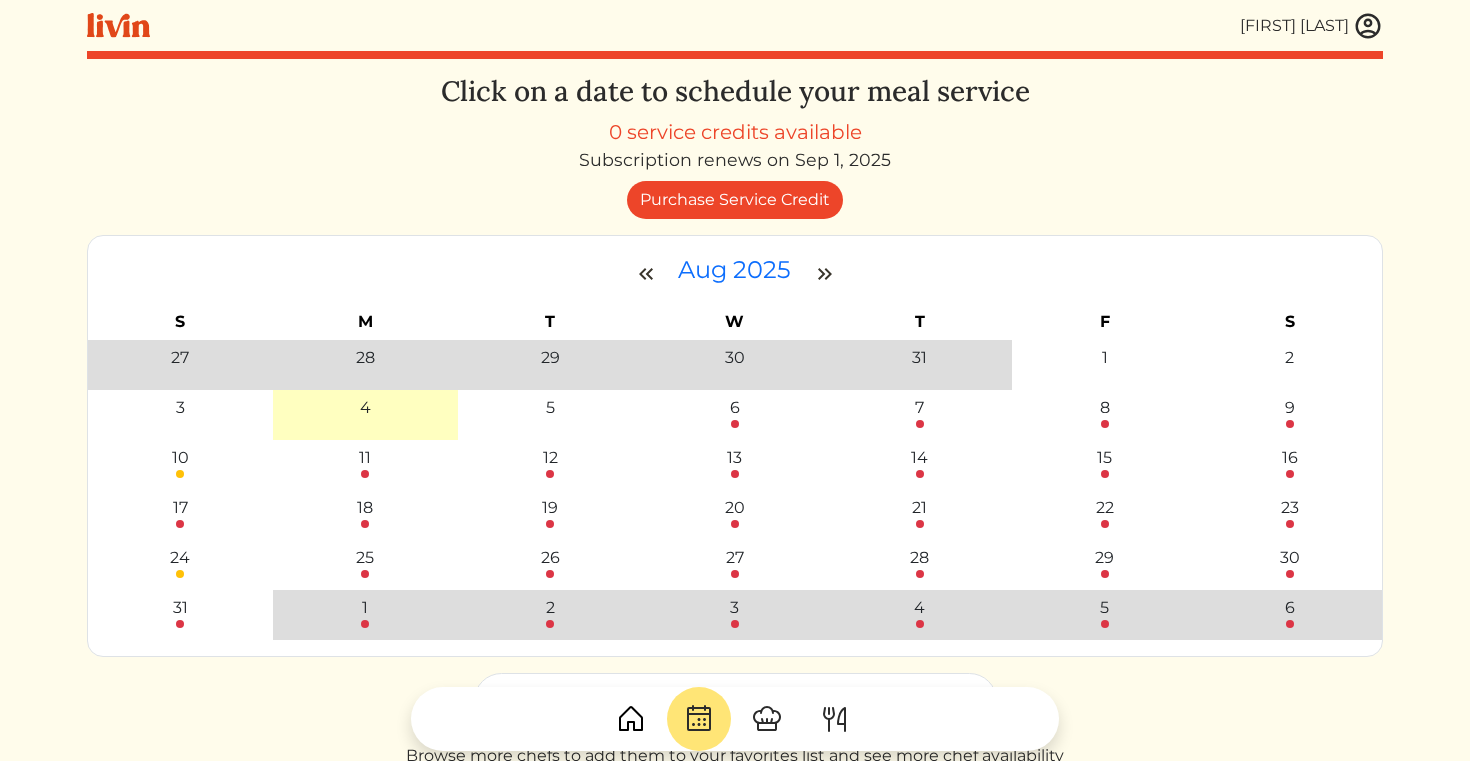 click at bounding box center [1368, 26] 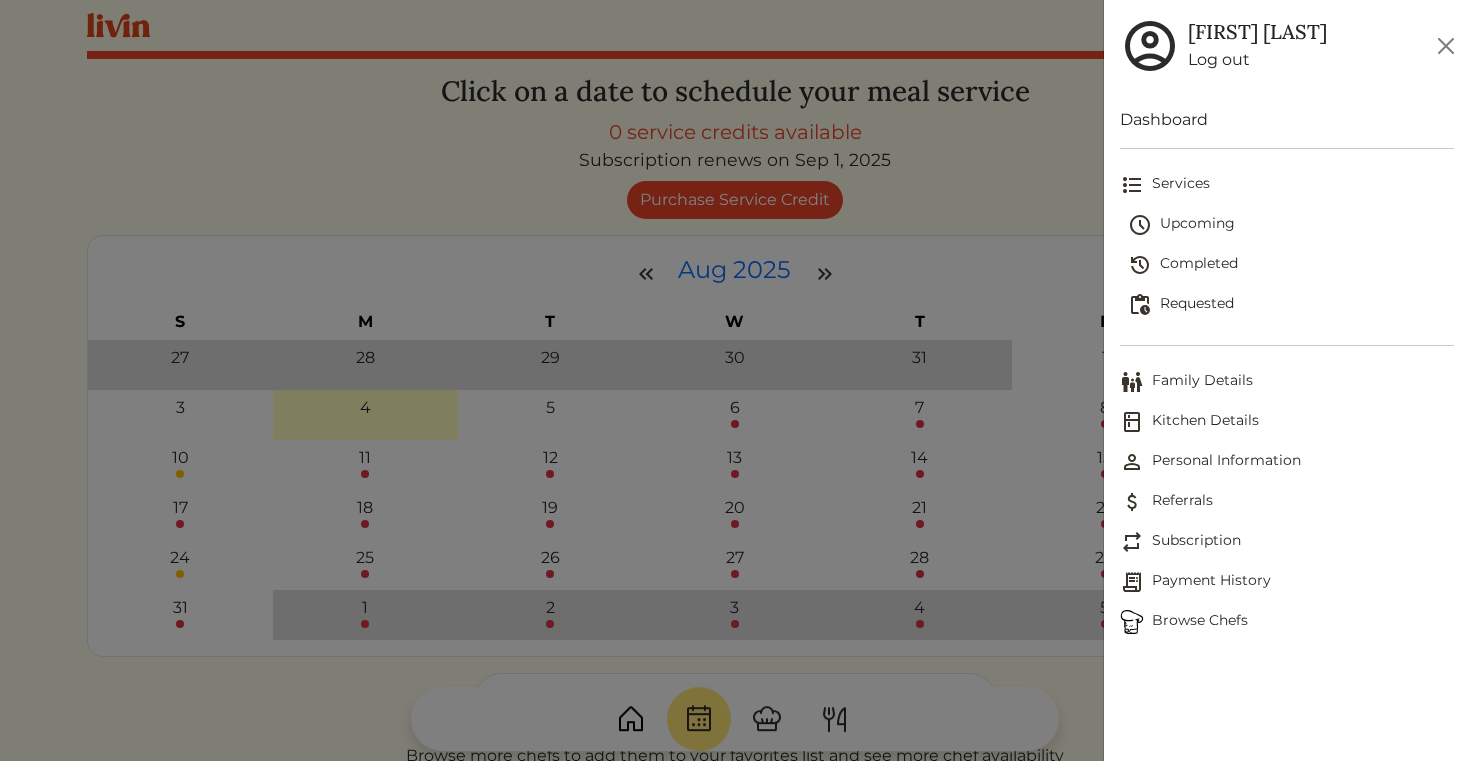click on "Requested" at bounding box center (1291, 305) 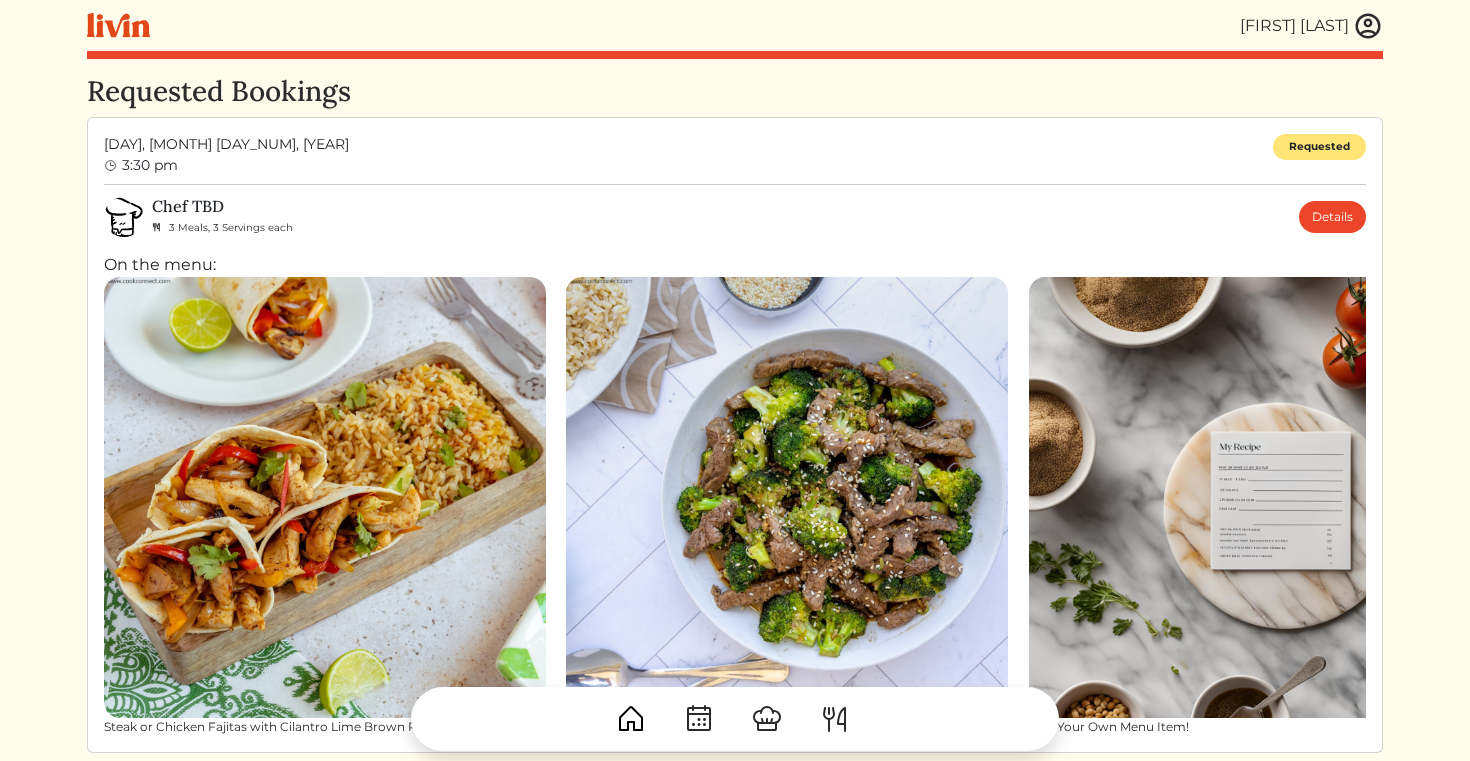 click on "Details" at bounding box center (1332, 217) 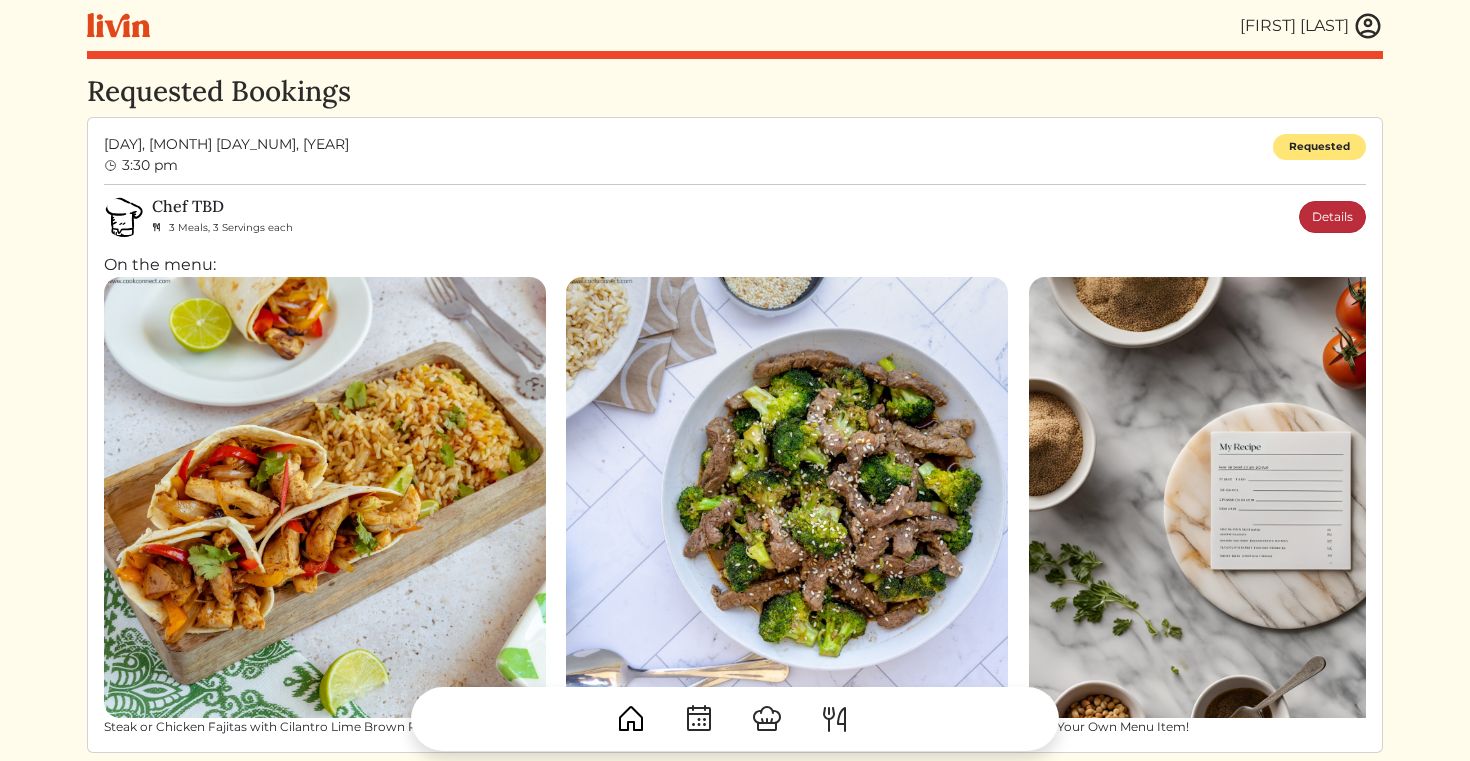 click on "Details" at bounding box center [1332, 217] 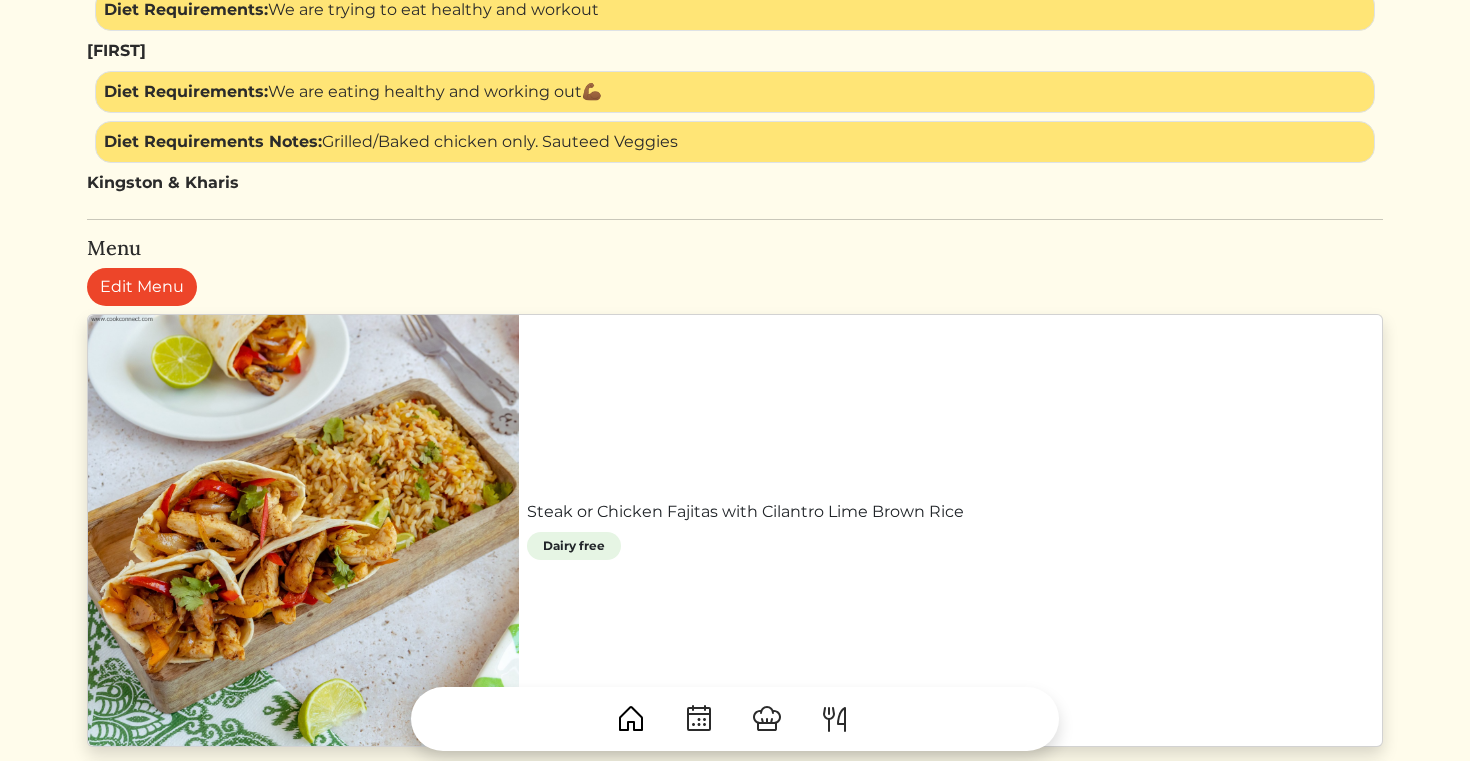 scroll, scrollTop: 815, scrollLeft: 0, axis: vertical 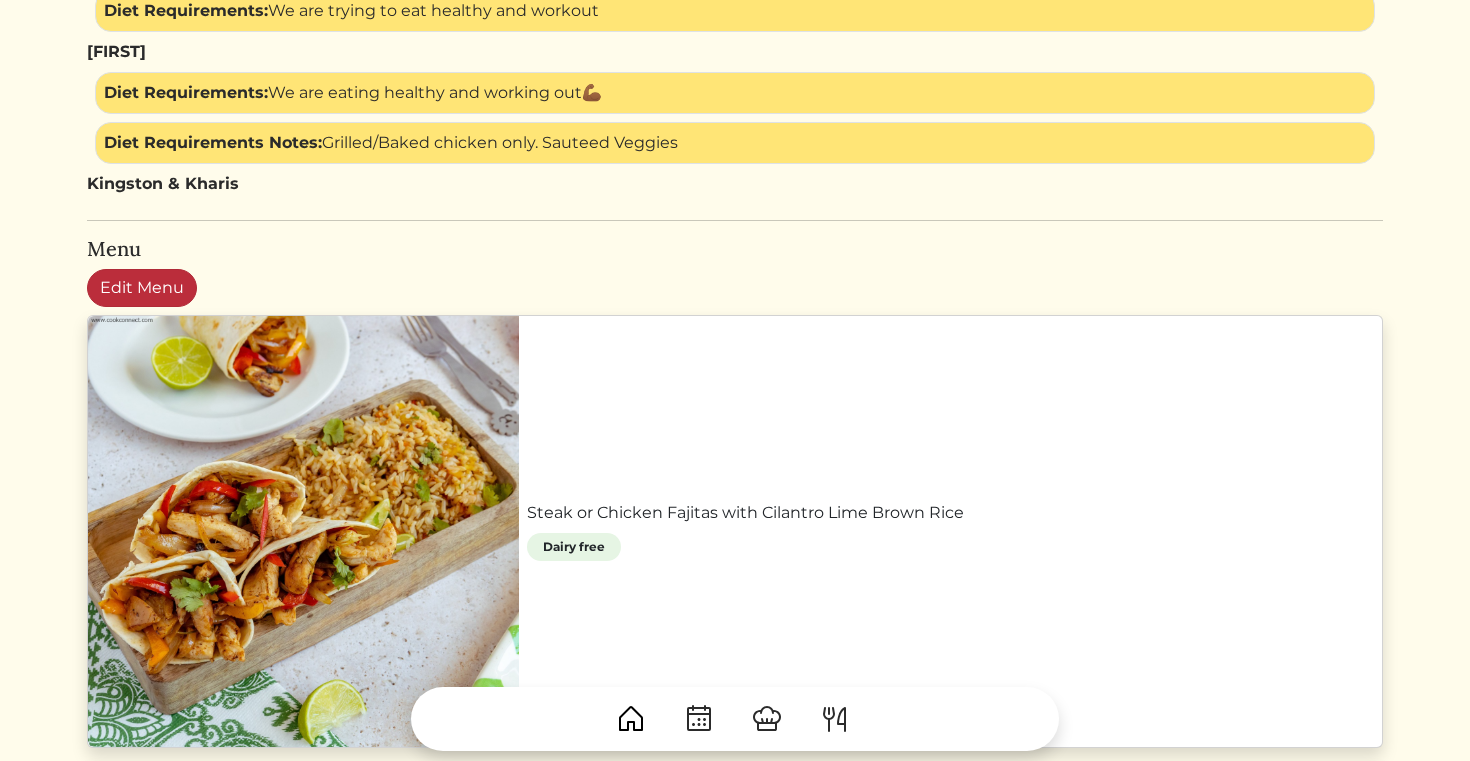 click on "Edit Menu" at bounding box center [142, 288] 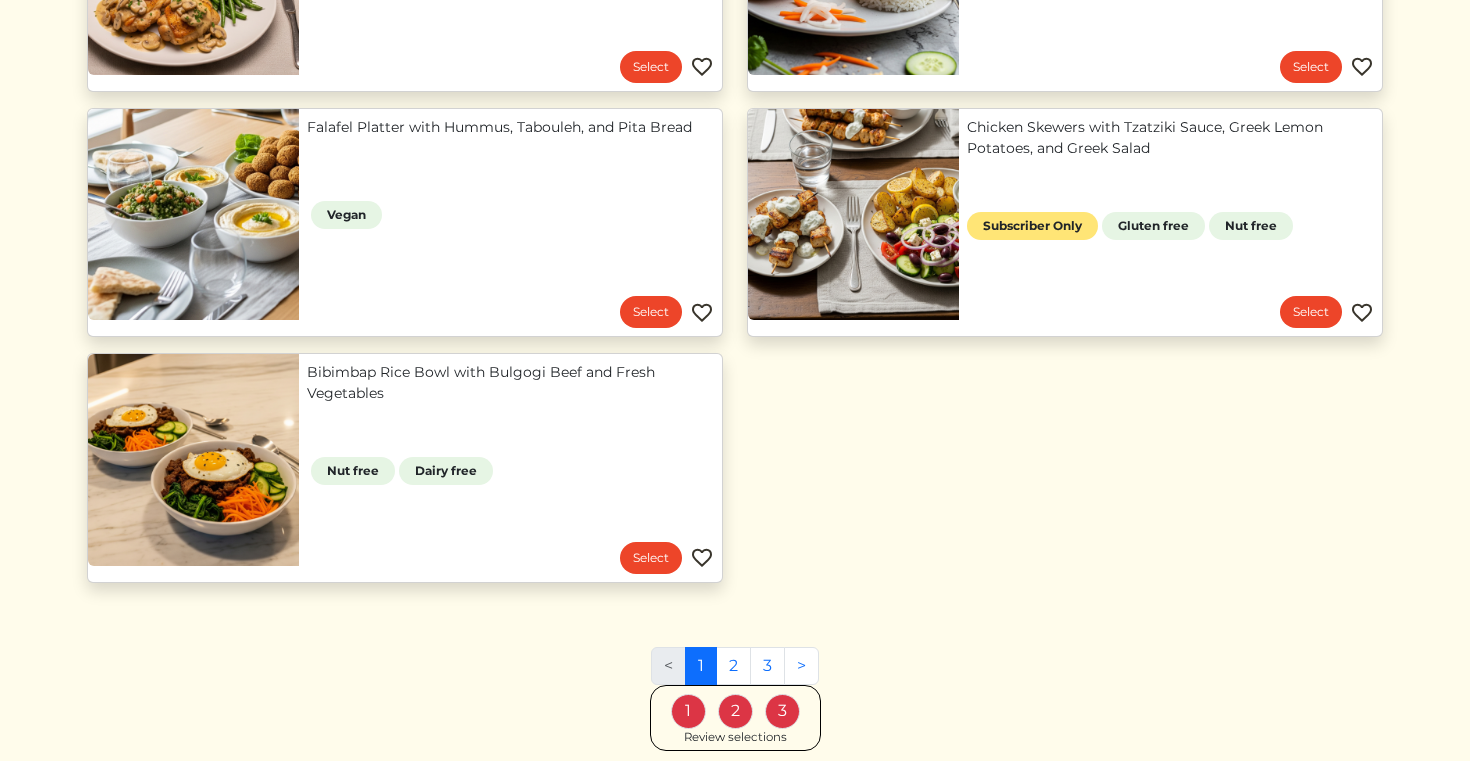 scroll, scrollTop: 1876, scrollLeft: 0, axis: vertical 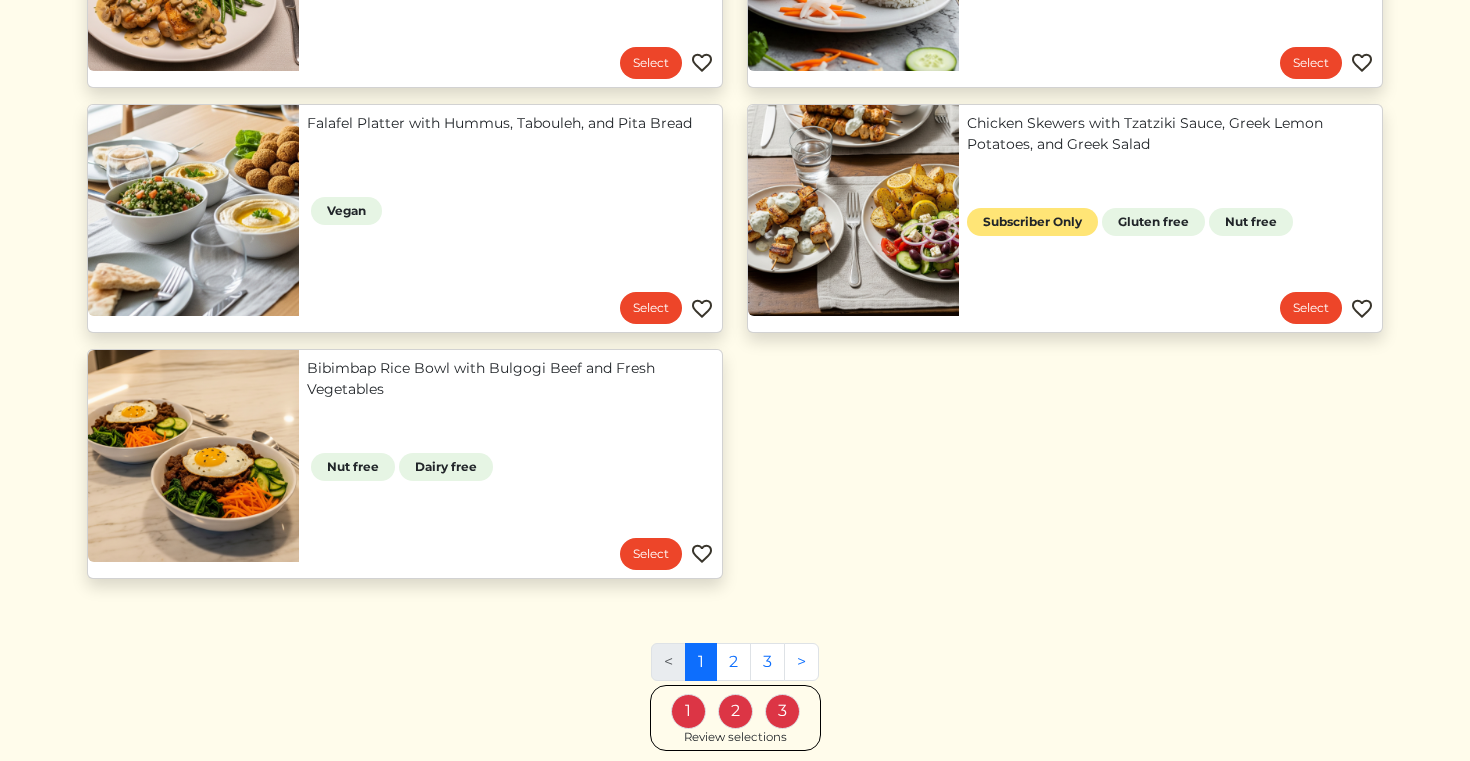 click on "3" at bounding box center (782, 710) 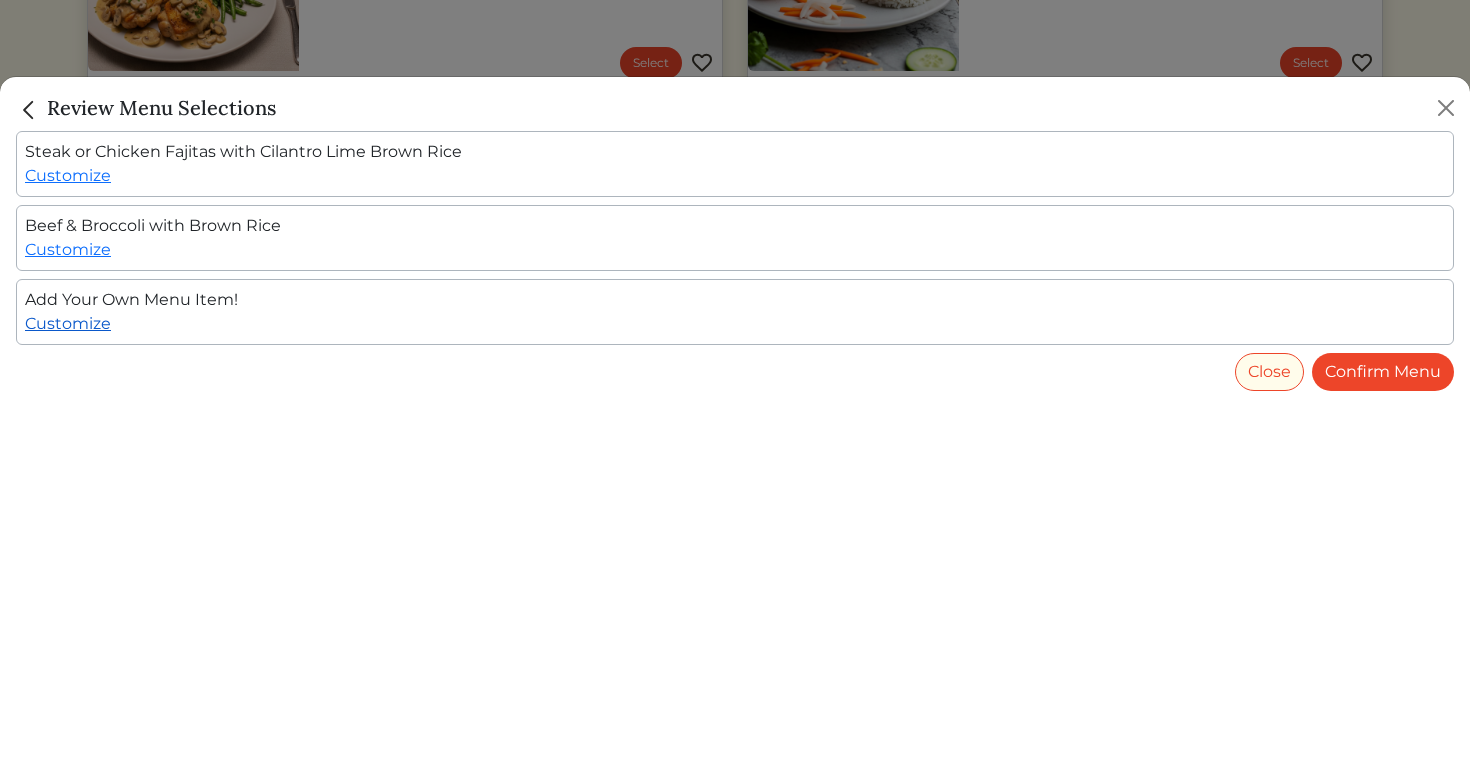 click on "Customize" at bounding box center [68, 323] 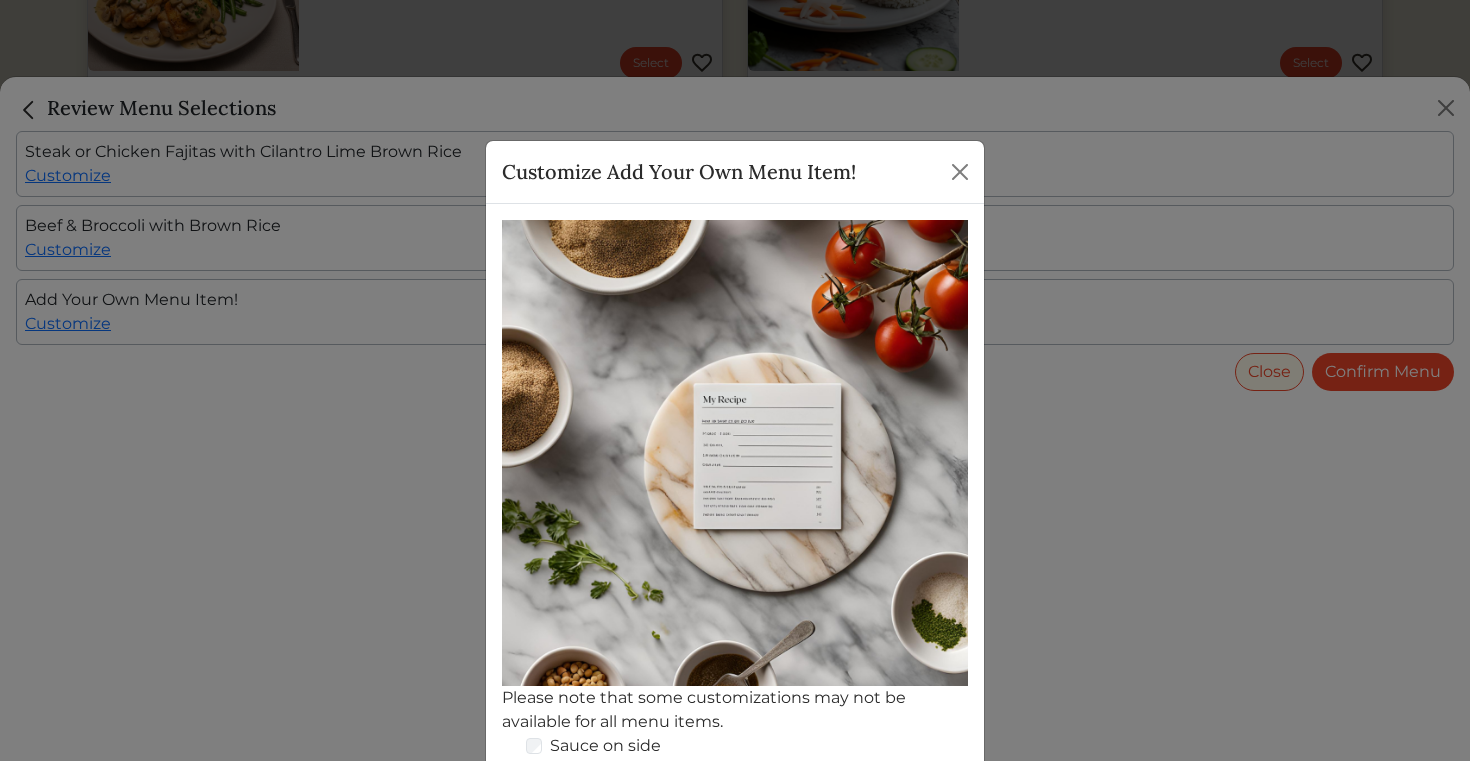 scroll, scrollTop: 274, scrollLeft: 0, axis: vertical 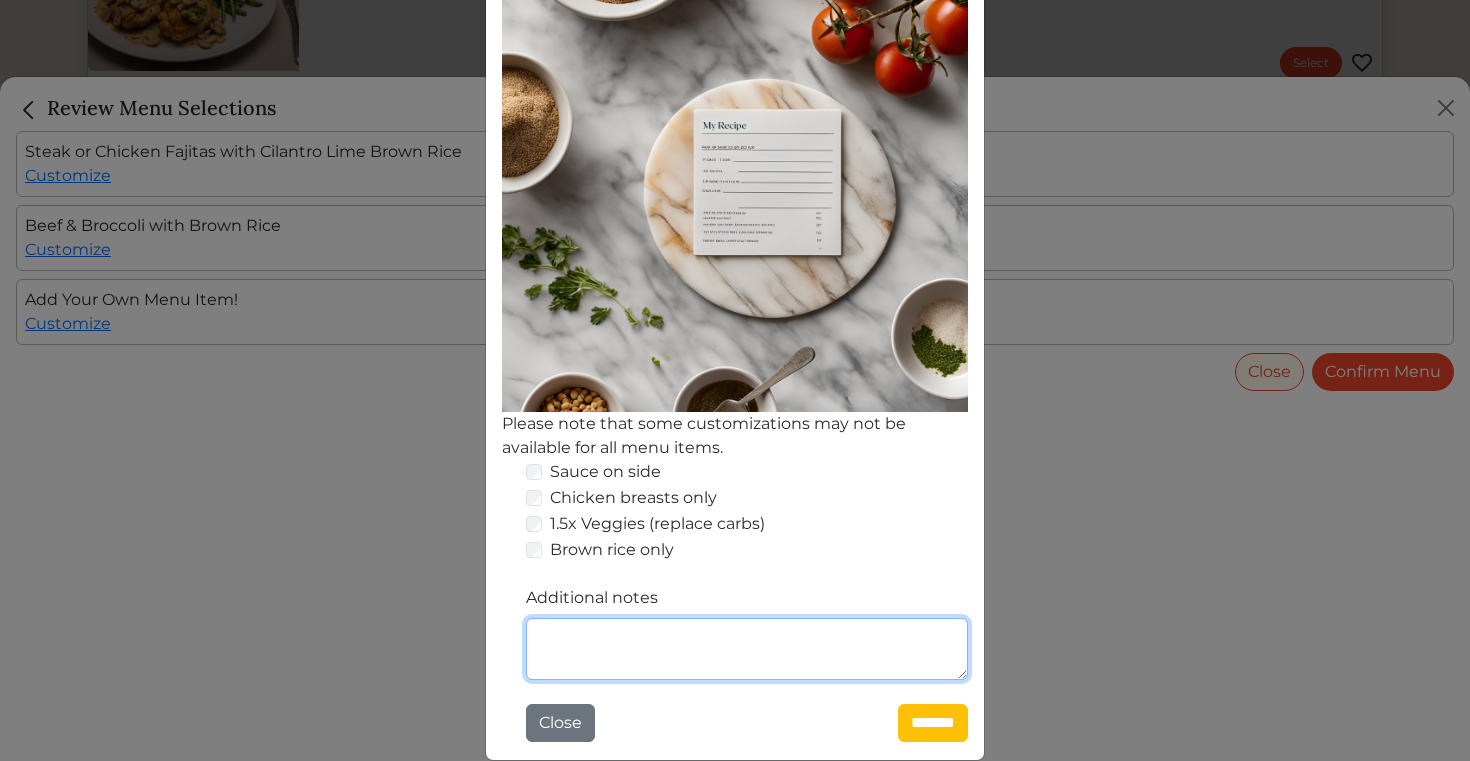 click on "Additional notes" at bounding box center (747, 649) 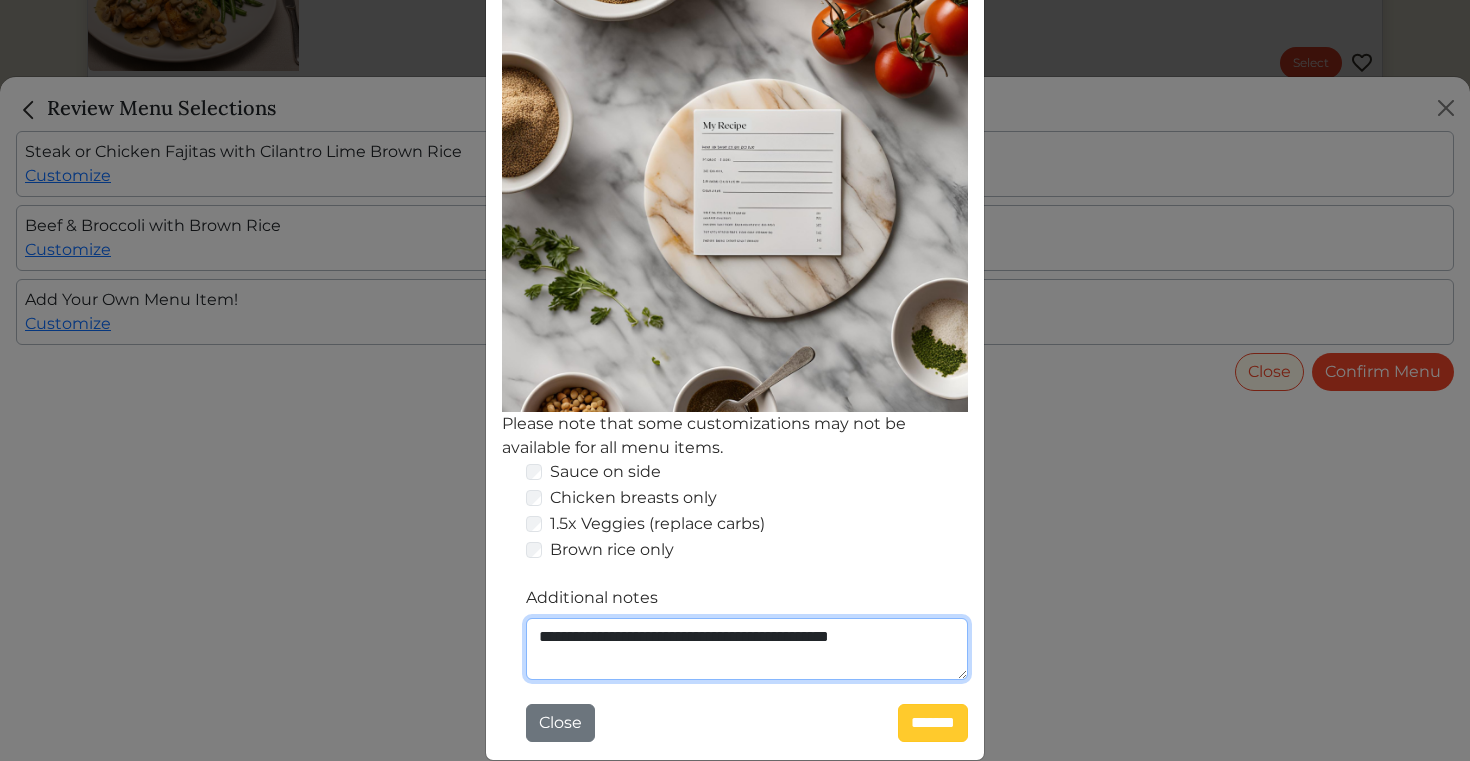 type on "**********" 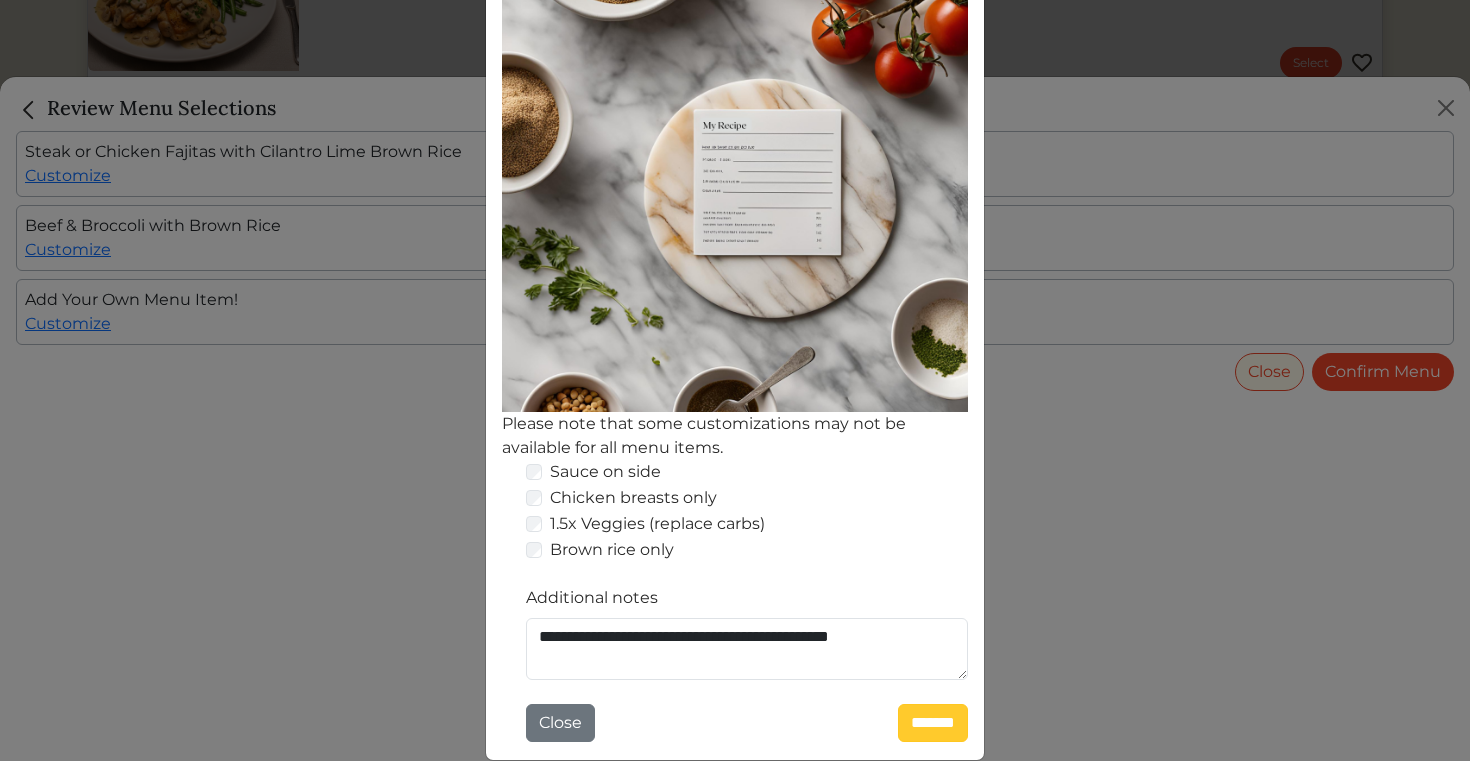 click on "*******" at bounding box center [933, 723] 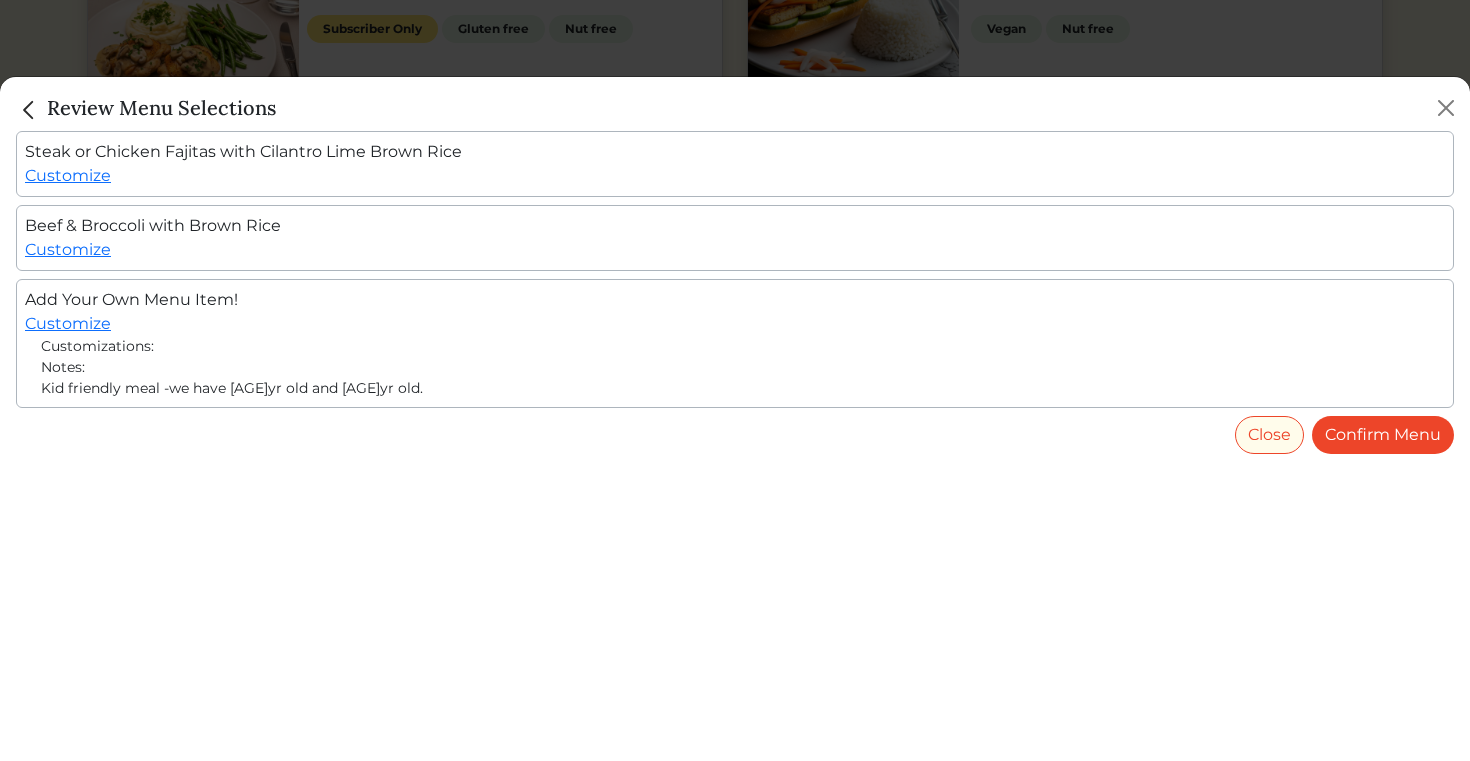 scroll, scrollTop: 1876, scrollLeft: 0, axis: vertical 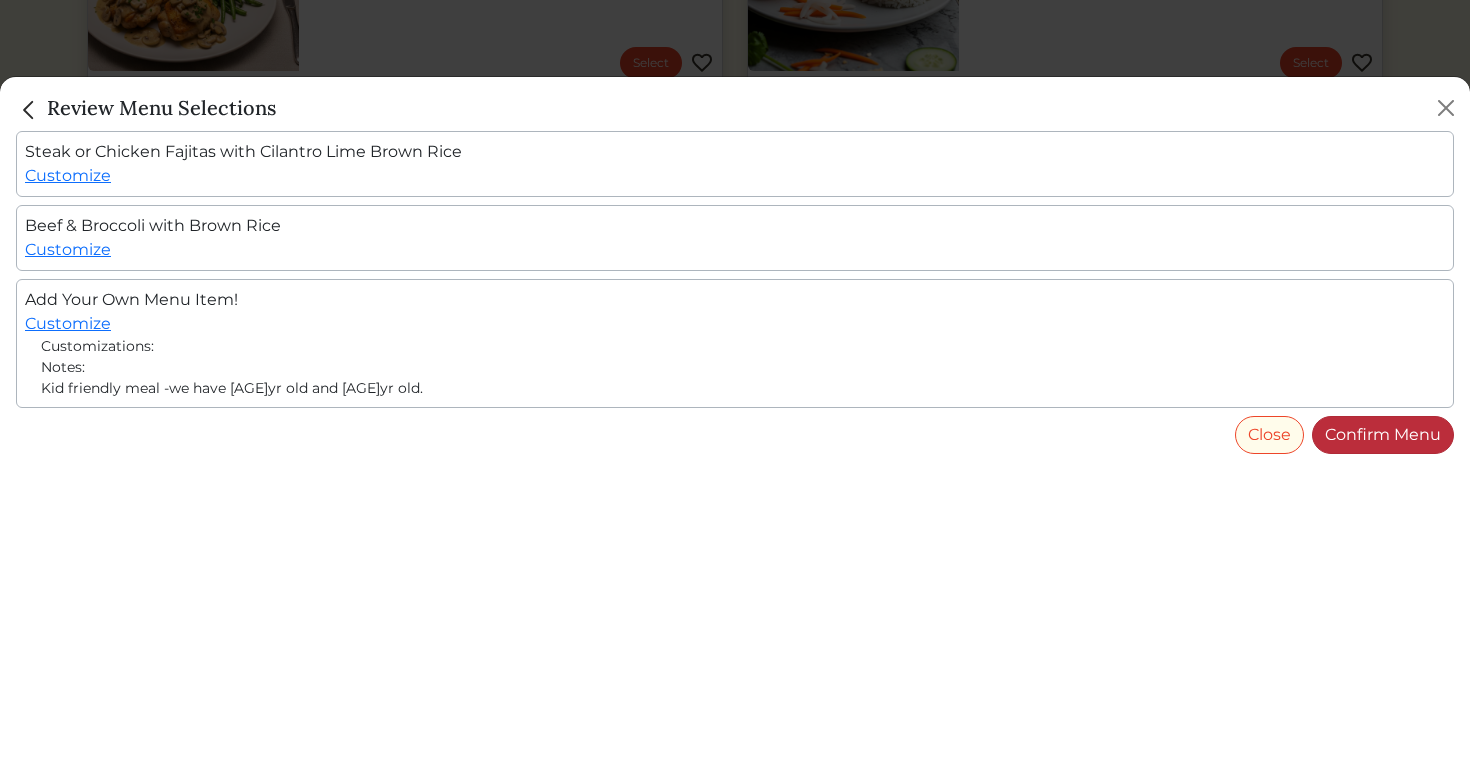 click on "Confirm Menu" at bounding box center (1383, 435) 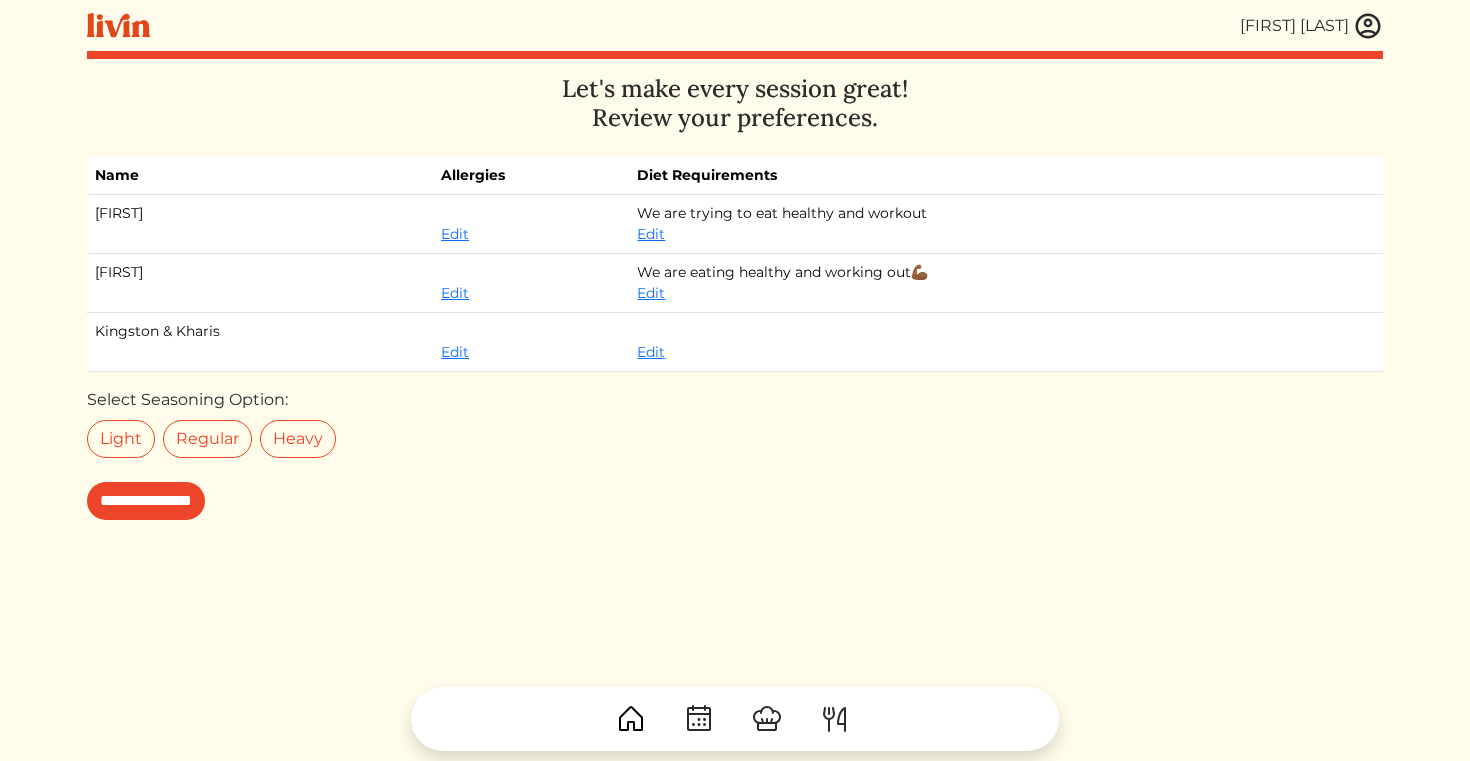scroll, scrollTop: 0, scrollLeft: 0, axis: both 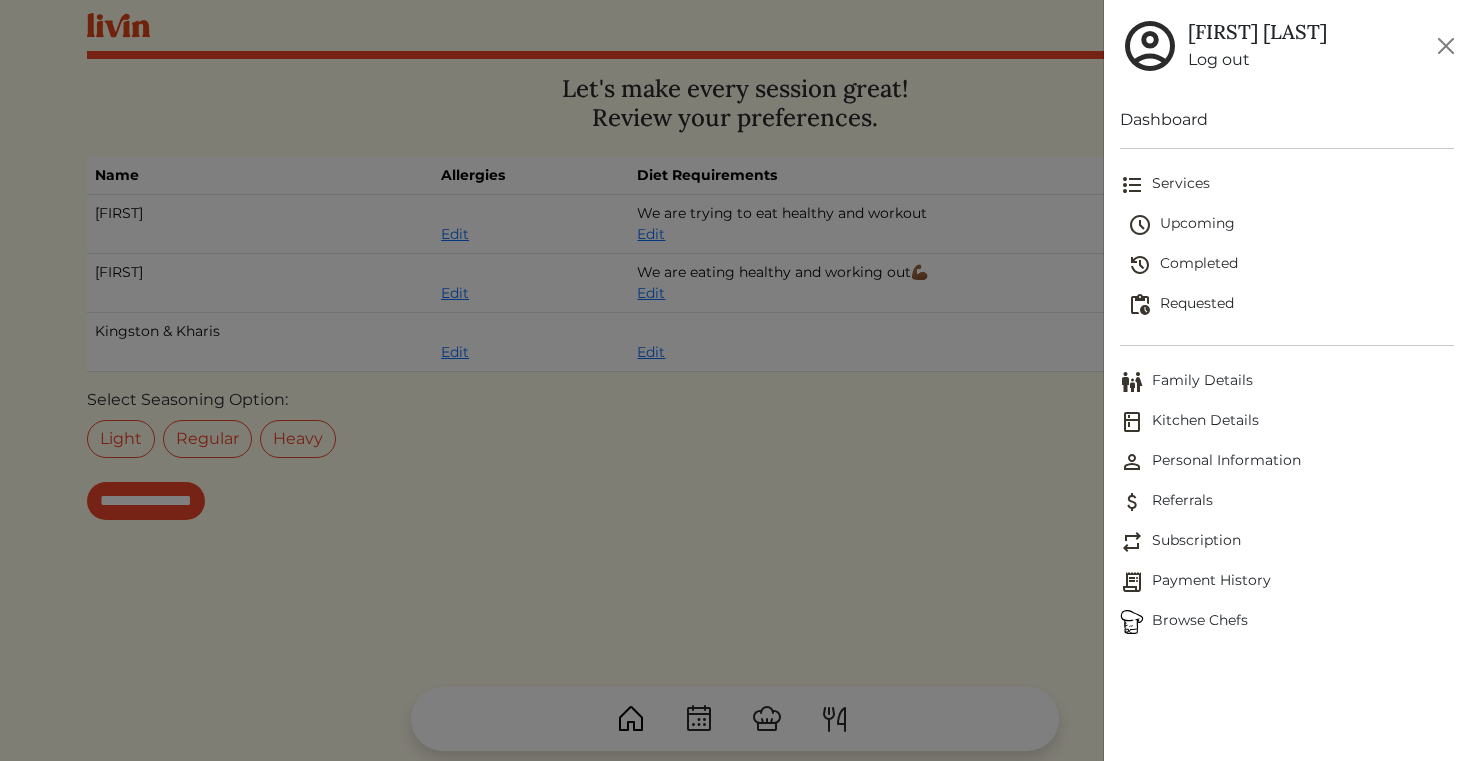 click on "Requested" at bounding box center (1291, 305) 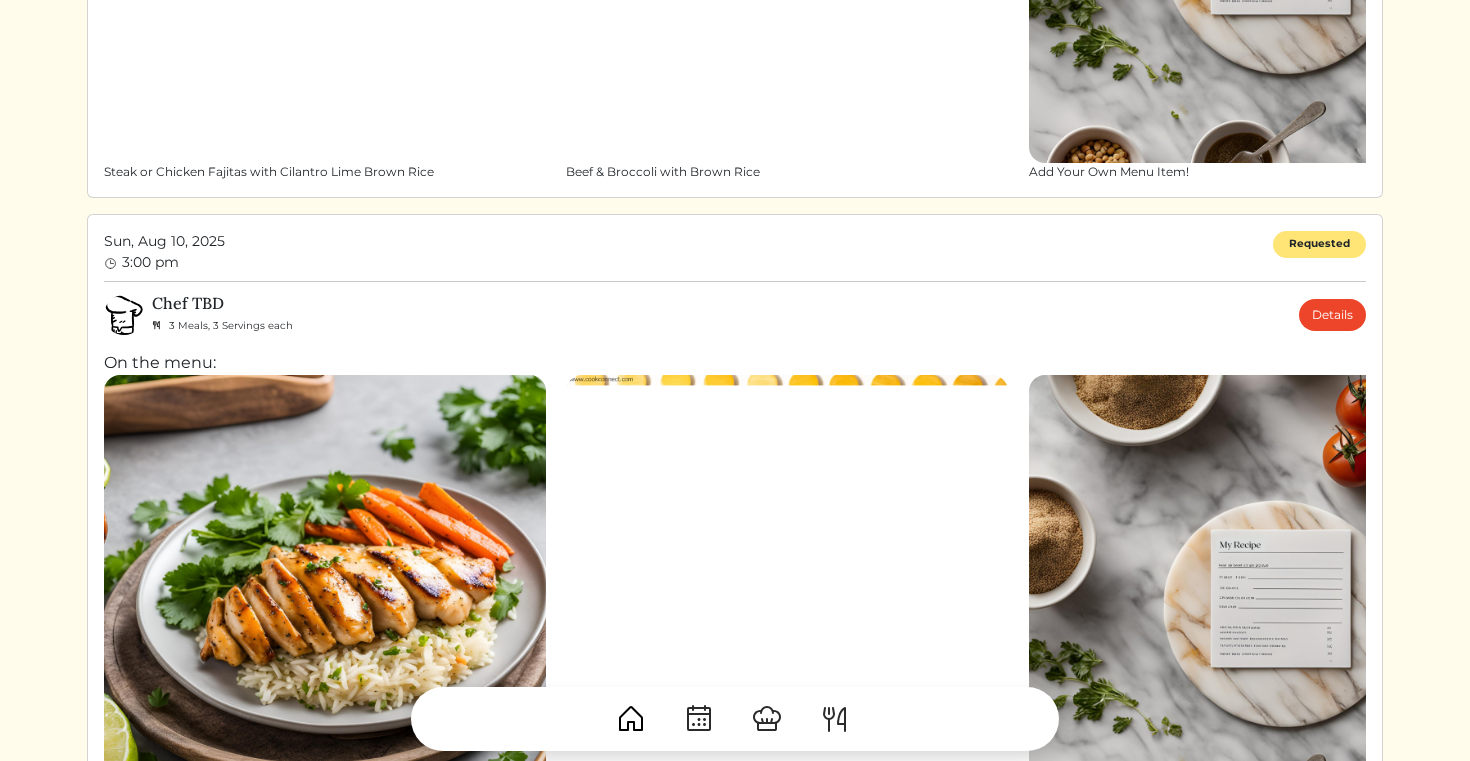 scroll, scrollTop: 549, scrollLeft: 0, axis: vertical 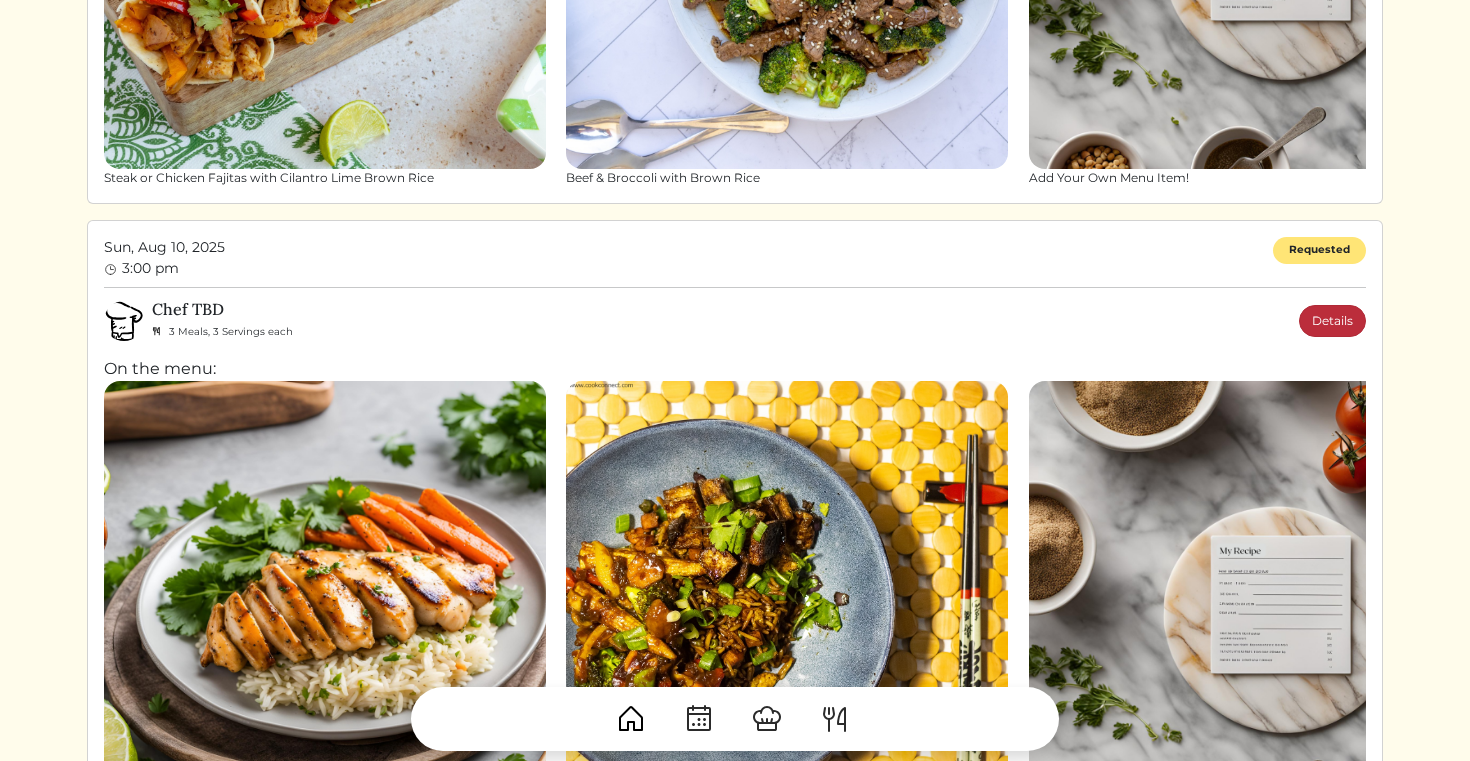 click on "Details" at bounding box center (1332, 321) 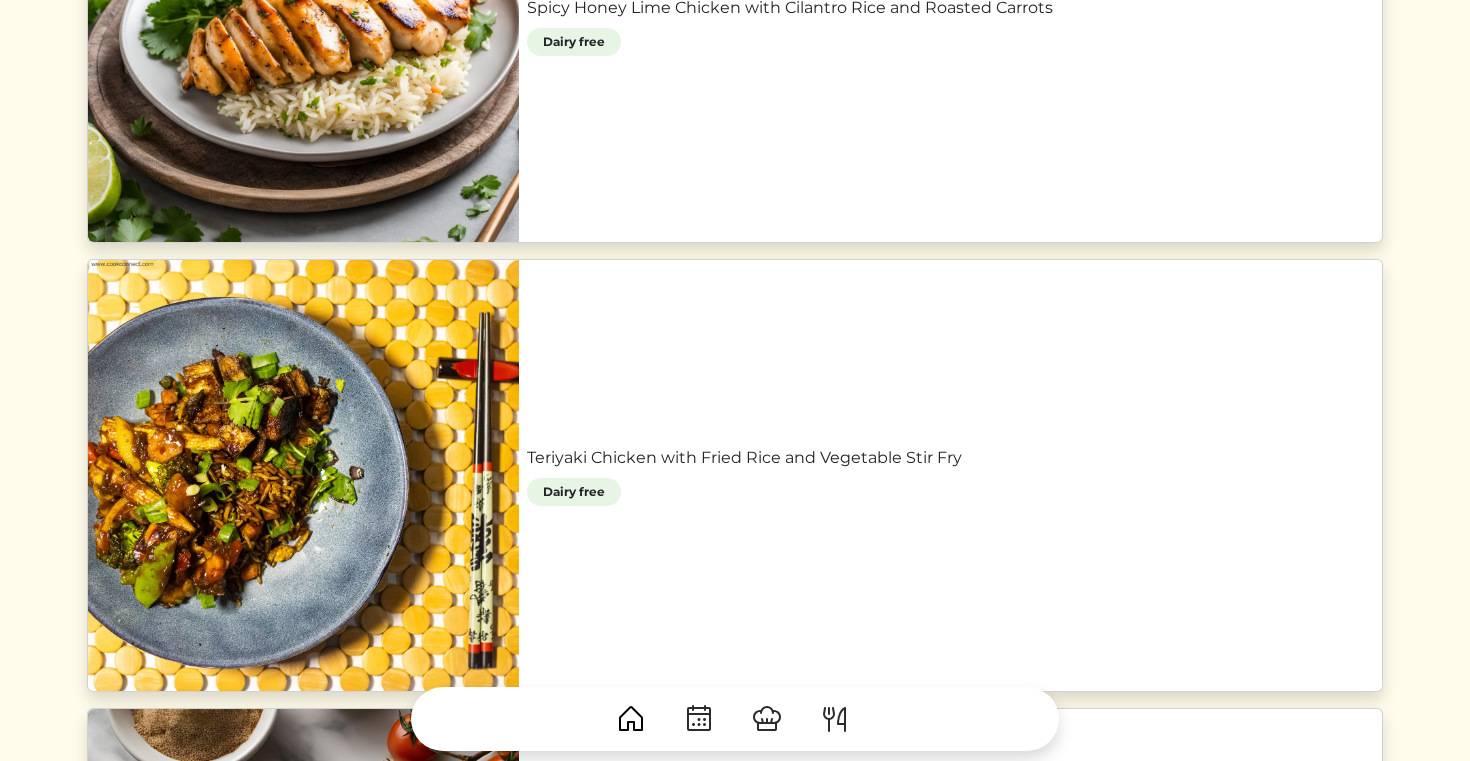 scroll, scrollTop: 759, scrollLeft: 0, axis: vertical 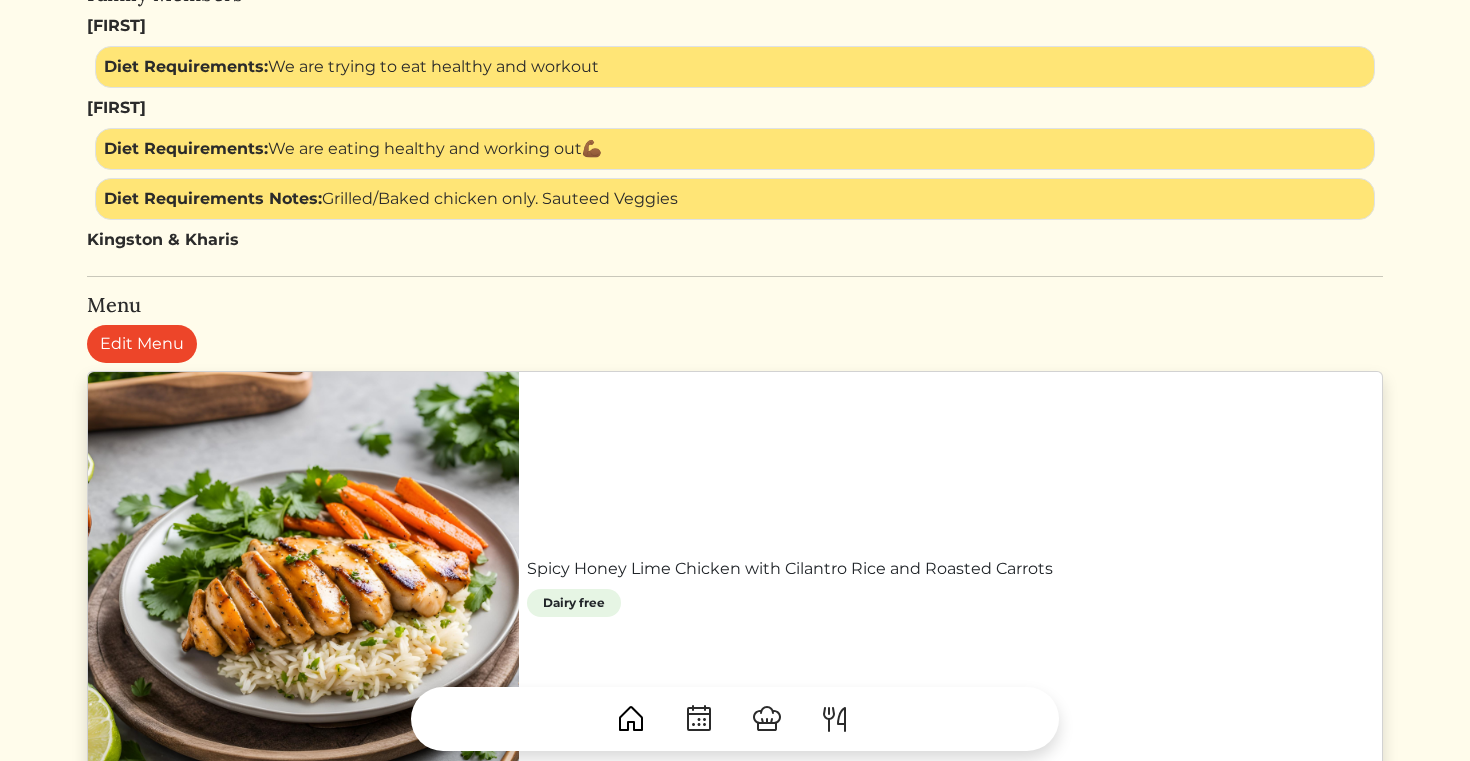 click on "Spicy Honey Lime Chicken with Cilantro Rice and Roasted Carrots" at bounding box center [950, 569] 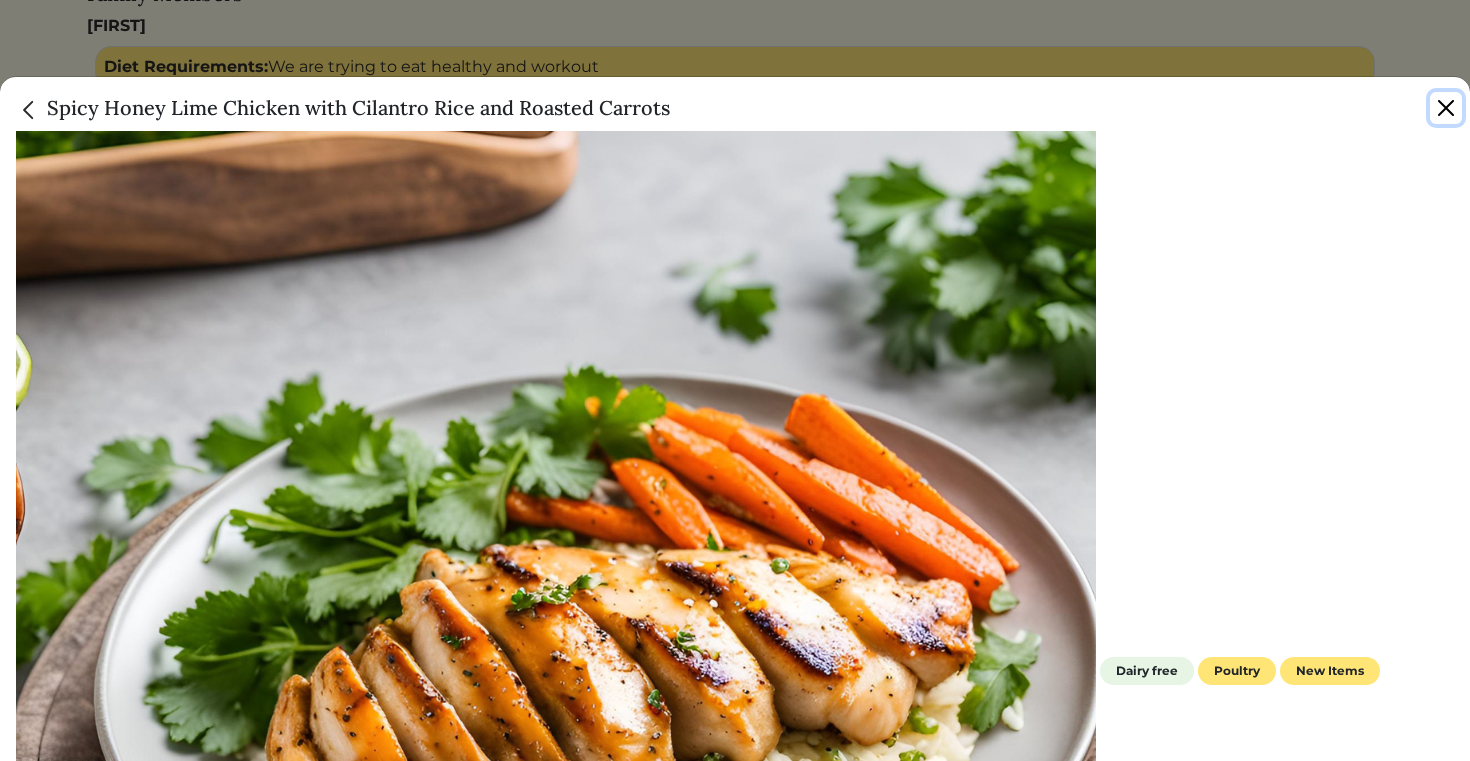 click at bounding box center (1446, 108) 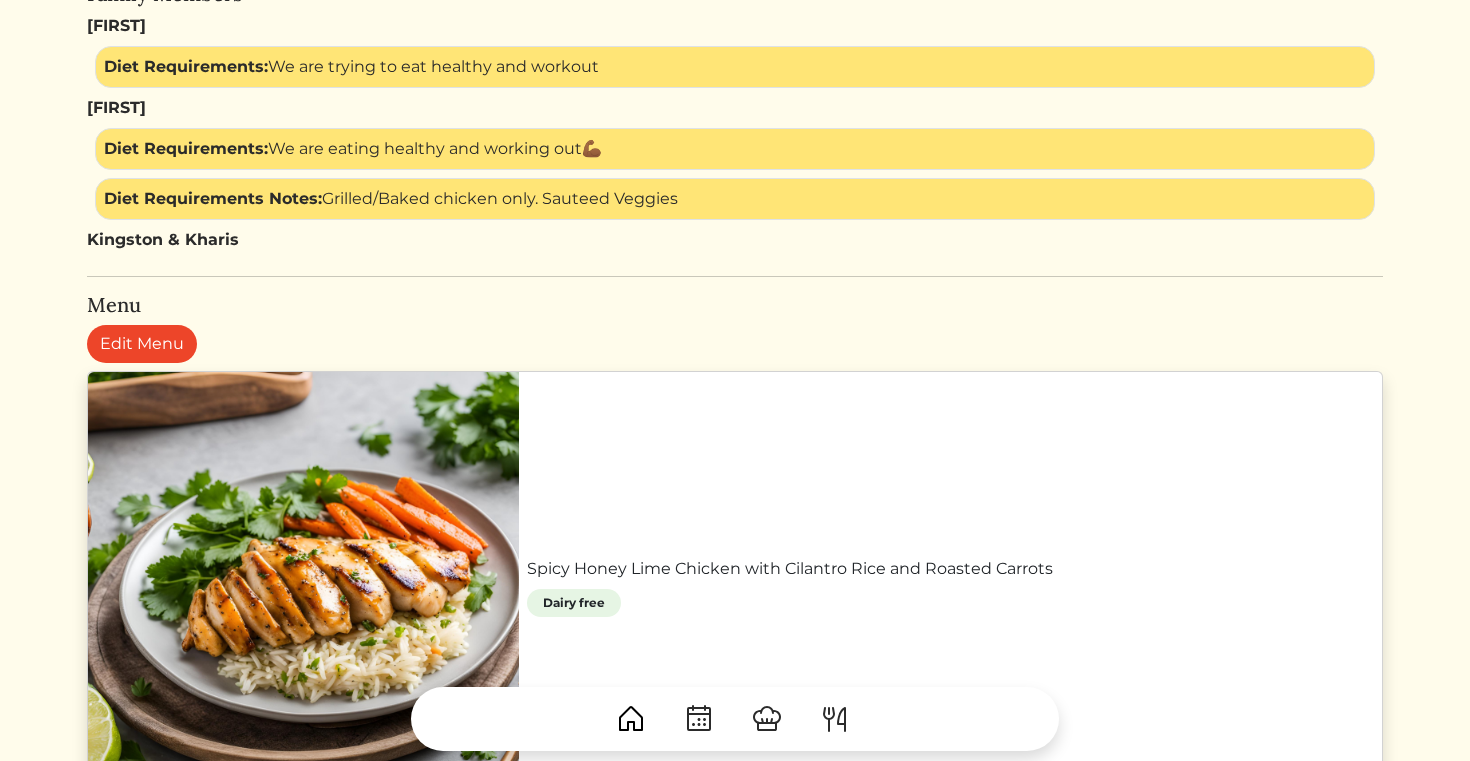 click on "Menu" at bounding box center [735, 305] 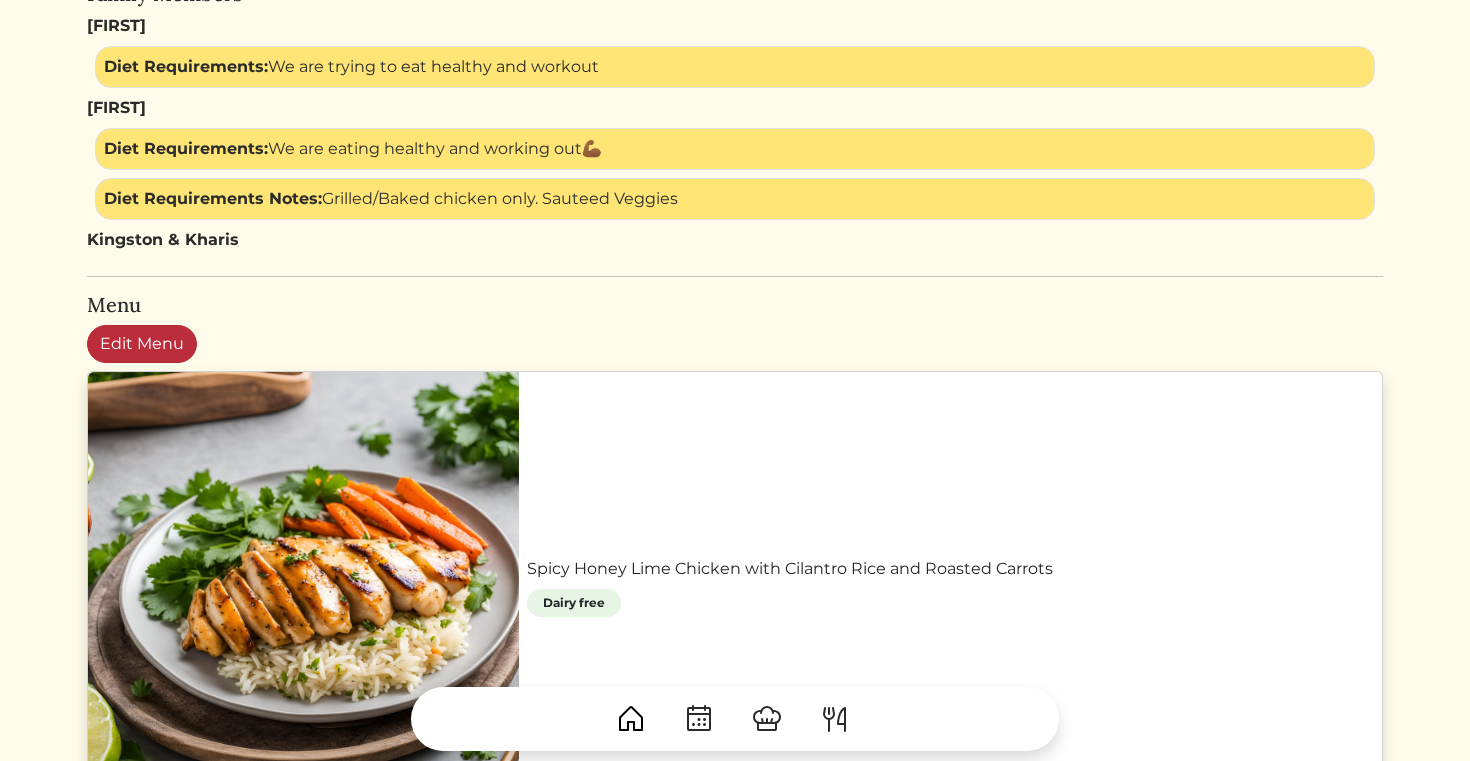 click on "Edit Menu" at bounding box center [142, 344] 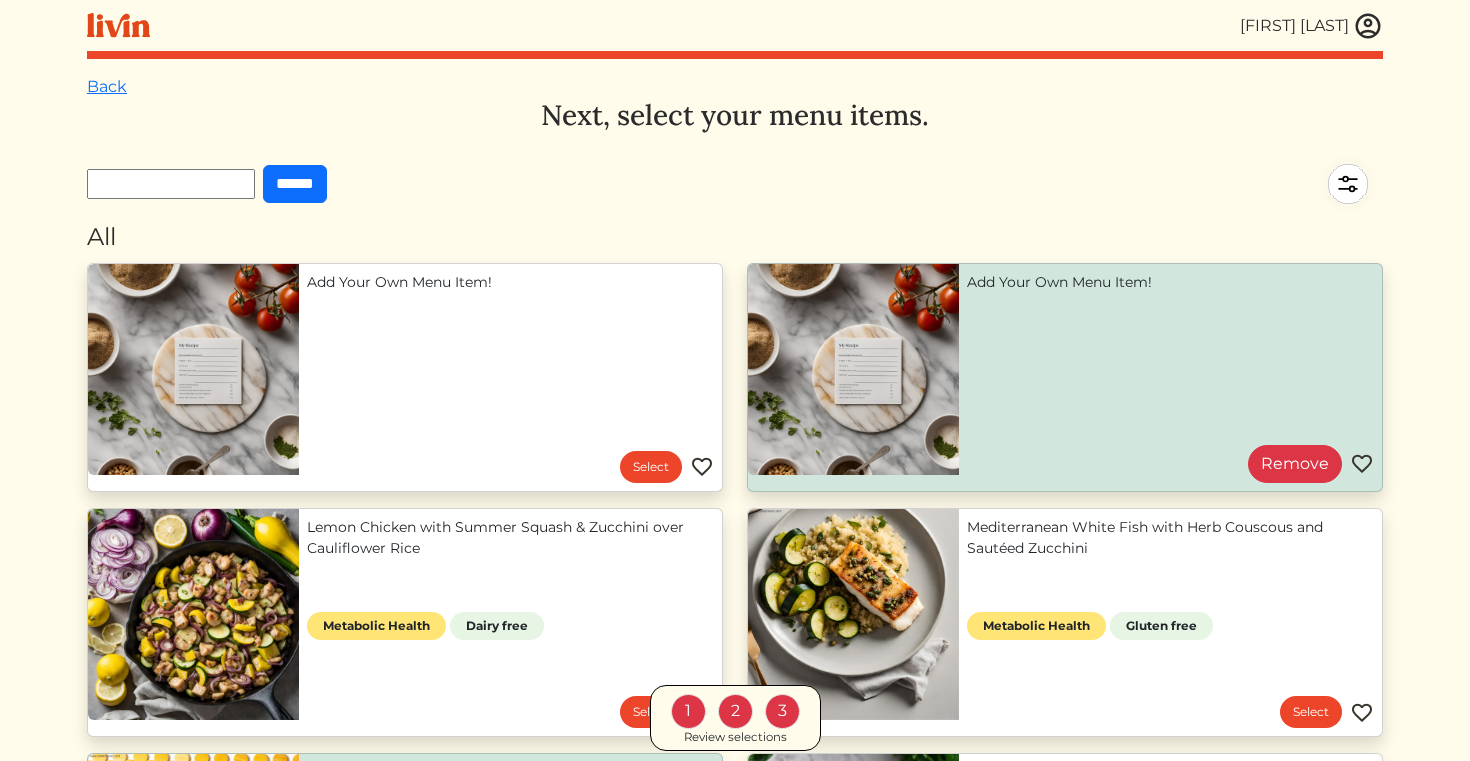 scroll, scrollTop: 0, scrollLeft: 0, axis: both 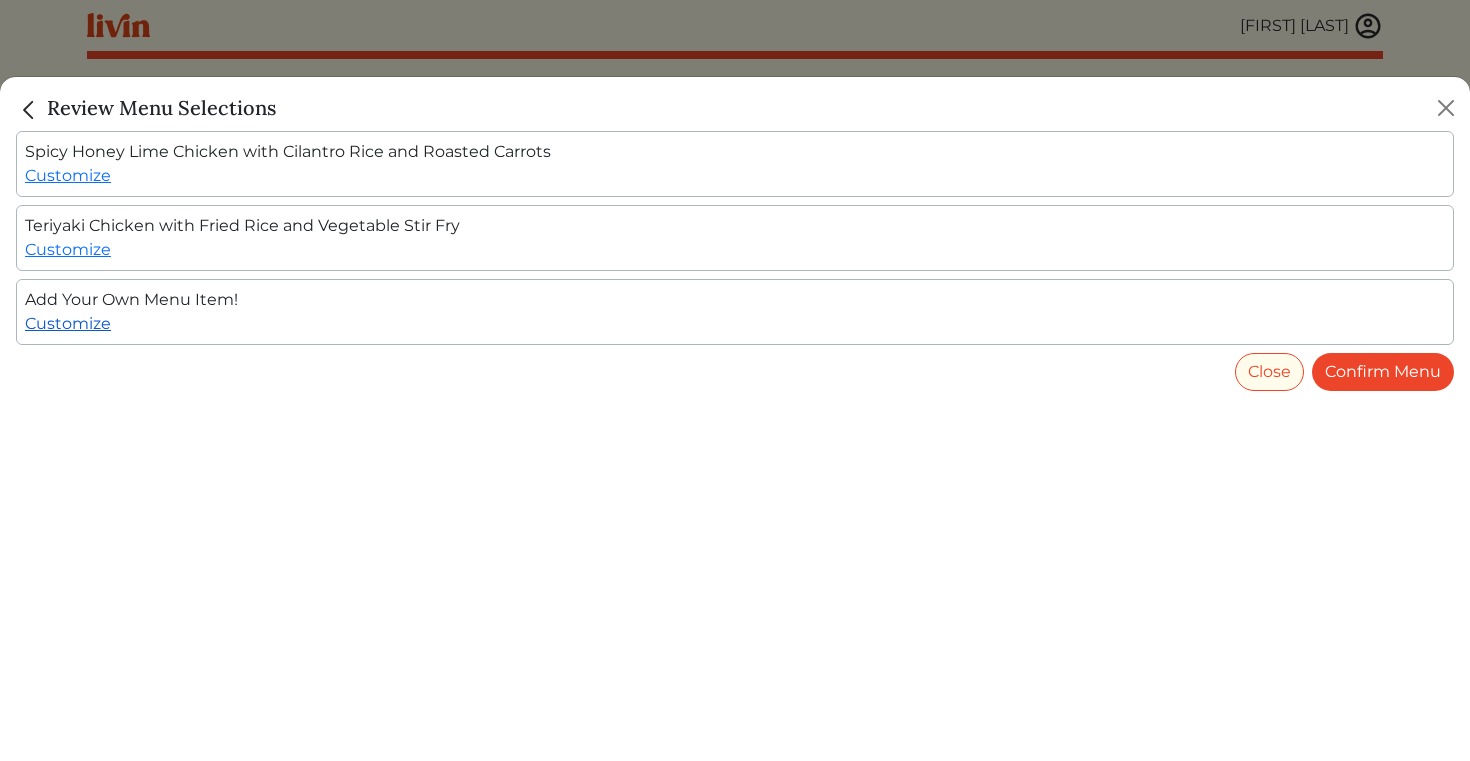 click on "Customize" at bounding box center [68, 323] 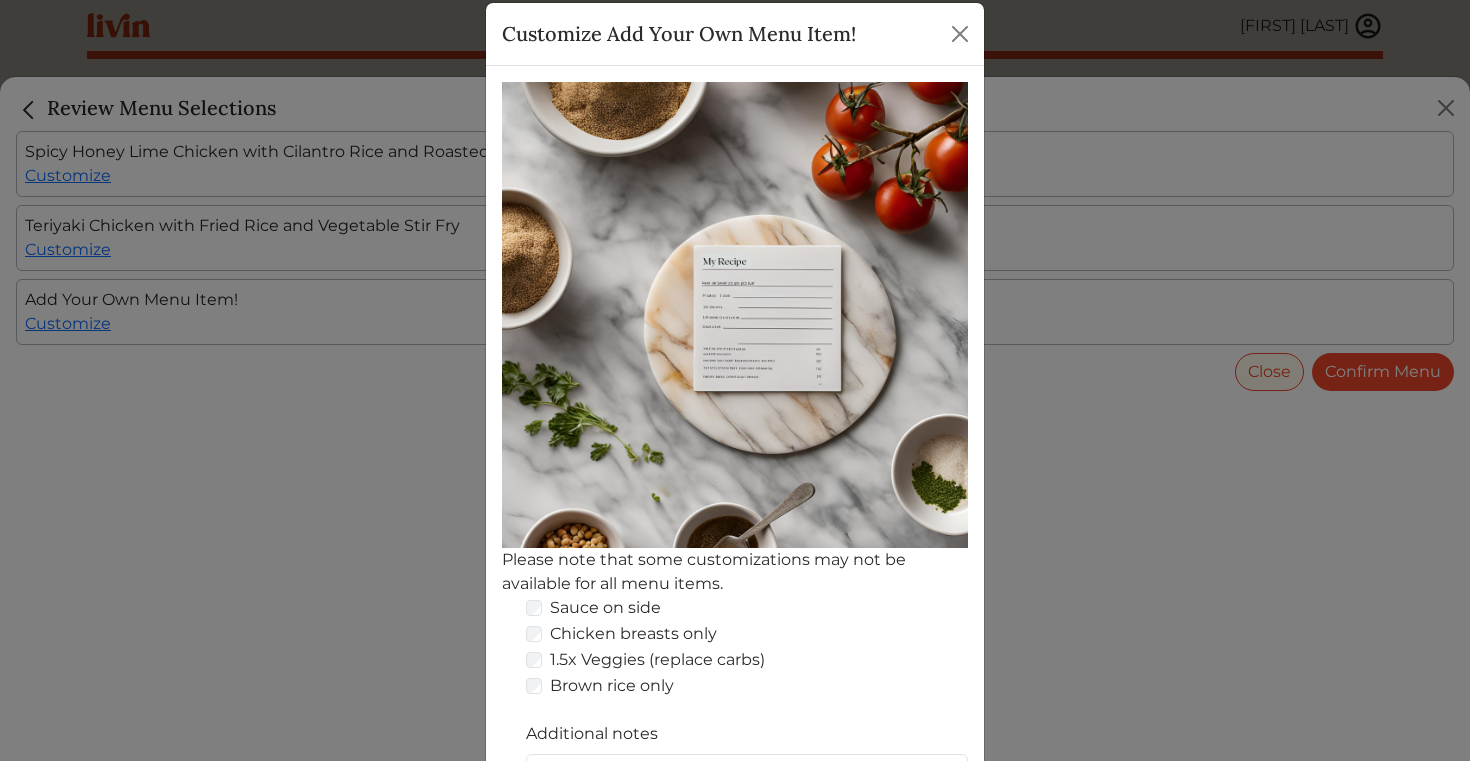 scroll, scrollTop: 274, scrollLeft: 0, axis: vertical 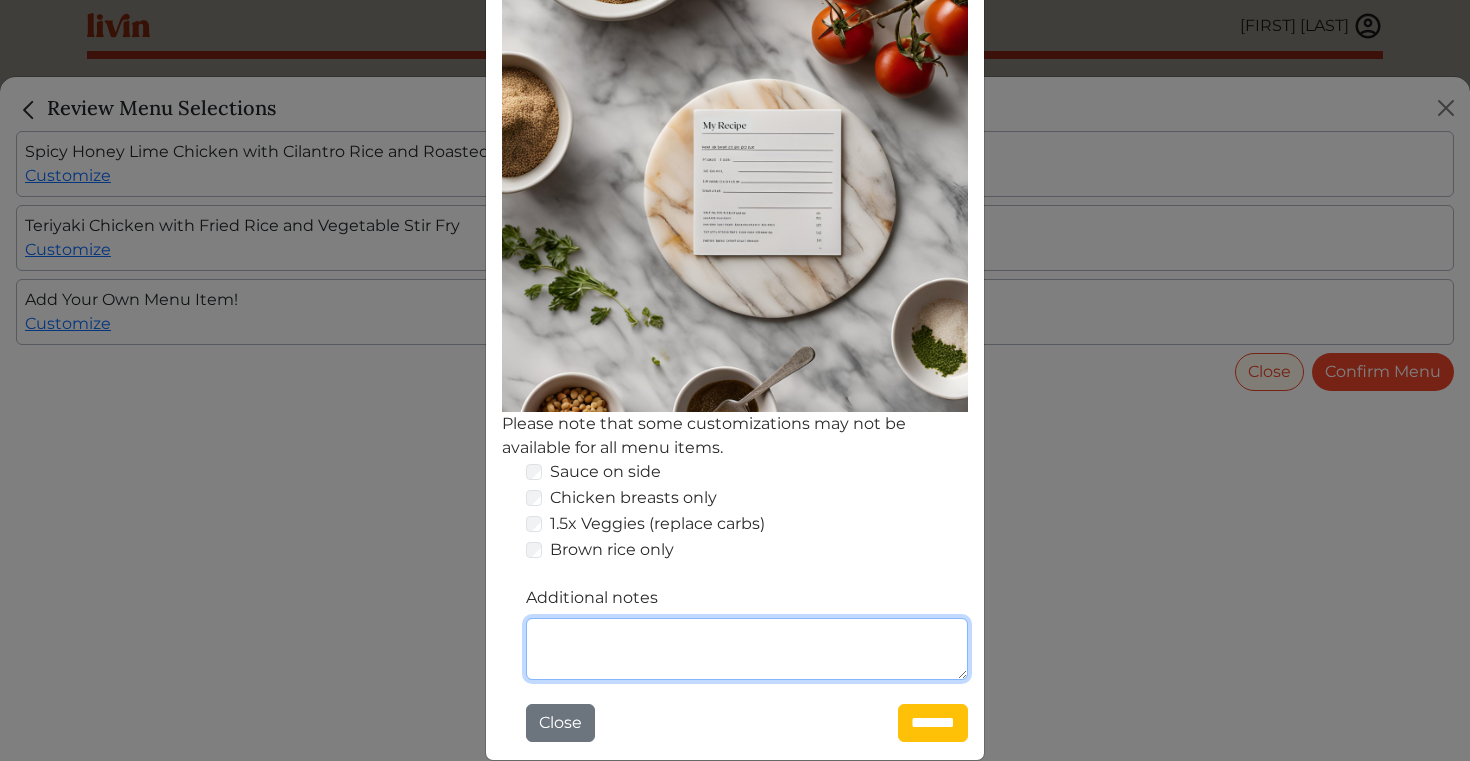 click on "Additional notes" at bounding box center [747, 649] 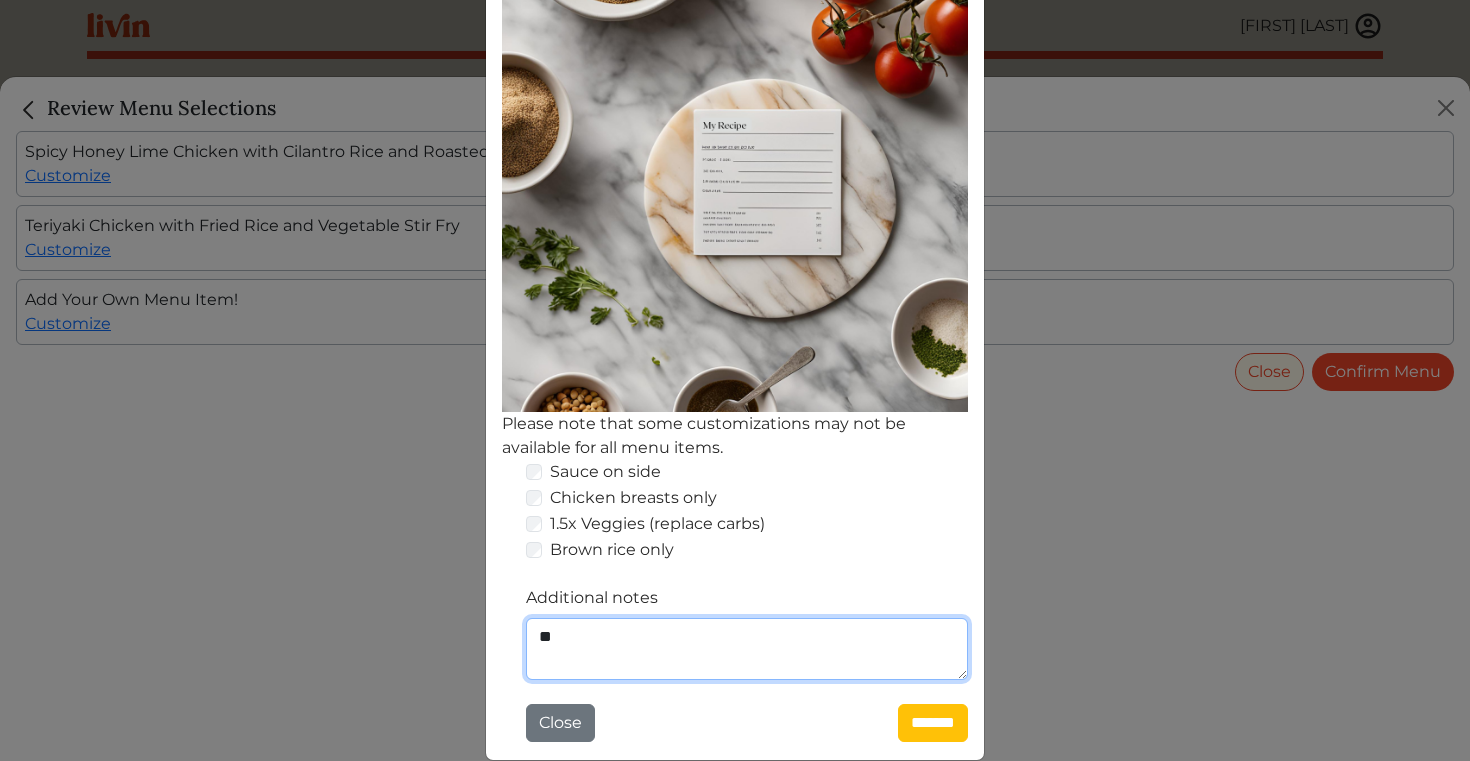 type on "*" 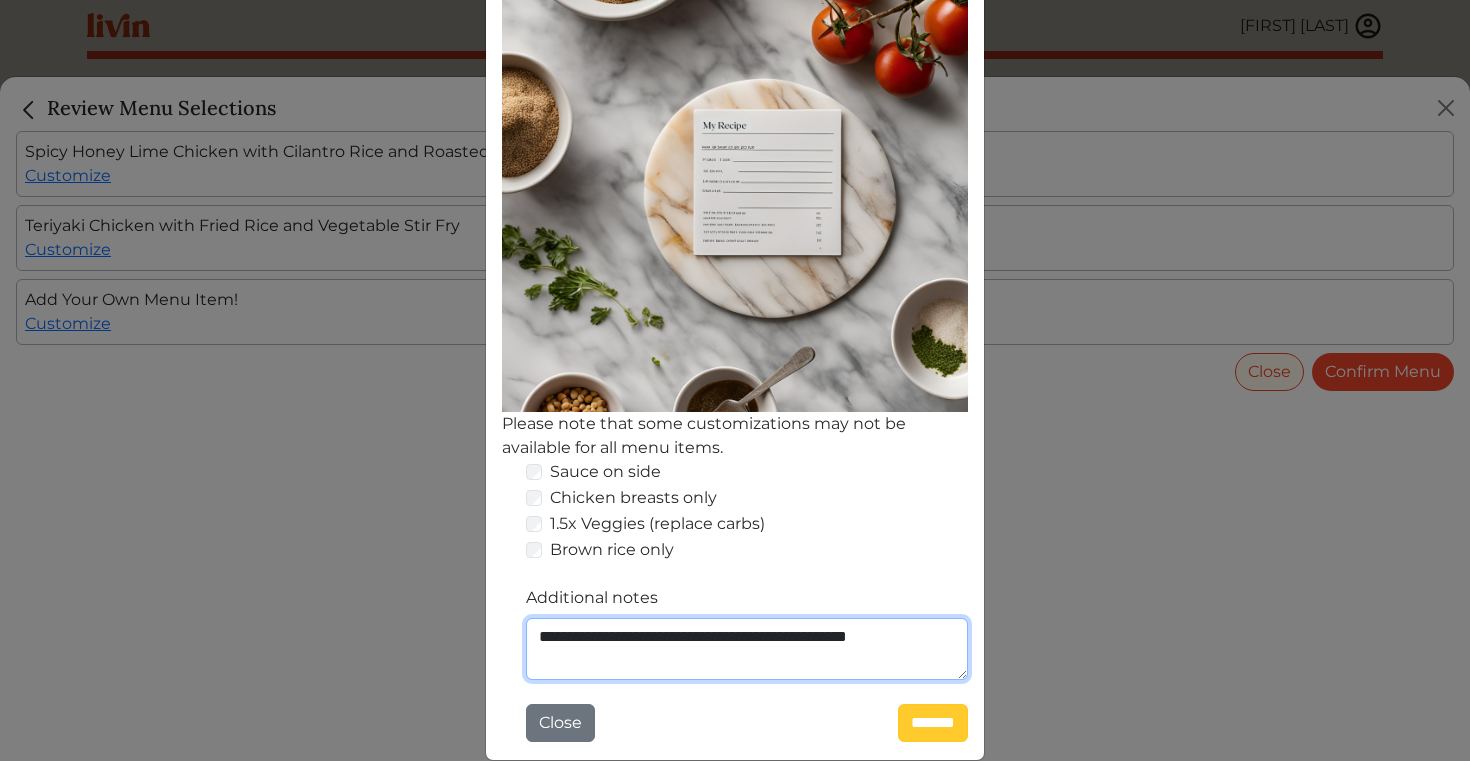 type on "**********" 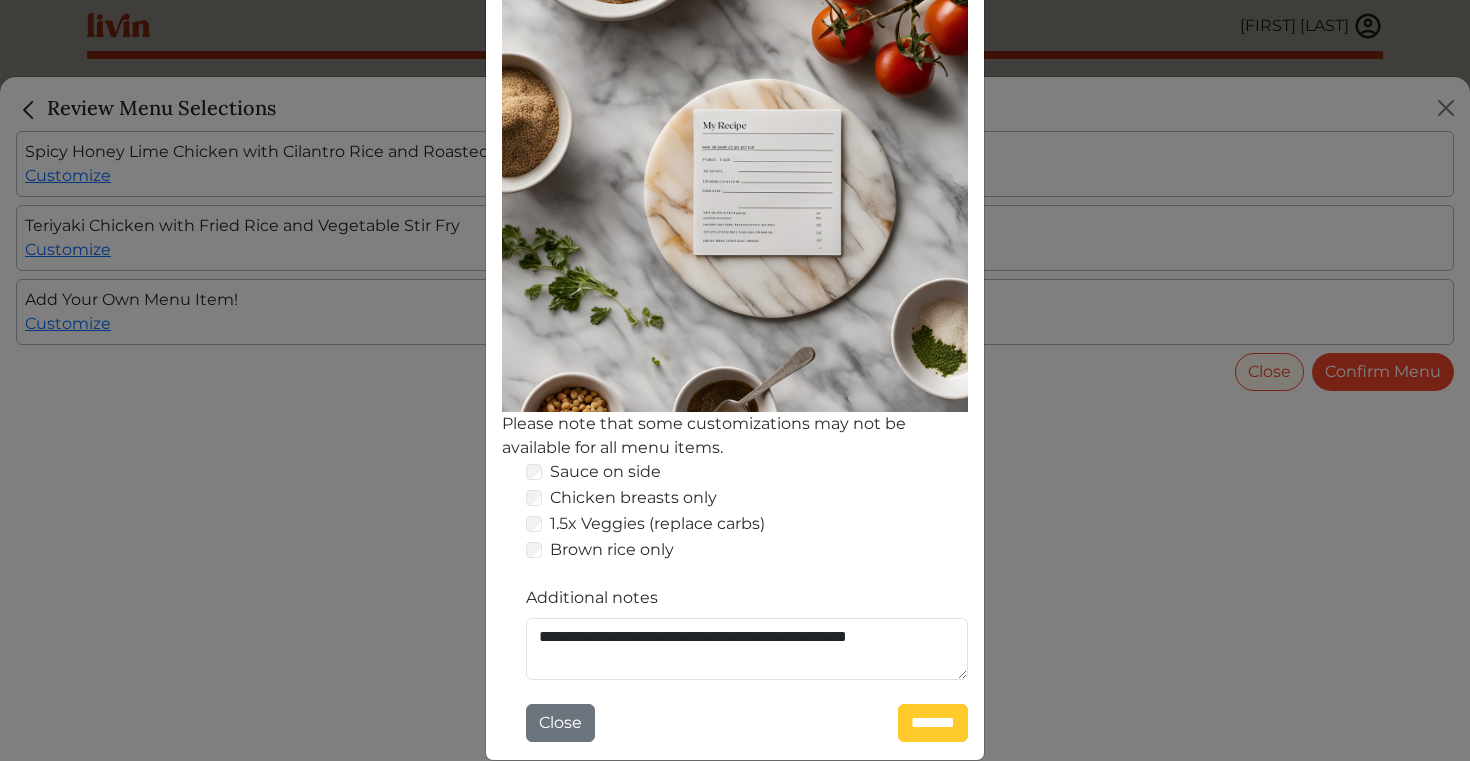 click on "*******" at bounding box center [933, 723] 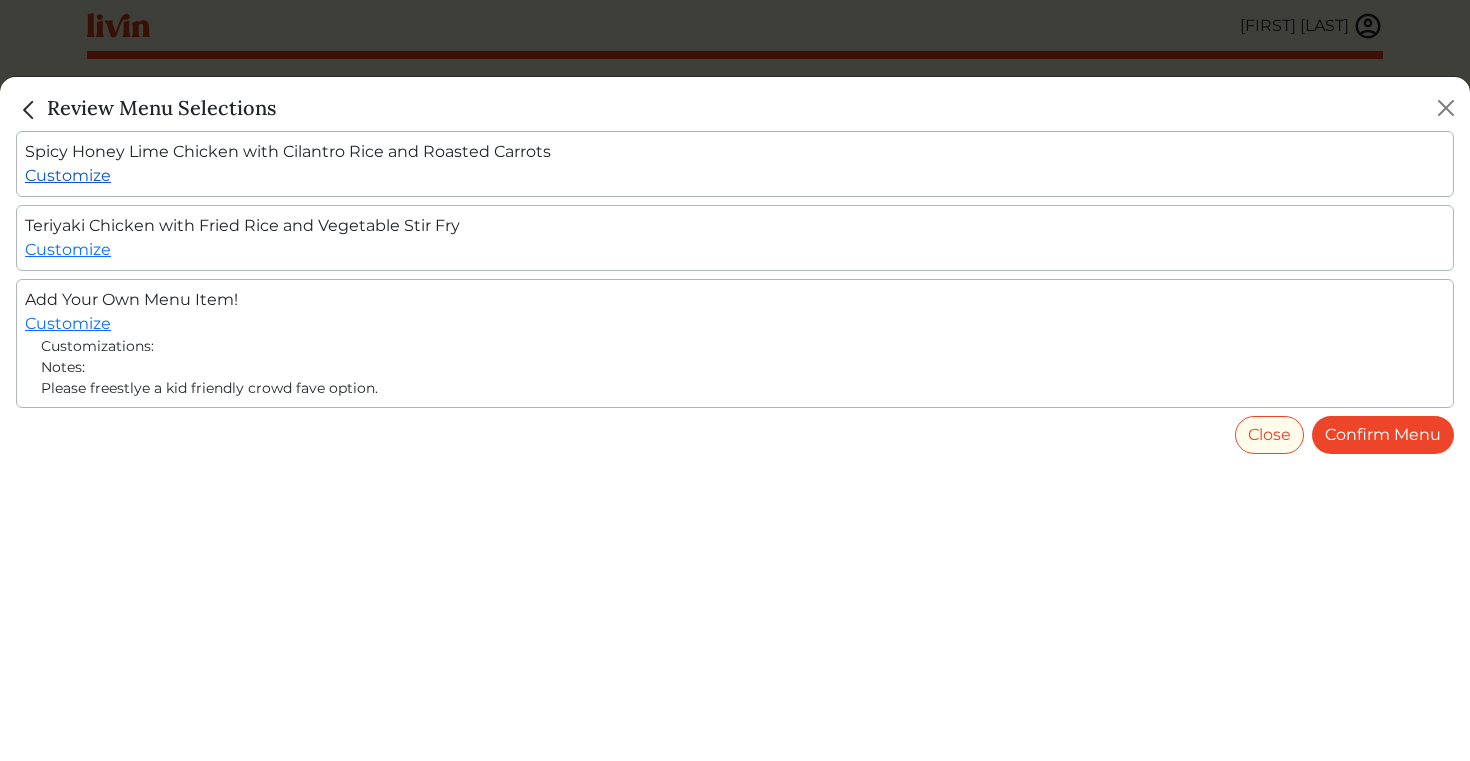 click on "Customize" at bounding box center (68, 175) 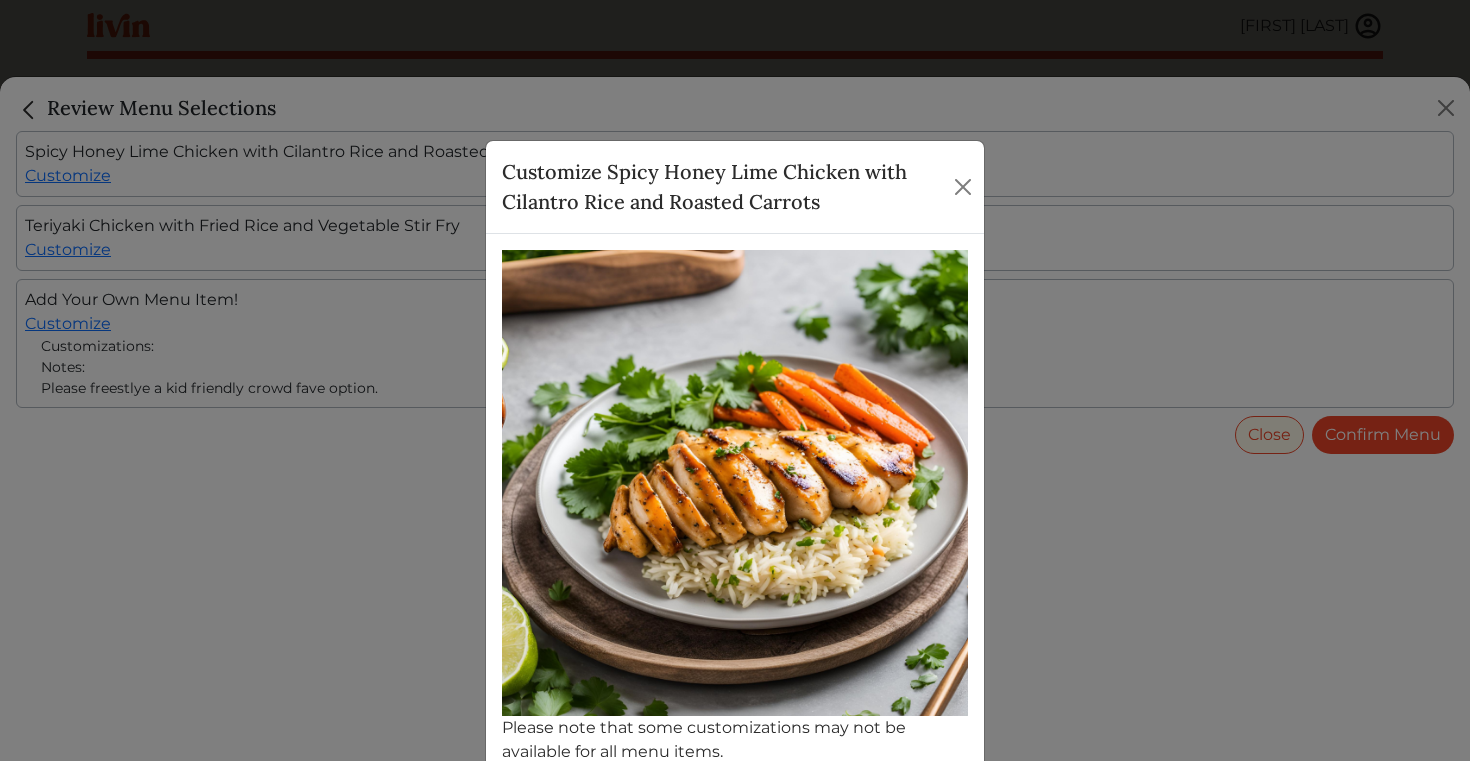 scroll, scrollTop: 304, scrollLeft: 0, axis: vertical 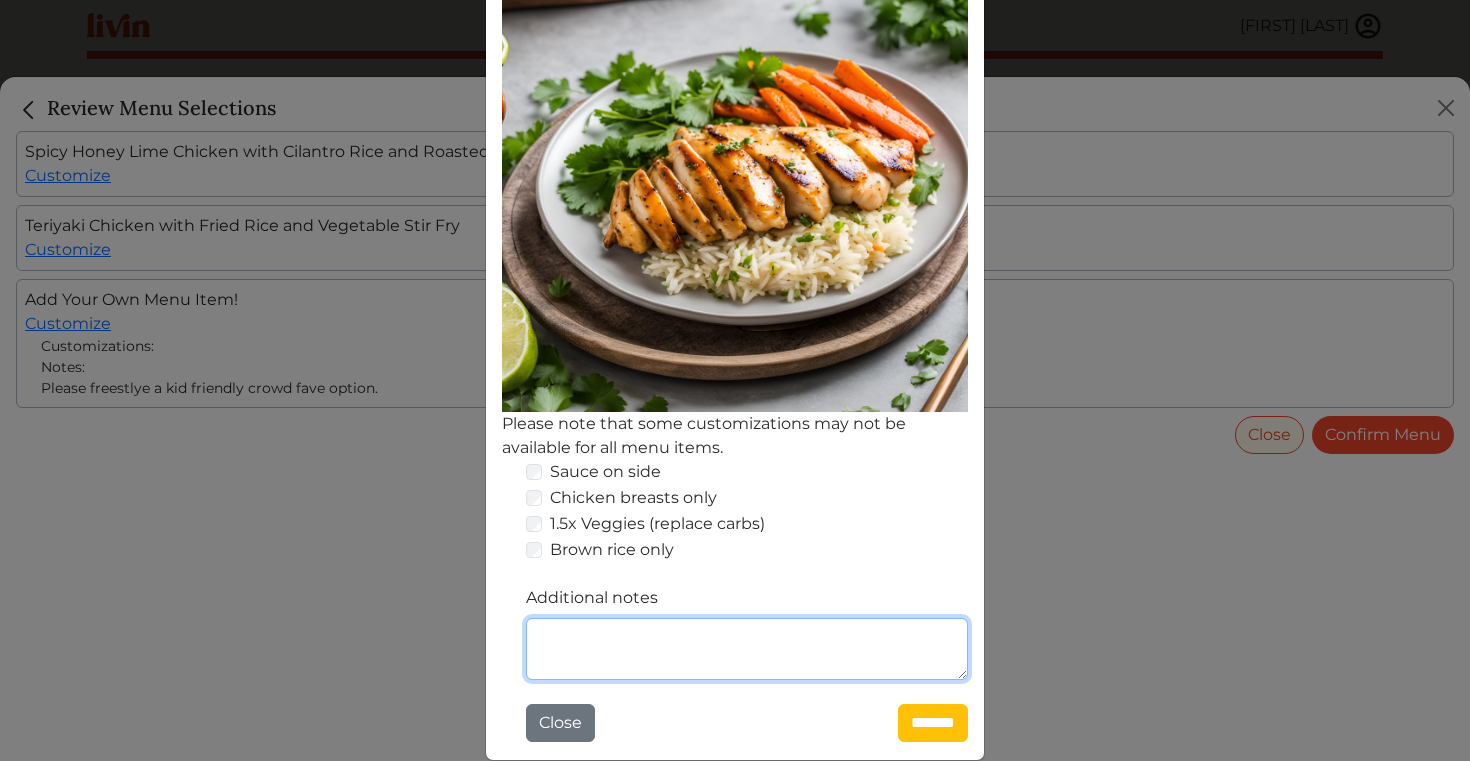 click on "Additional notes" at bounding box center [747, 649] 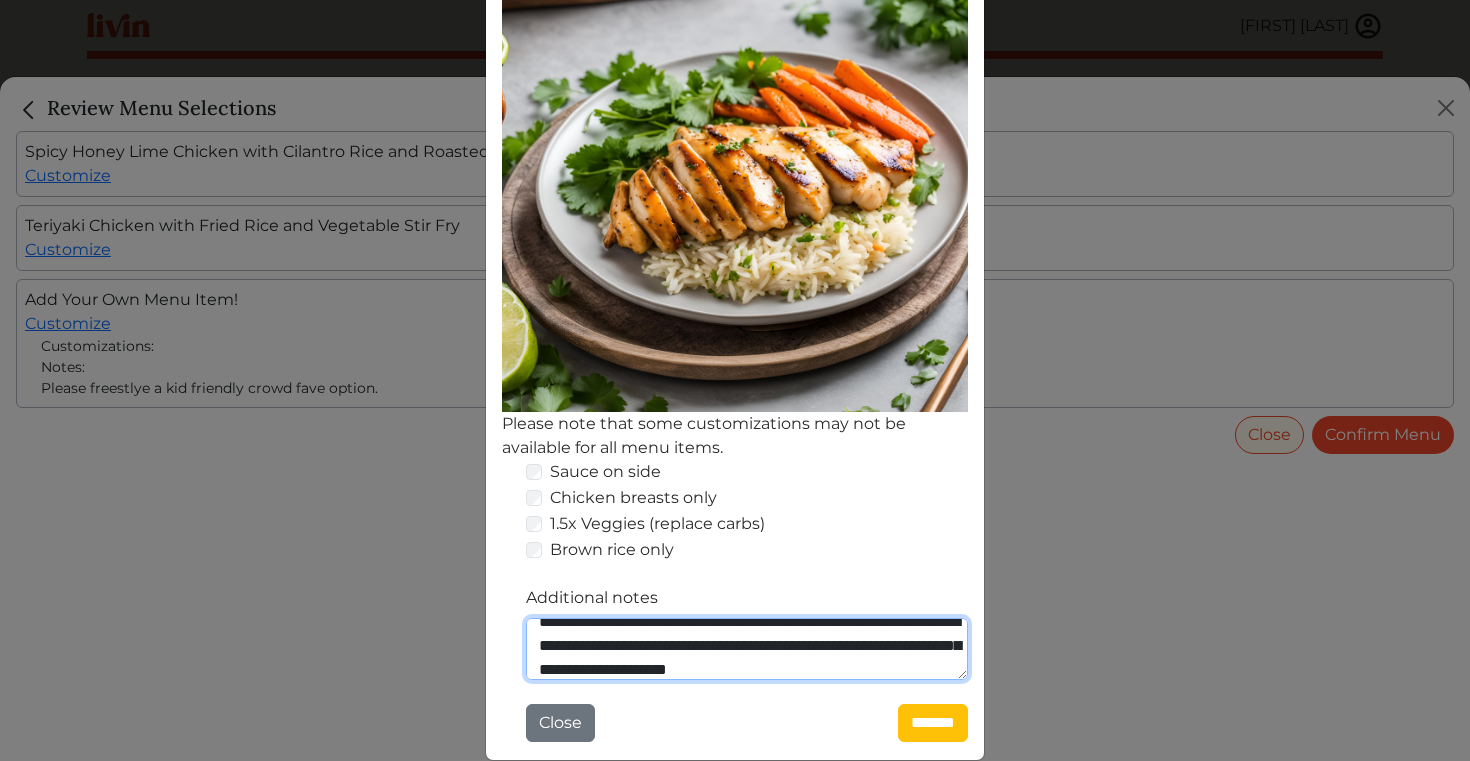 scroll, scrollTop: 39, scrollLeft: 0, axis: vertical 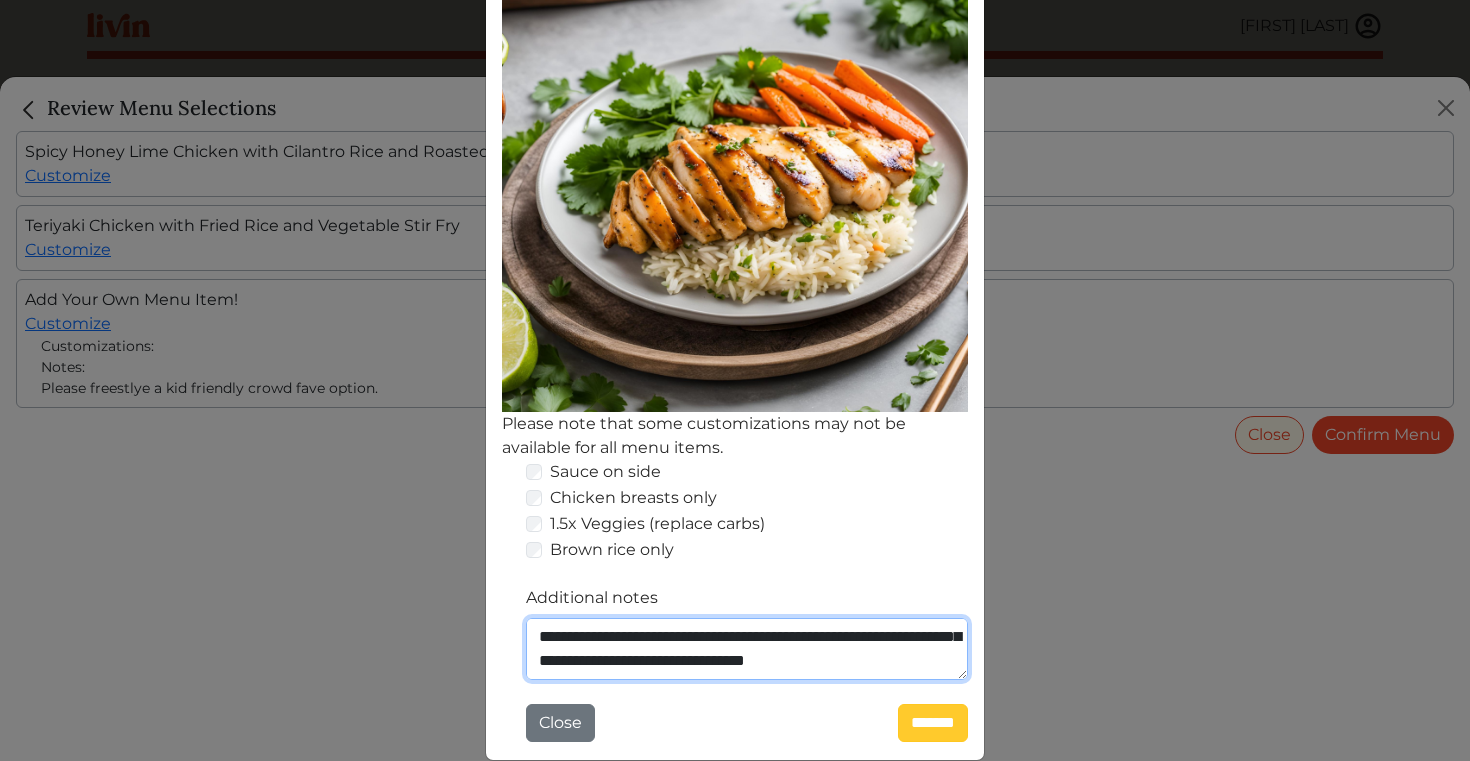 type on "**********" 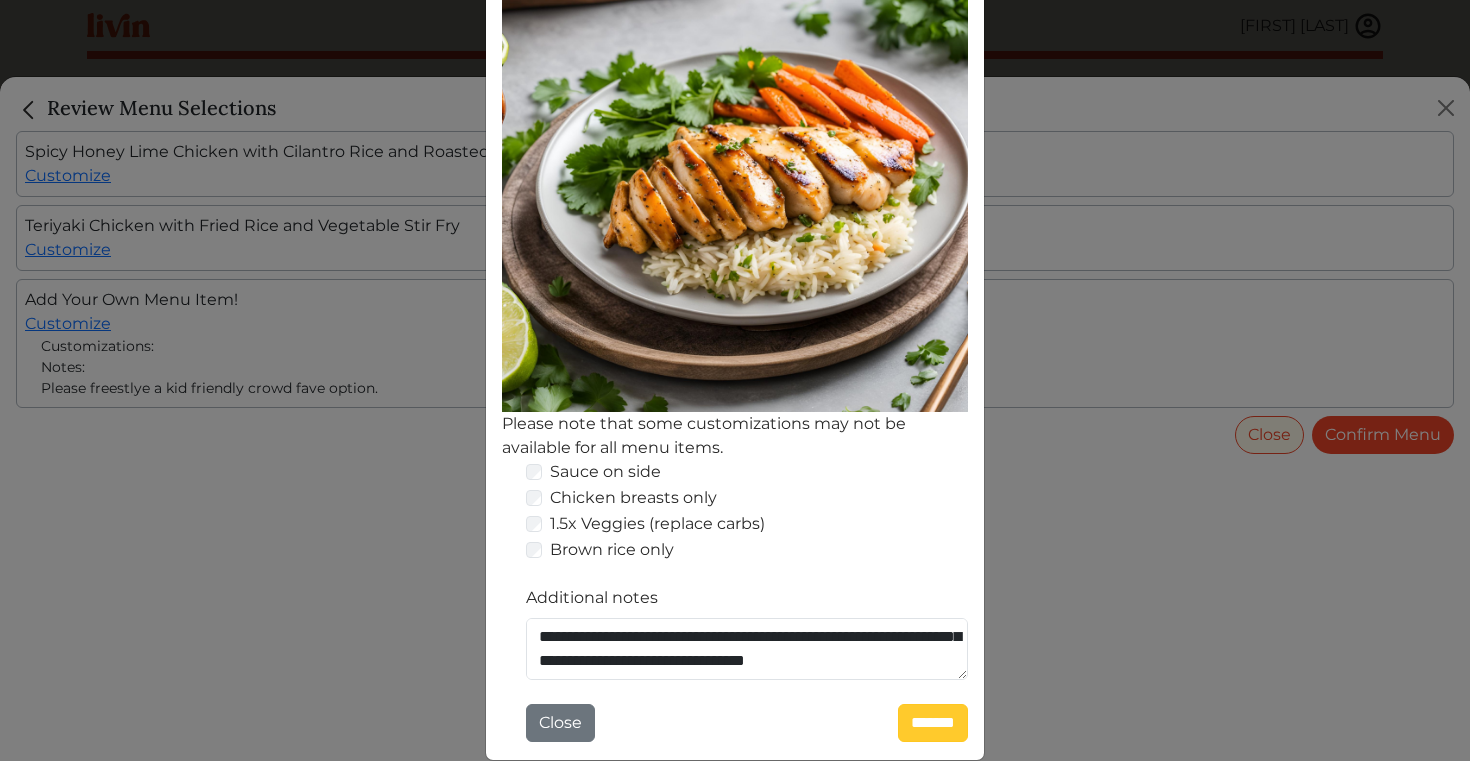 click on "*******" at bounding box center [933, 723] 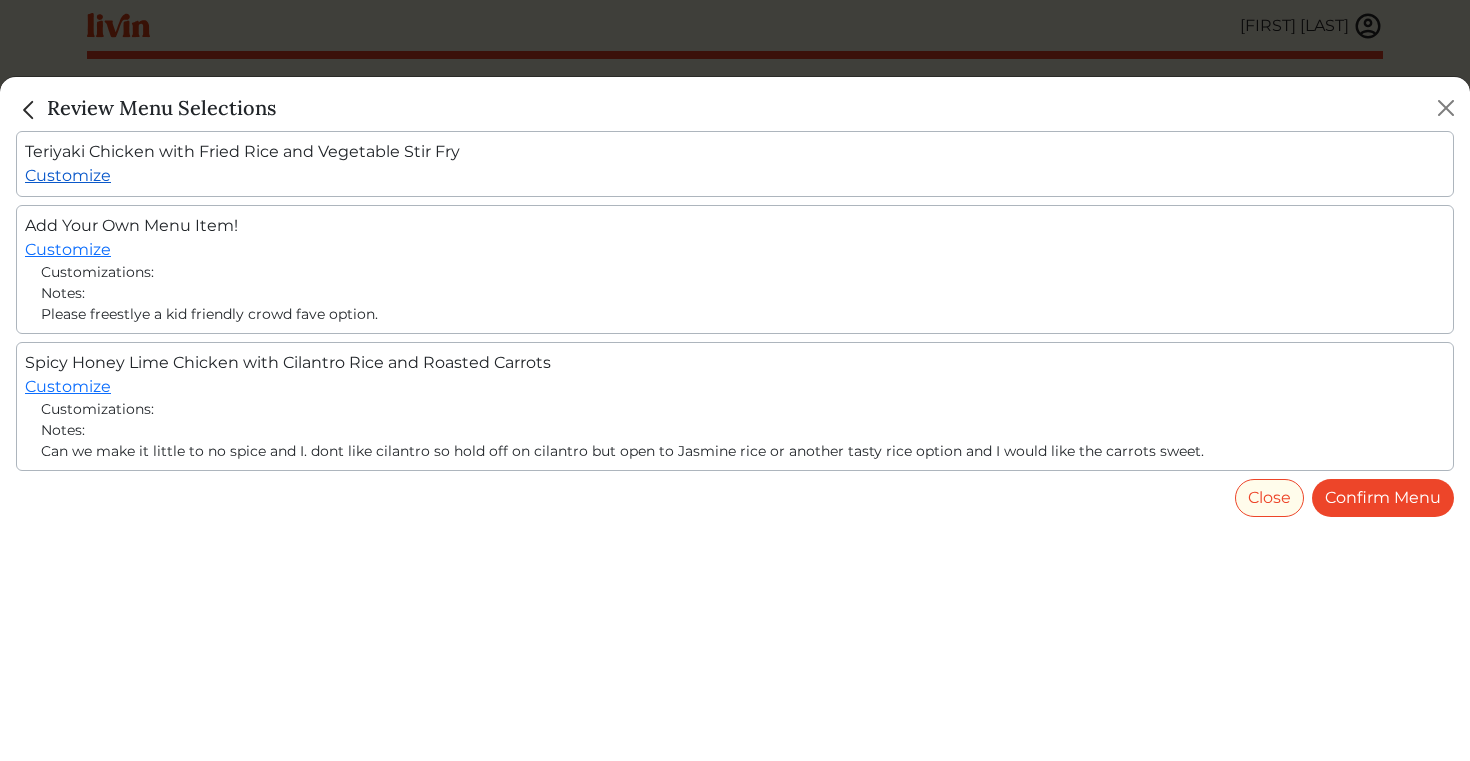click on "Customize" at bounding box center (68, 175) 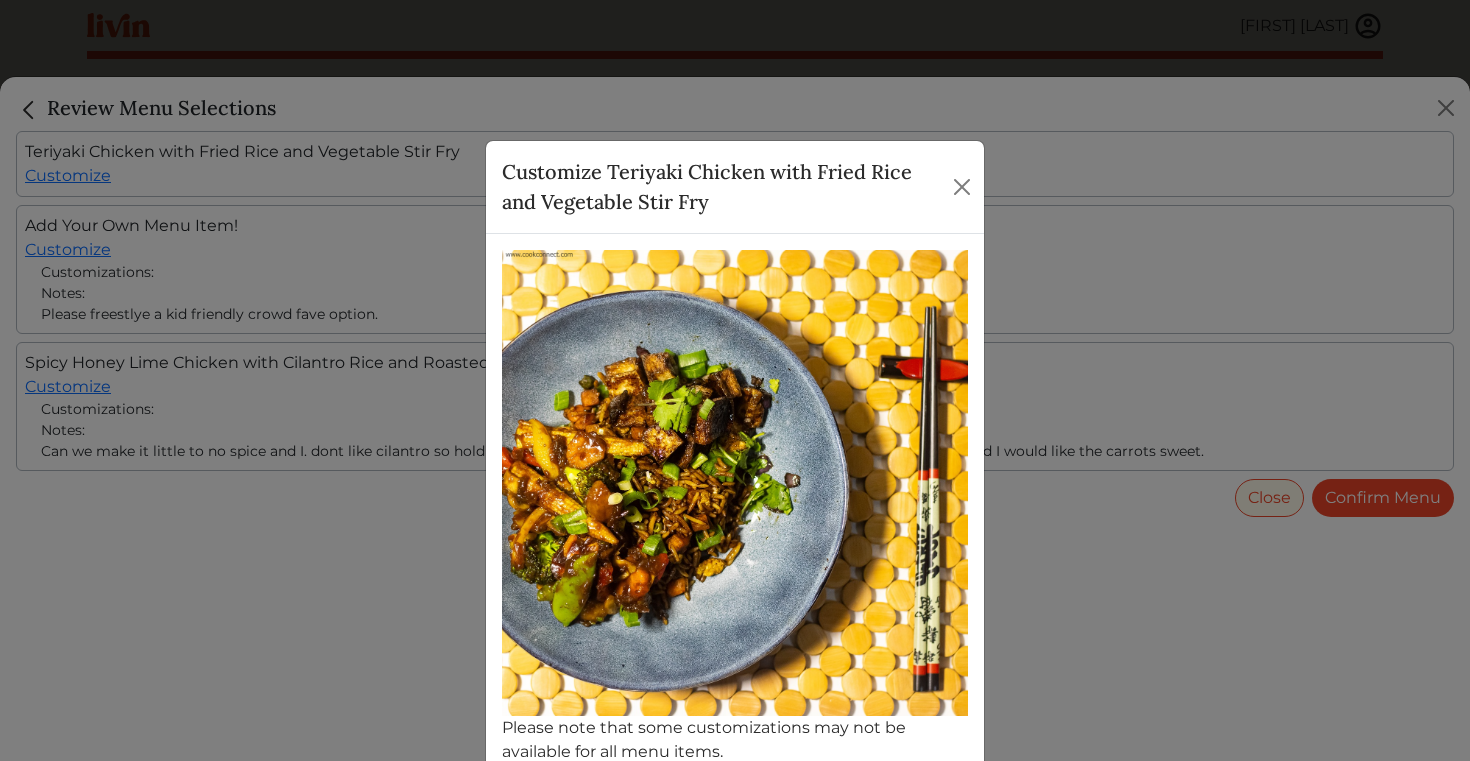 scroll, scrollTop: 304, scrollLeft: 0, axis: vertical 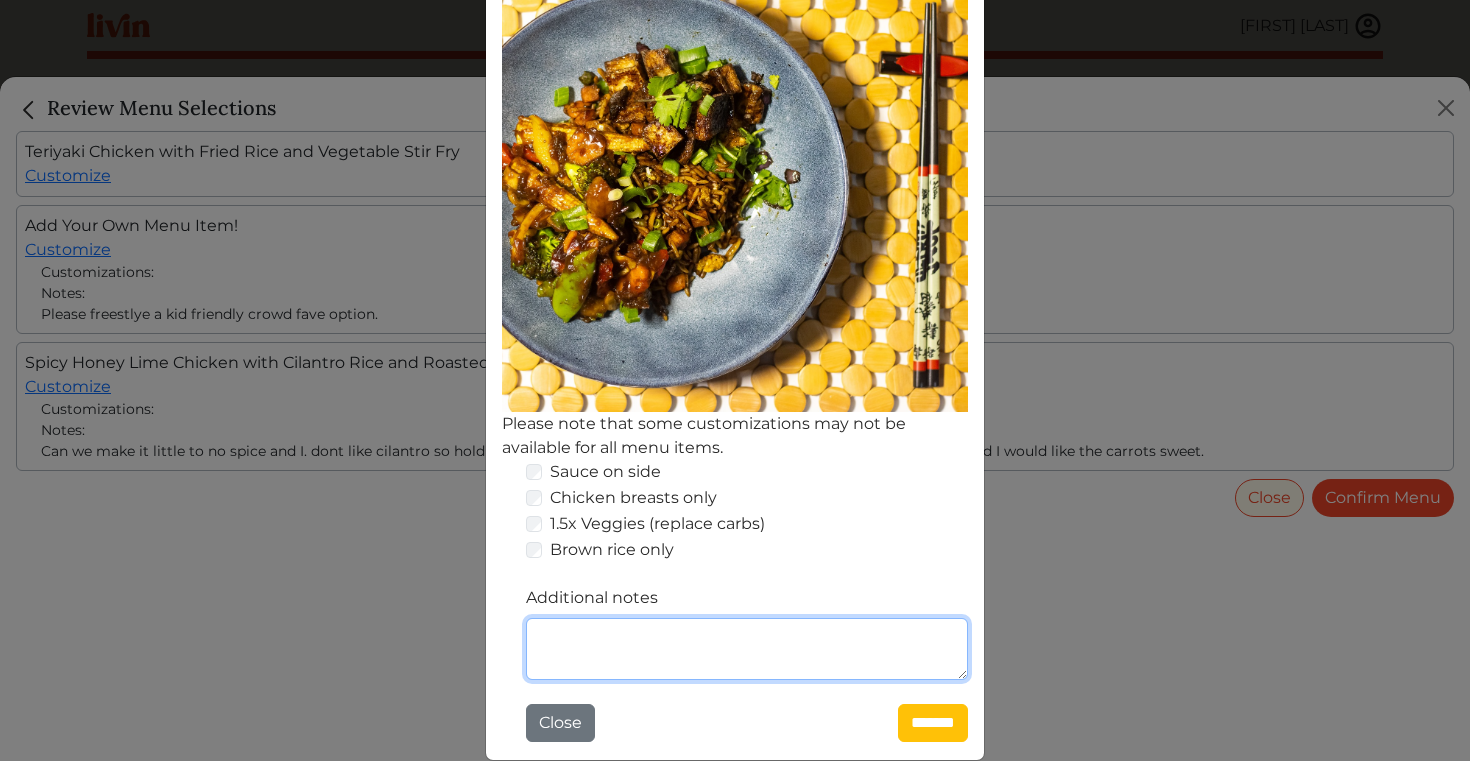 click on "Additional notes" at bounding box center (747, 649) 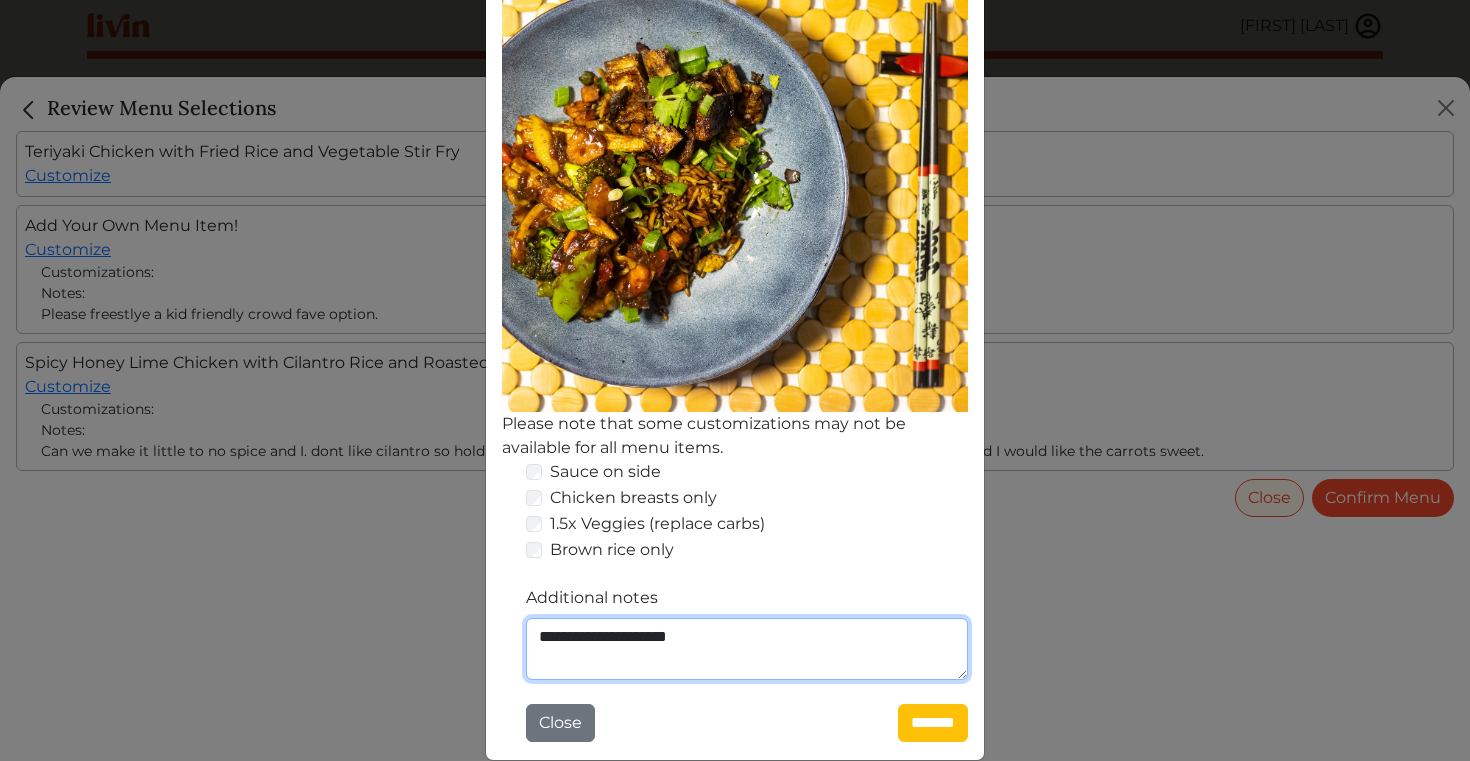 drag, startPoint x: 578, startPoint y: 640, endPoint x: 419, endPoint y: 638, distance: 159.01257 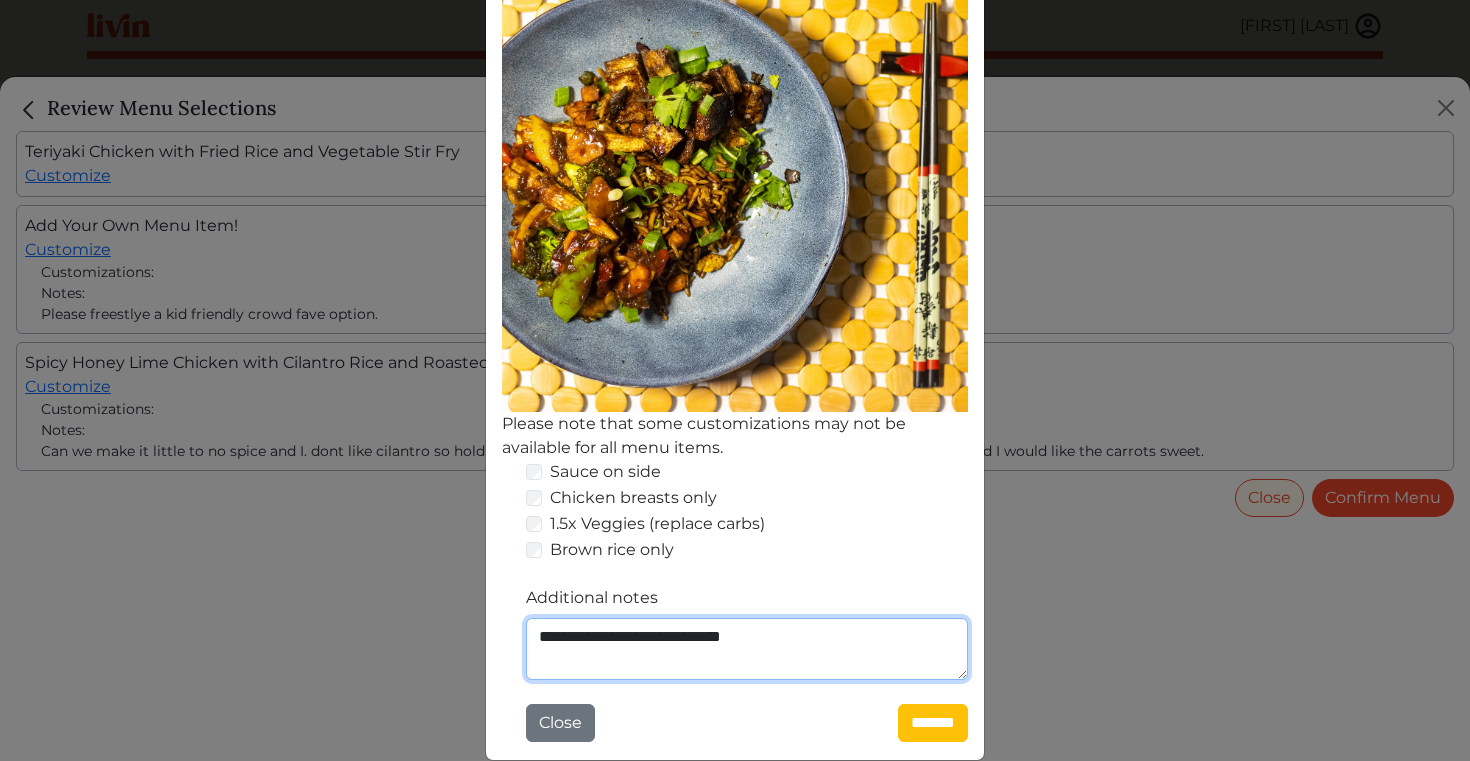 click on "**********" at bounding box center (747, 649) 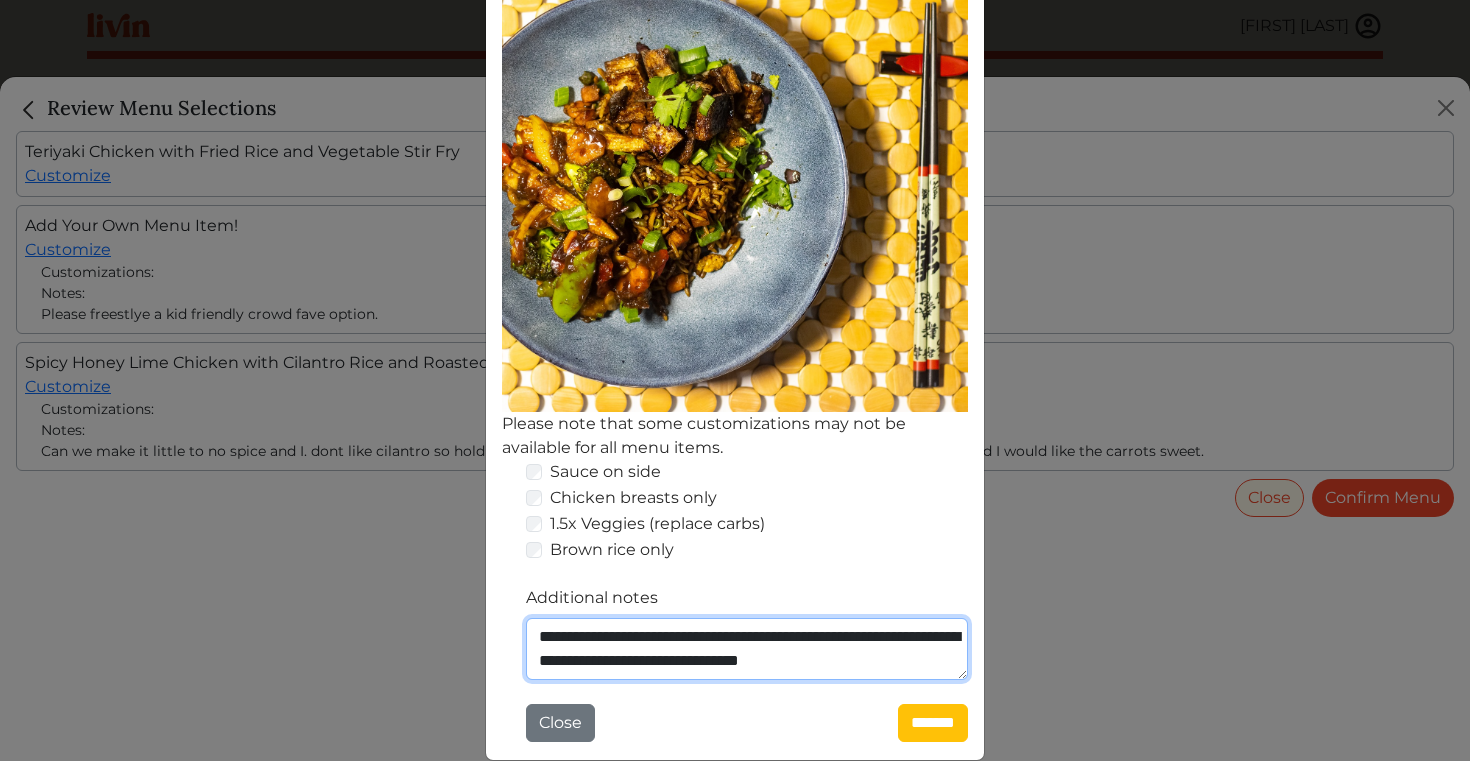 scroll, scrollTop: 15, scrollLeft: 0, axis: vertical 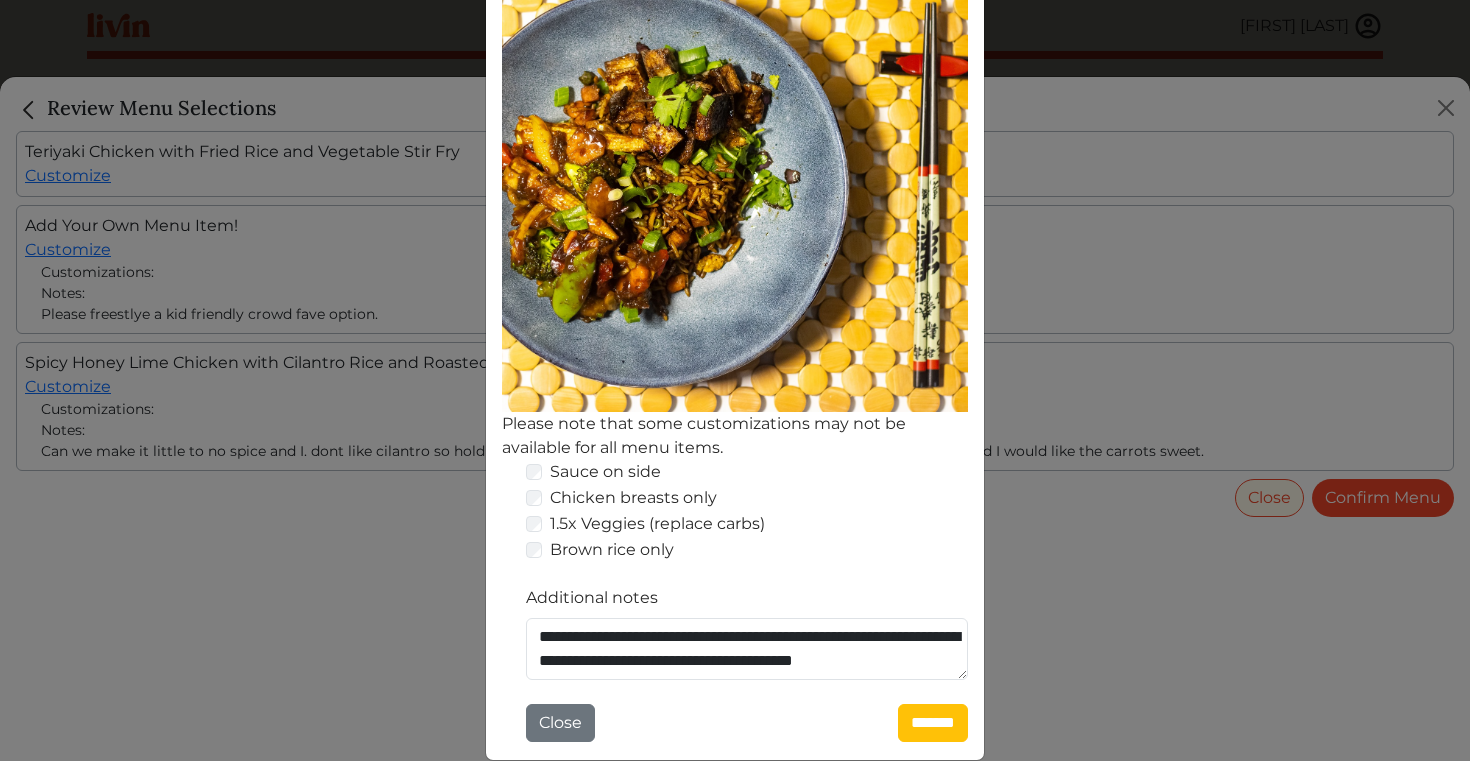 drag, startPoint x: 961, startPoint y: 706, endPoint x: 749, endPoint y: 647, distance: 220.05681 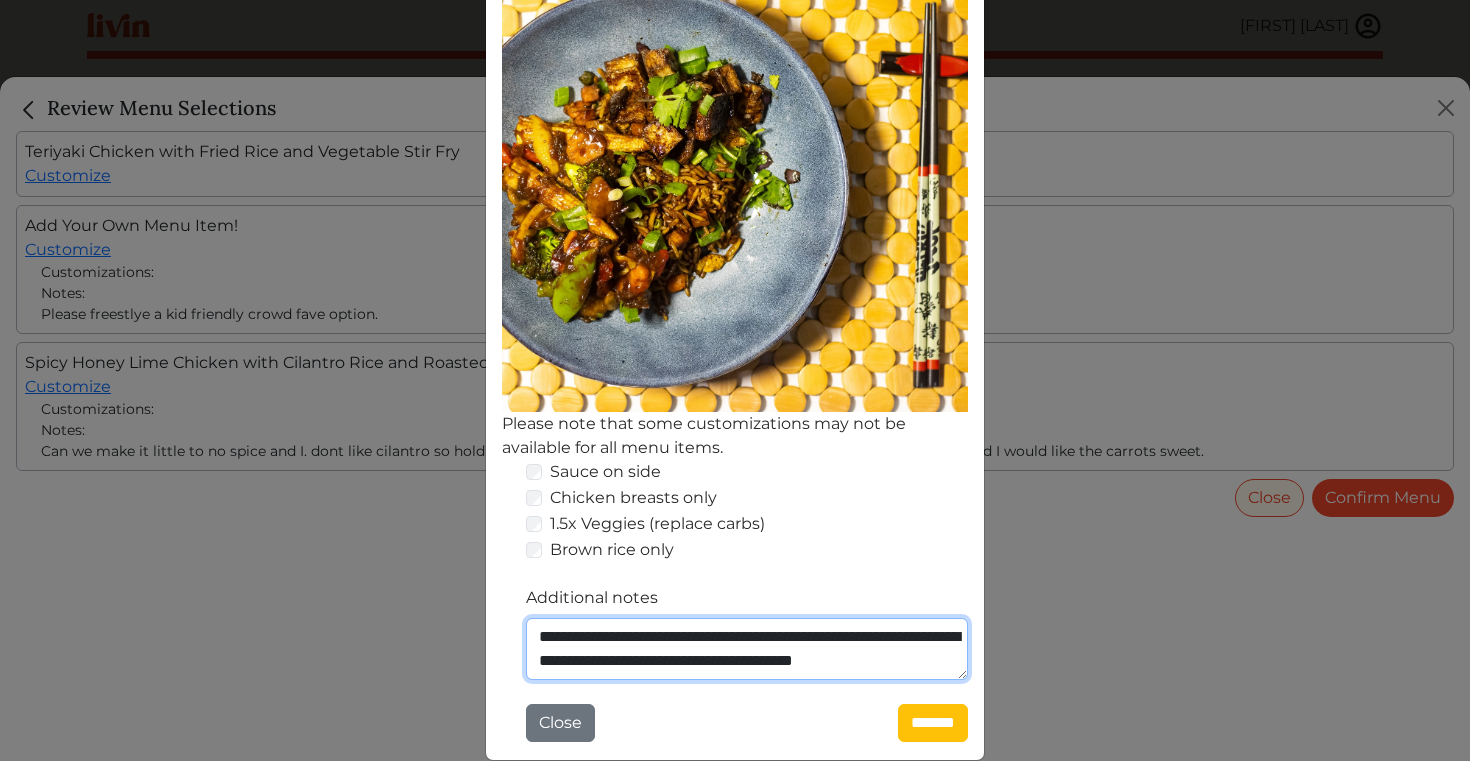 click on "**********" at bounding box center [747, 649] 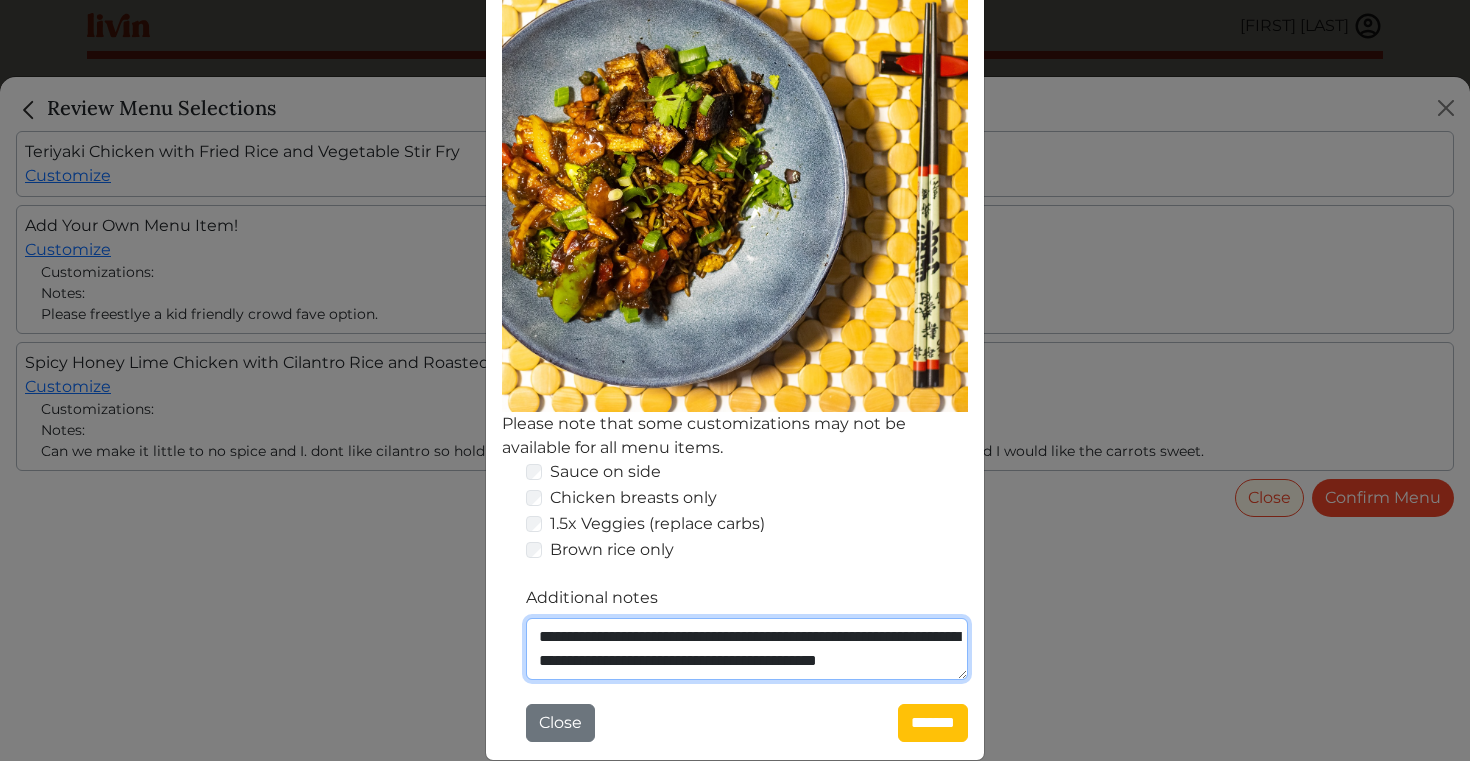click on "**********" at bounding box center (747, 649) 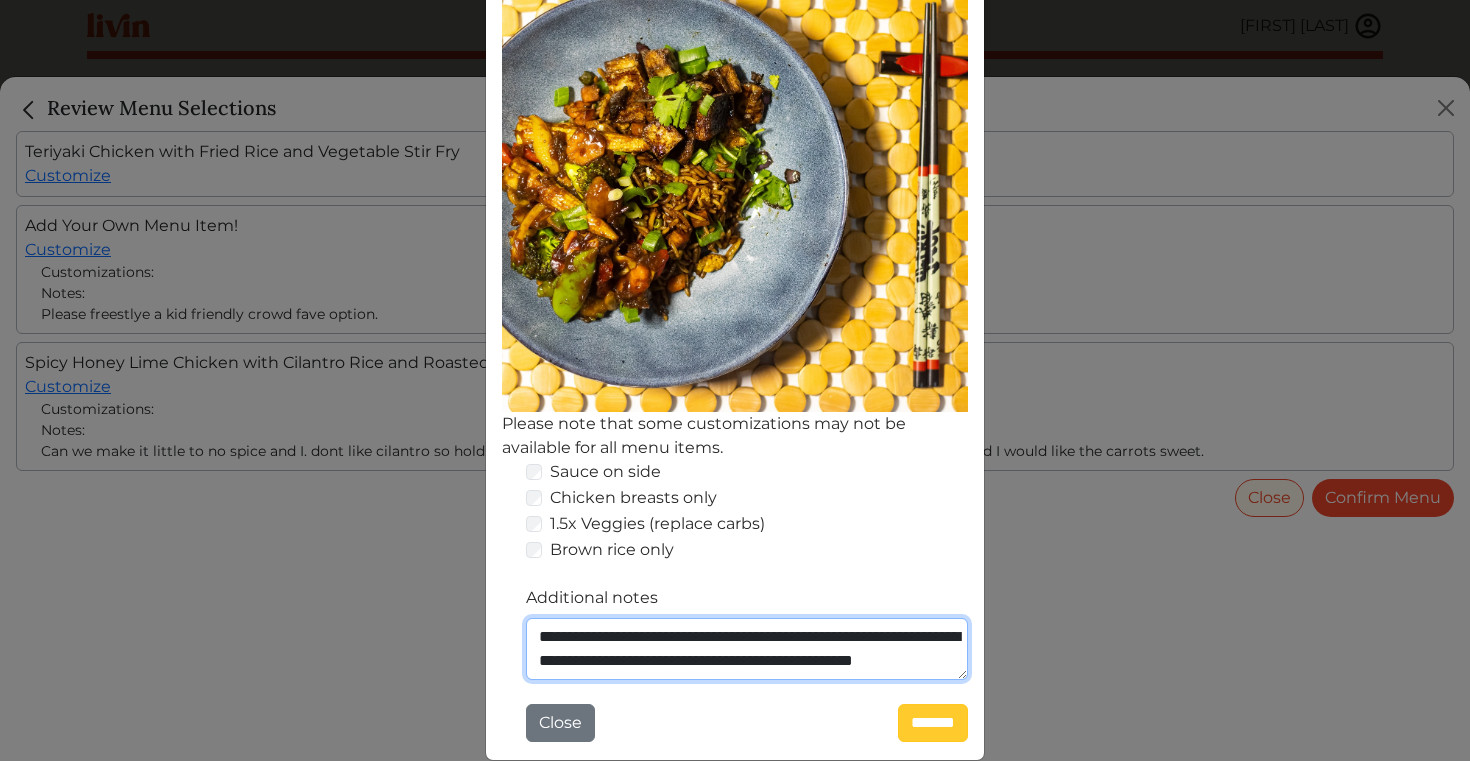 type on "**********" 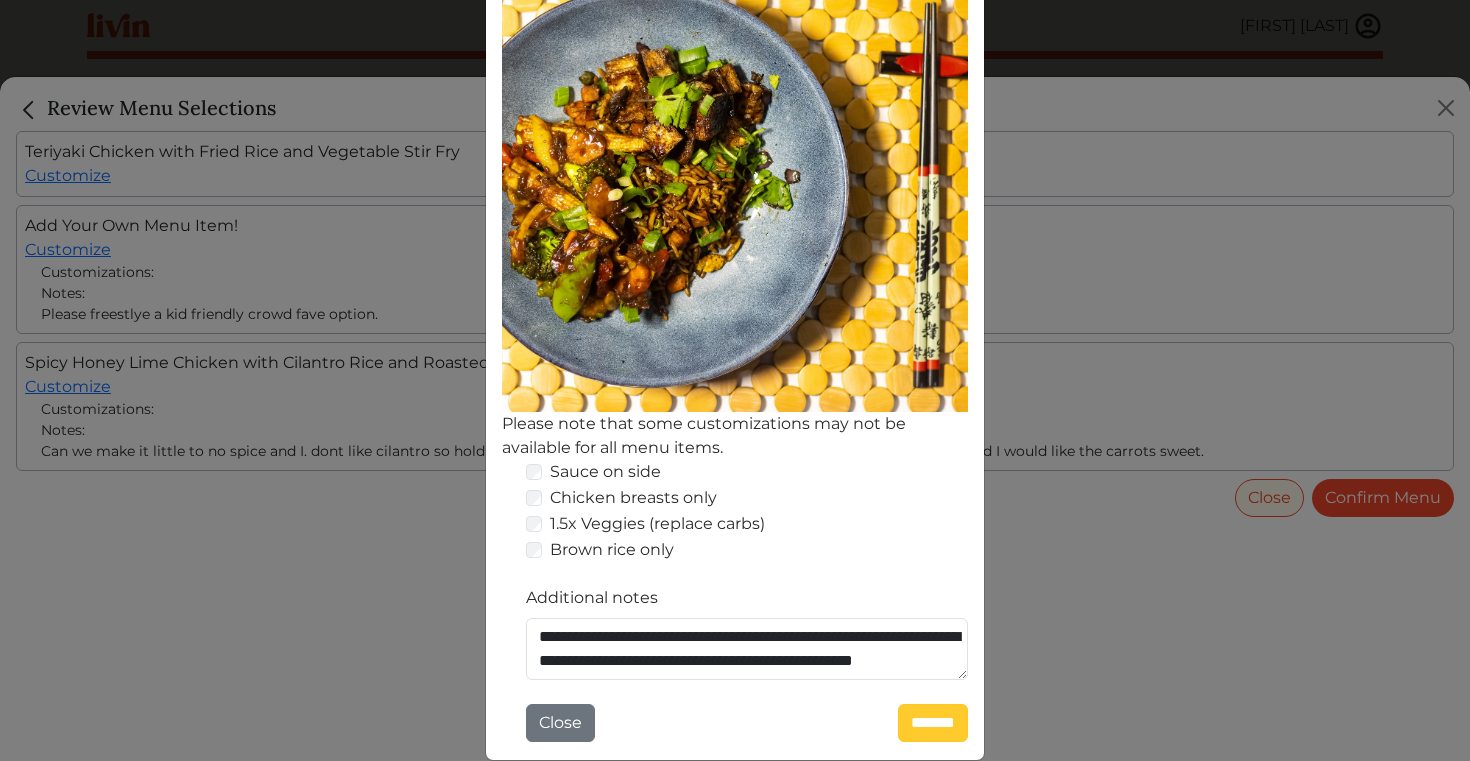 click on "*******" at bounding box center [933, 723] 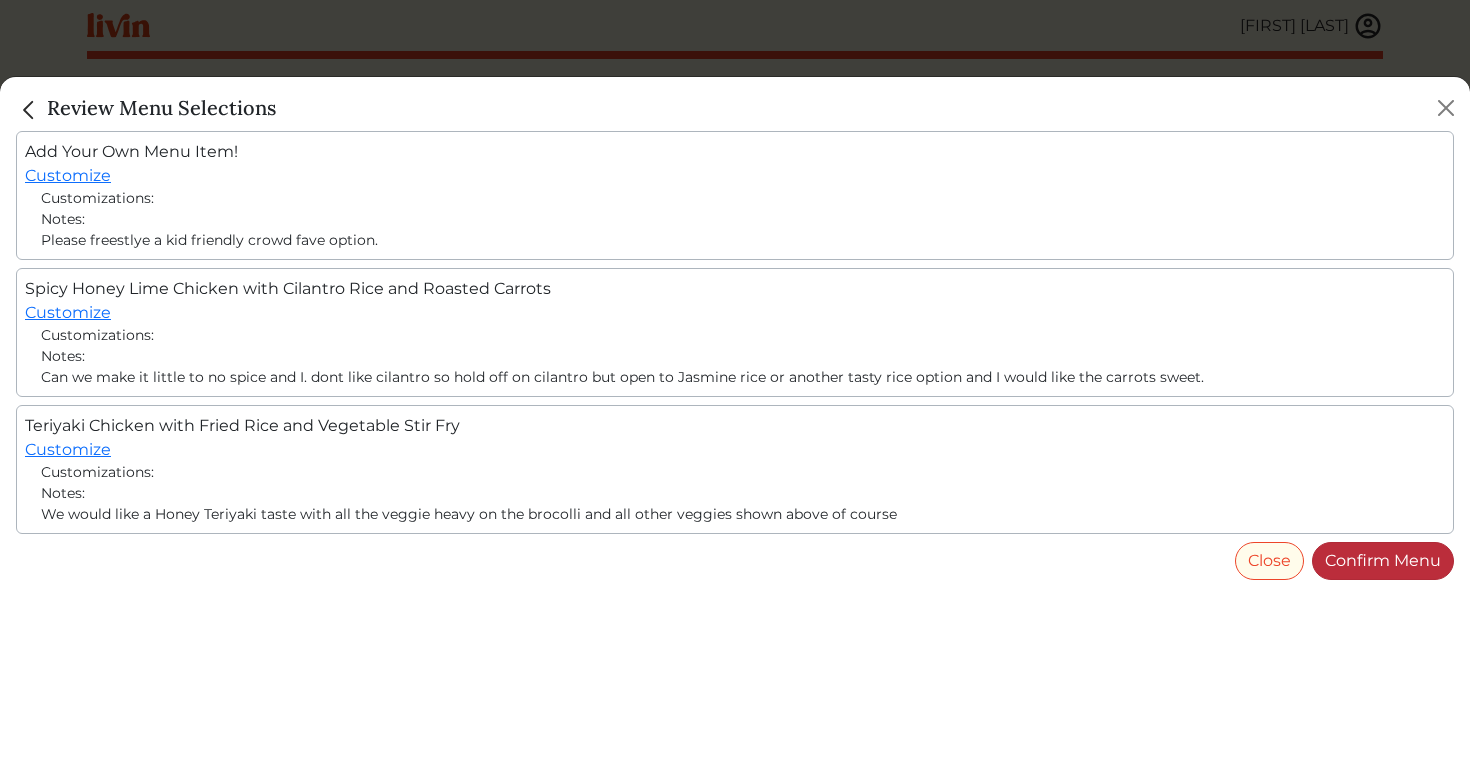 click on "Confirm Menu" at bounding box center (1383, 561) 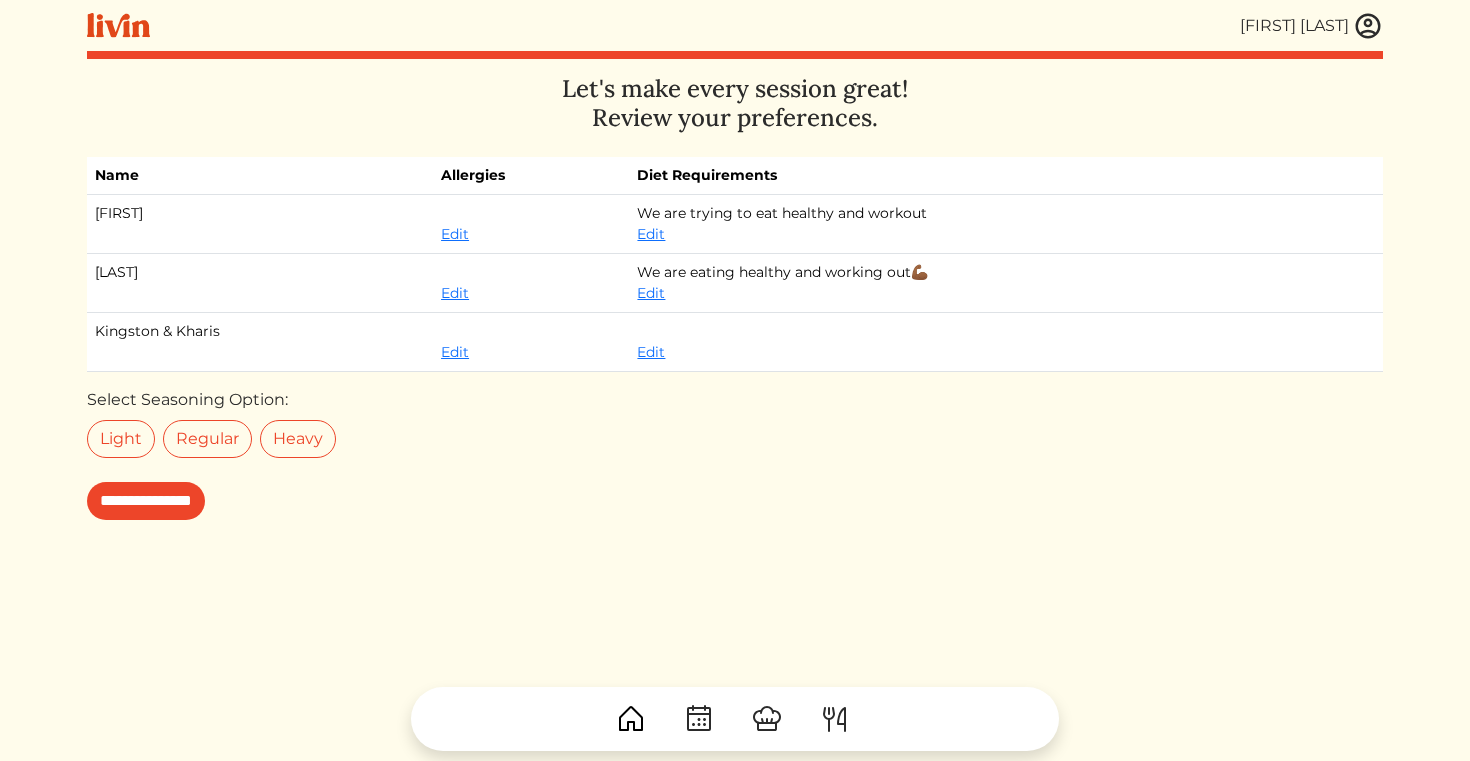 scroll, scrollTop: 0, scrollLeft: 0, axis: both 